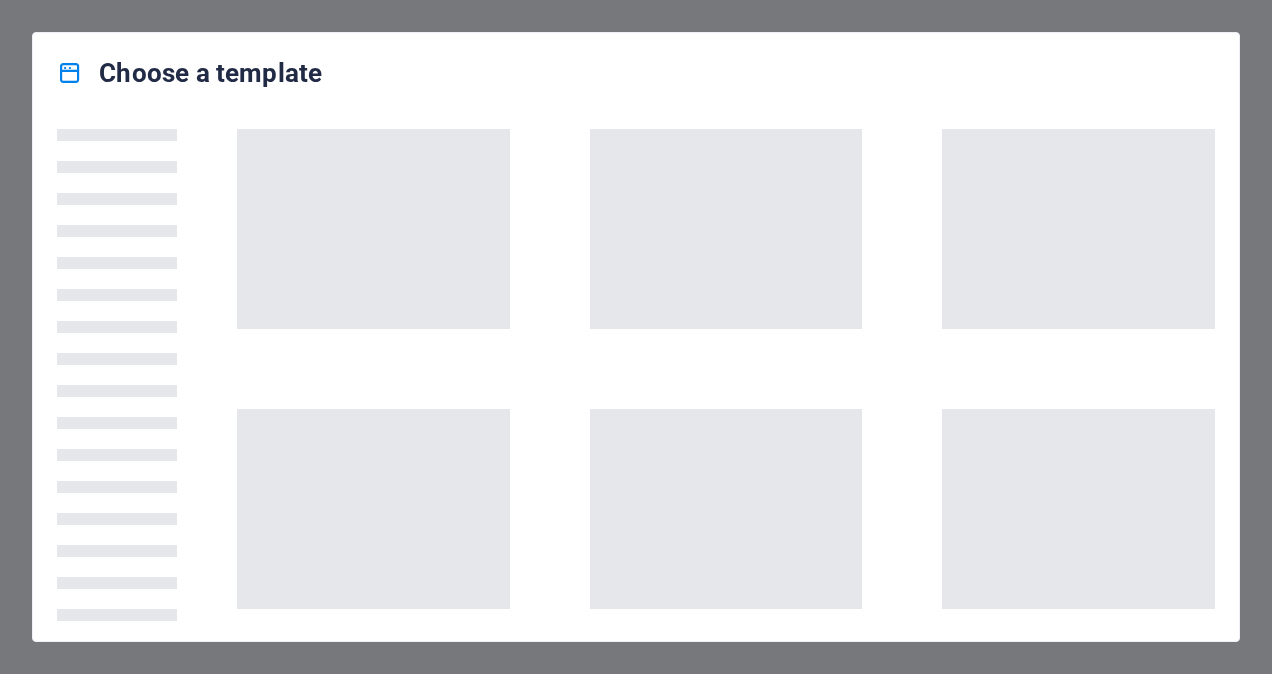 scroll, scrollTop: 0, scrollLeft: 0, axis: both 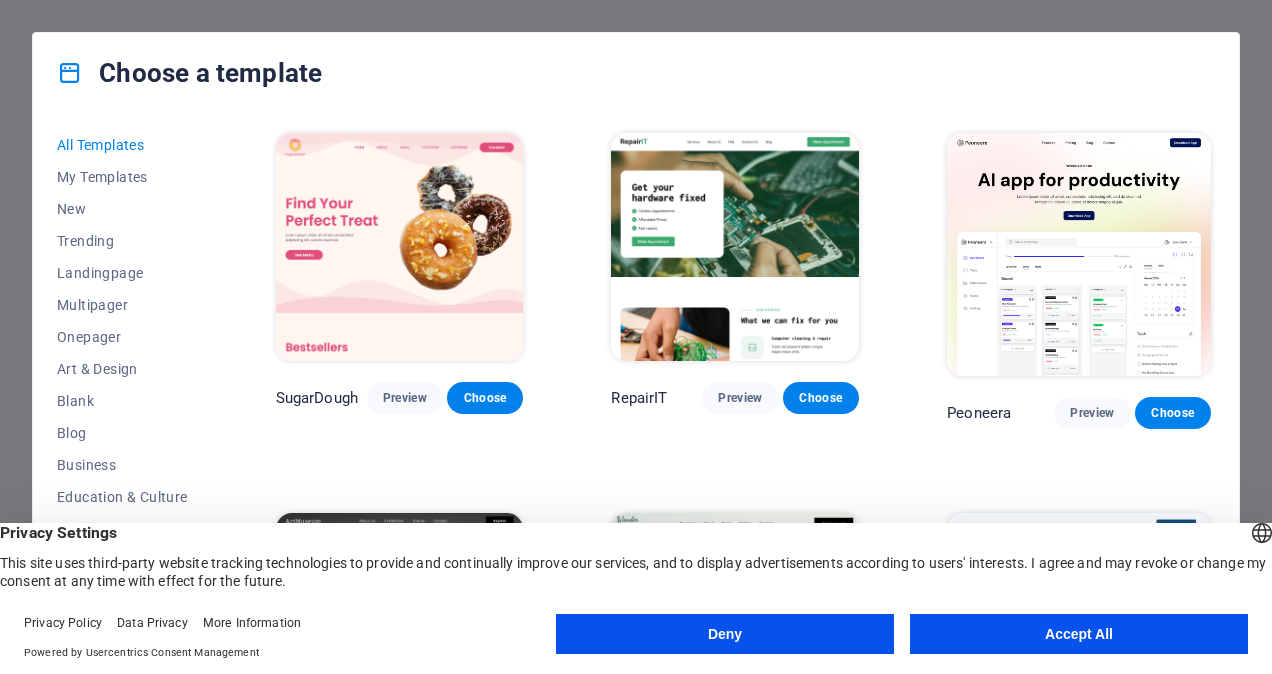click on "Accept All" at bounding box center (1079, 634) 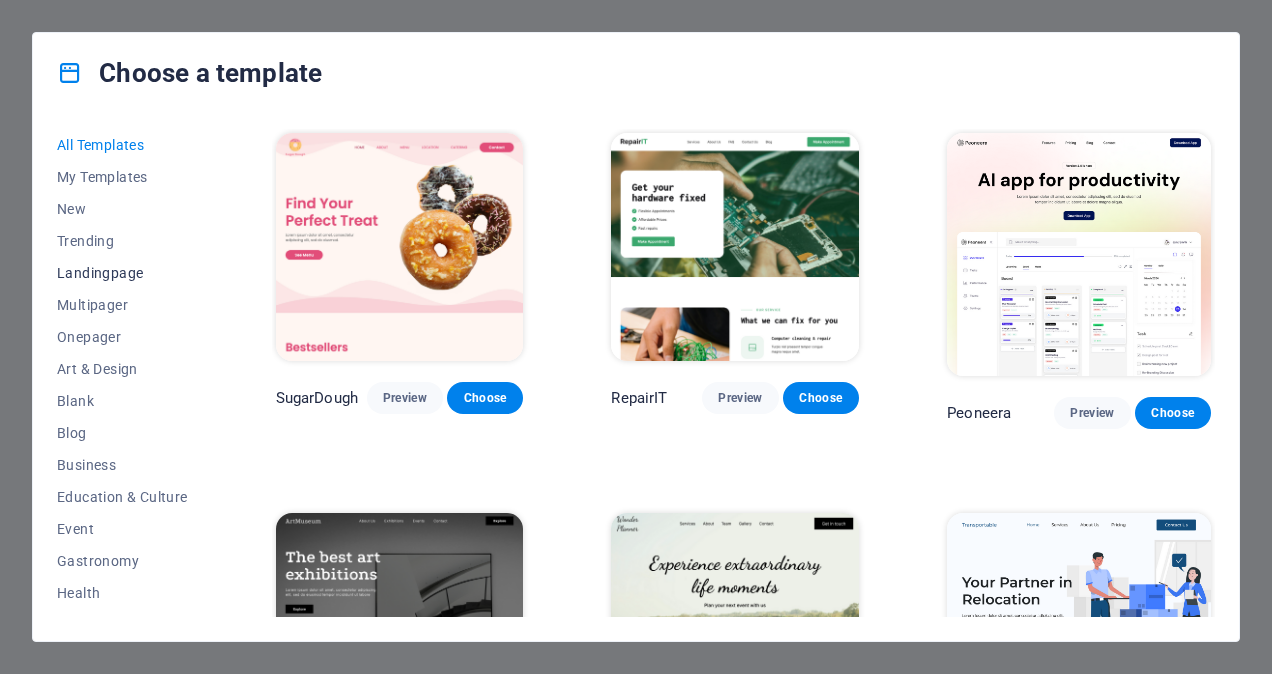 click on "Landingpage" at bounding box center (122, 273) 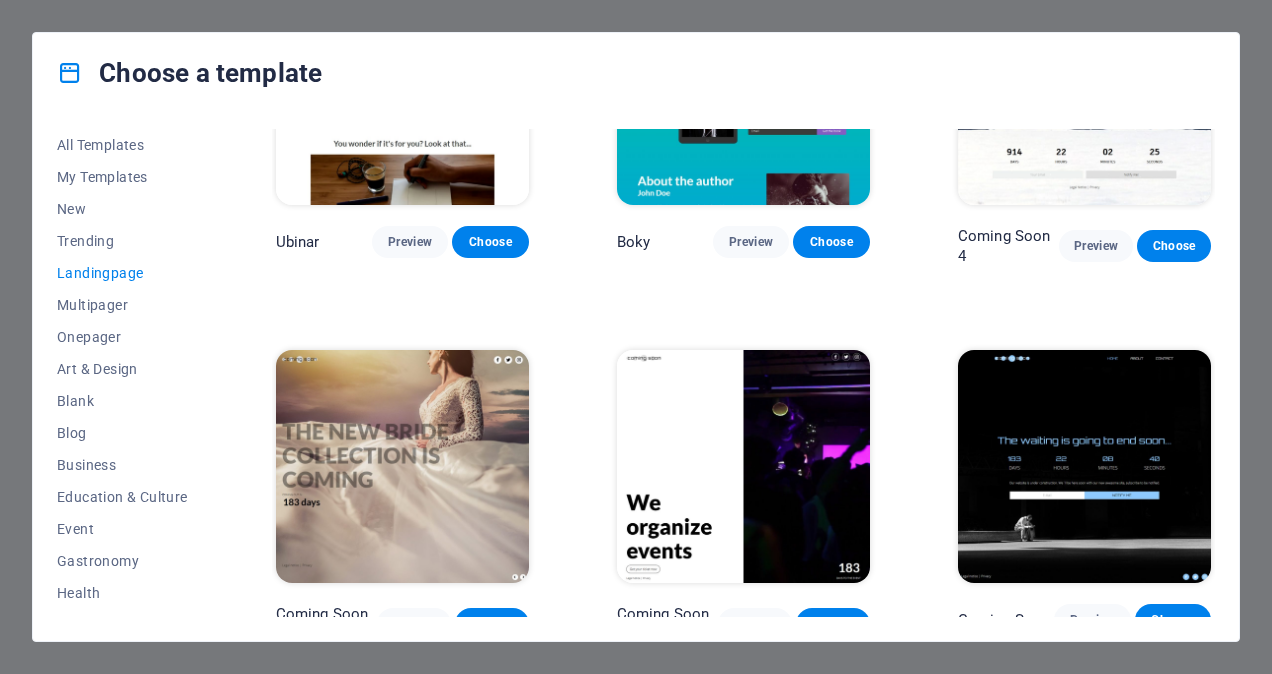 scroll, scrollTop: 2758, scrollLeft: 0, axis: vertical 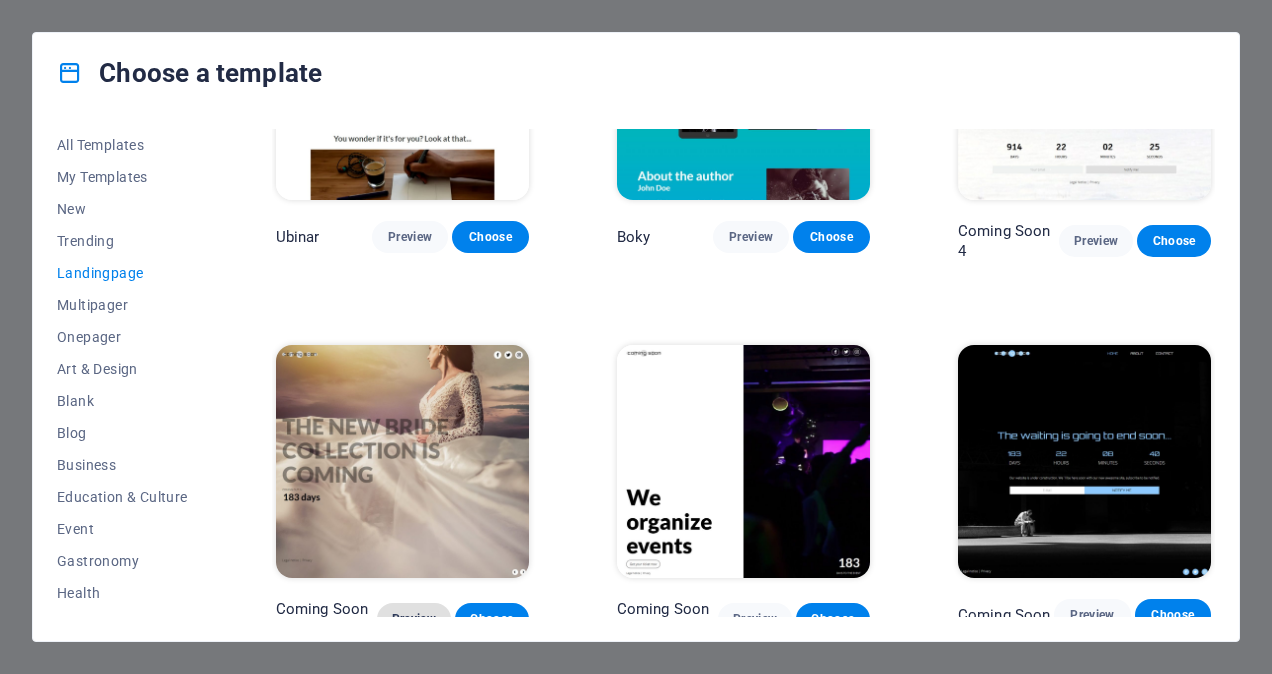 click on "Preview" at bounding box center (414, 619) 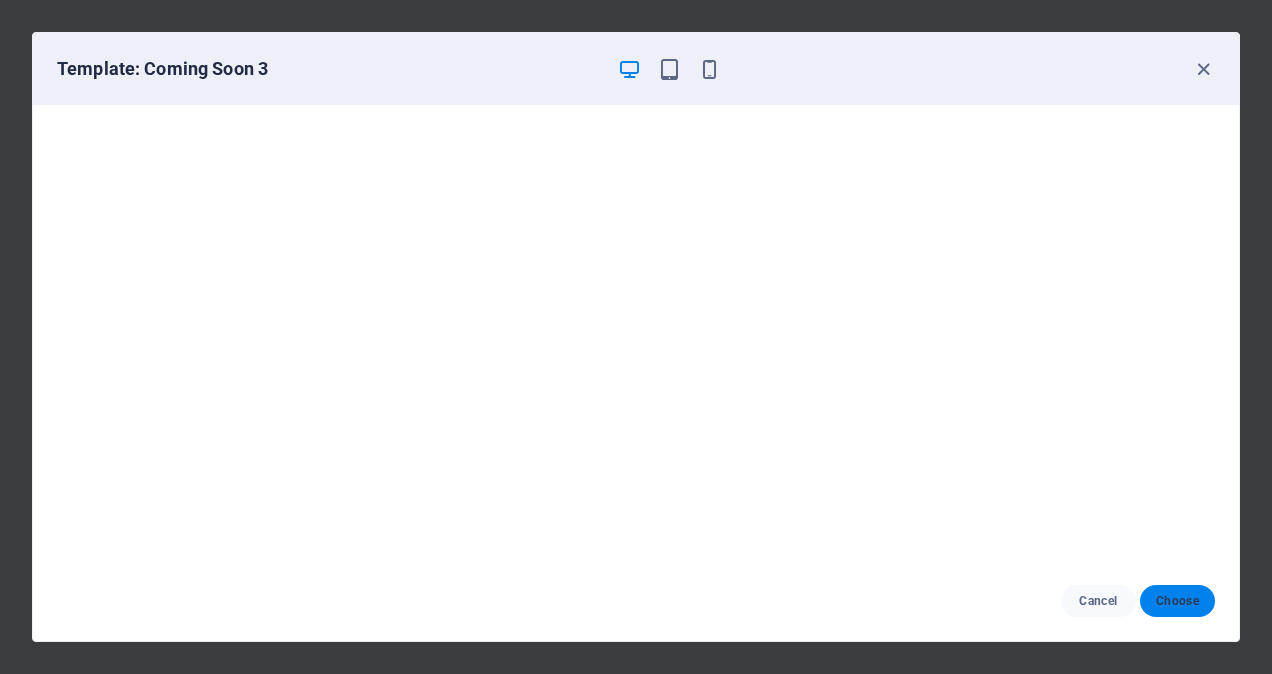 click on "Choose" at bounding box center (1177, 601) 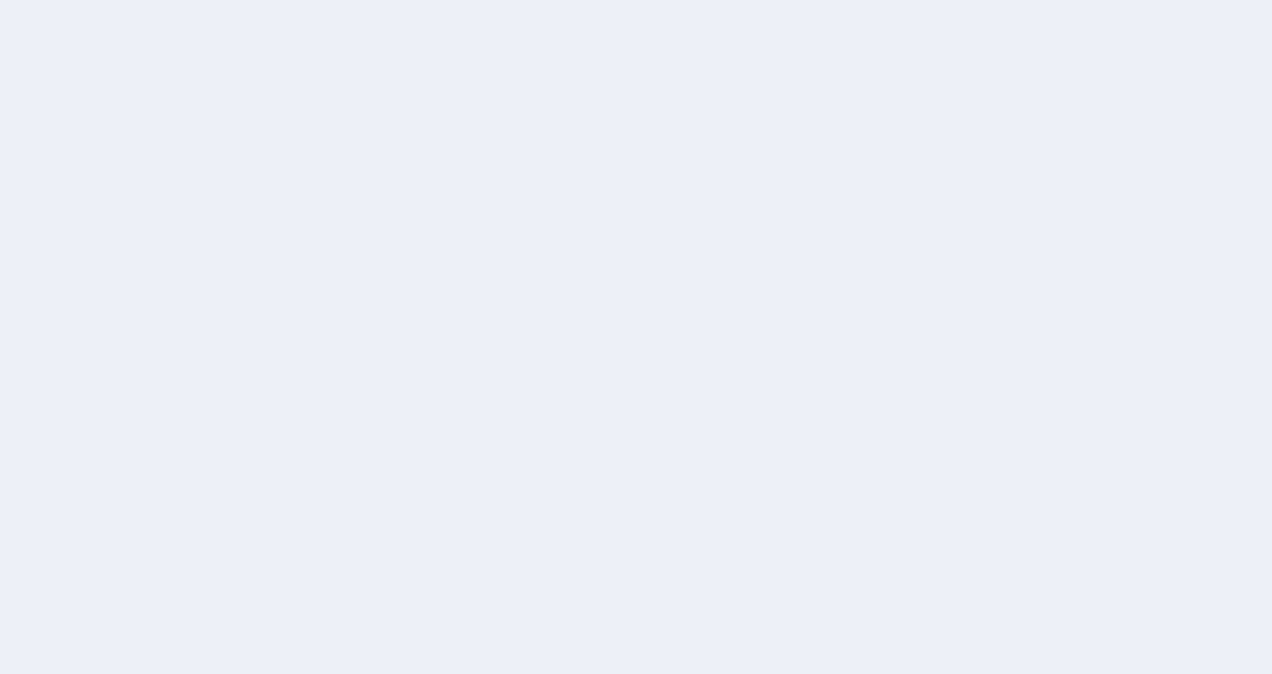 scroll, scrollTop: 0, scrollLeft: 0, axis: both 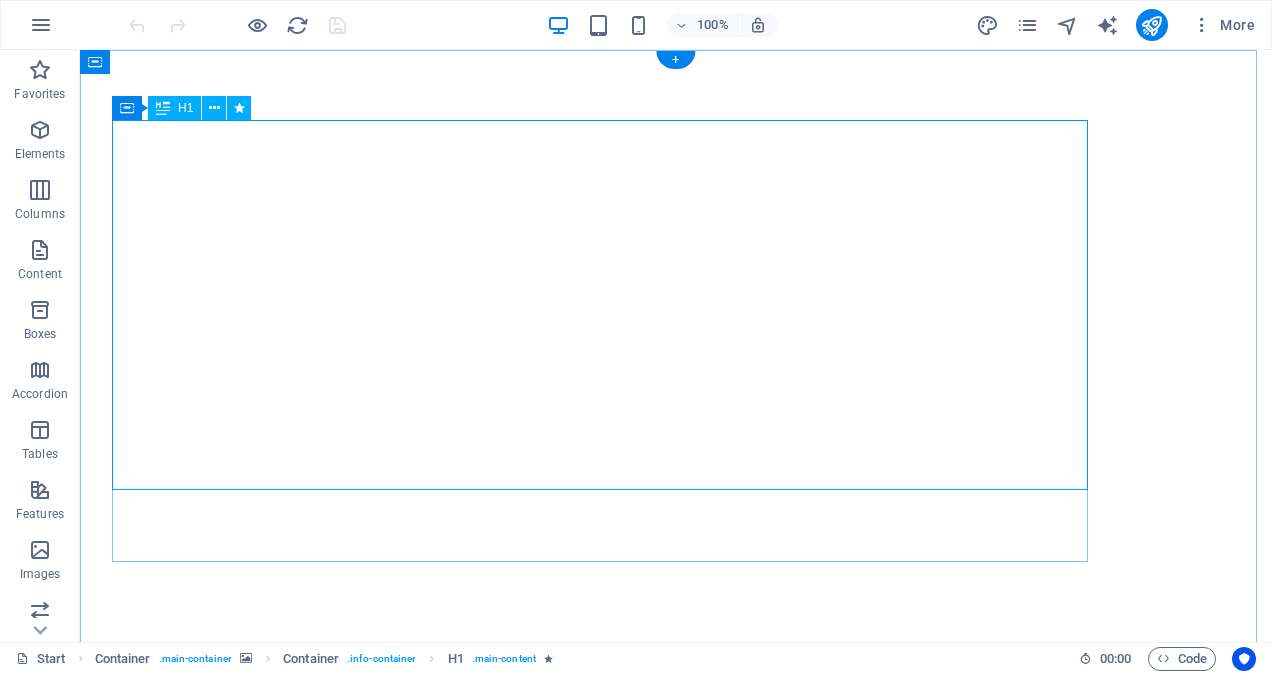 click on "The new bride collection is coming" at bounding box center (600, 1041) 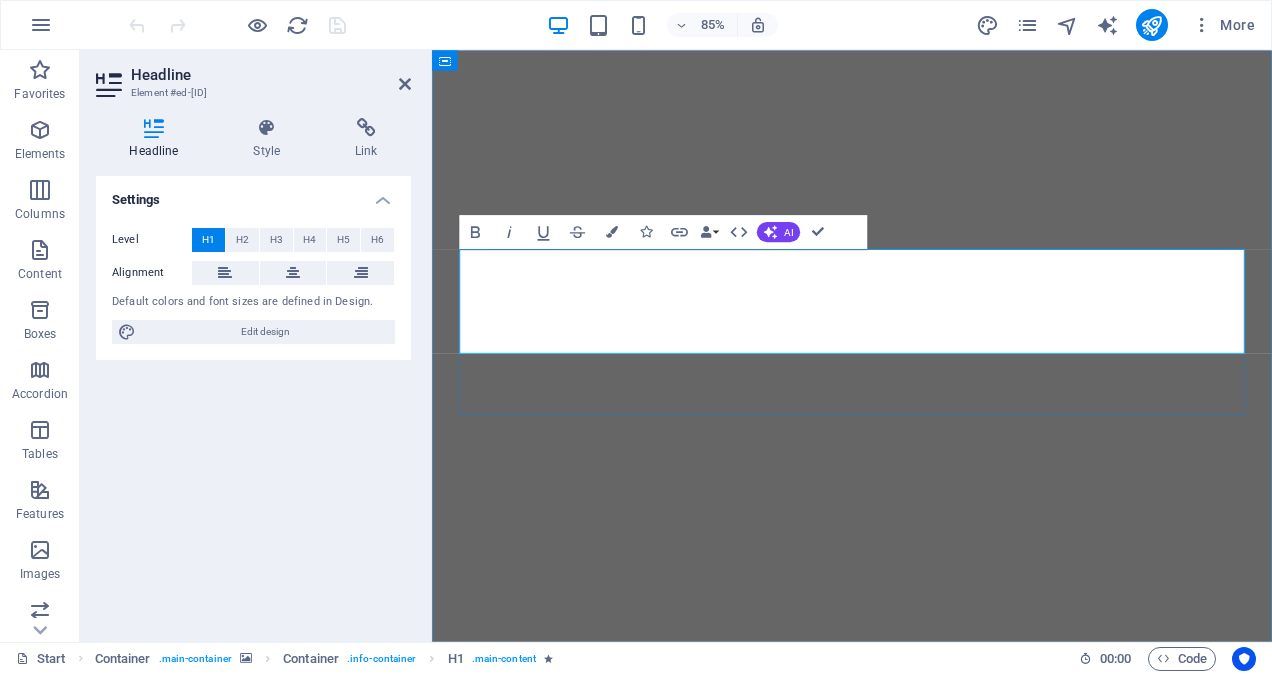 type 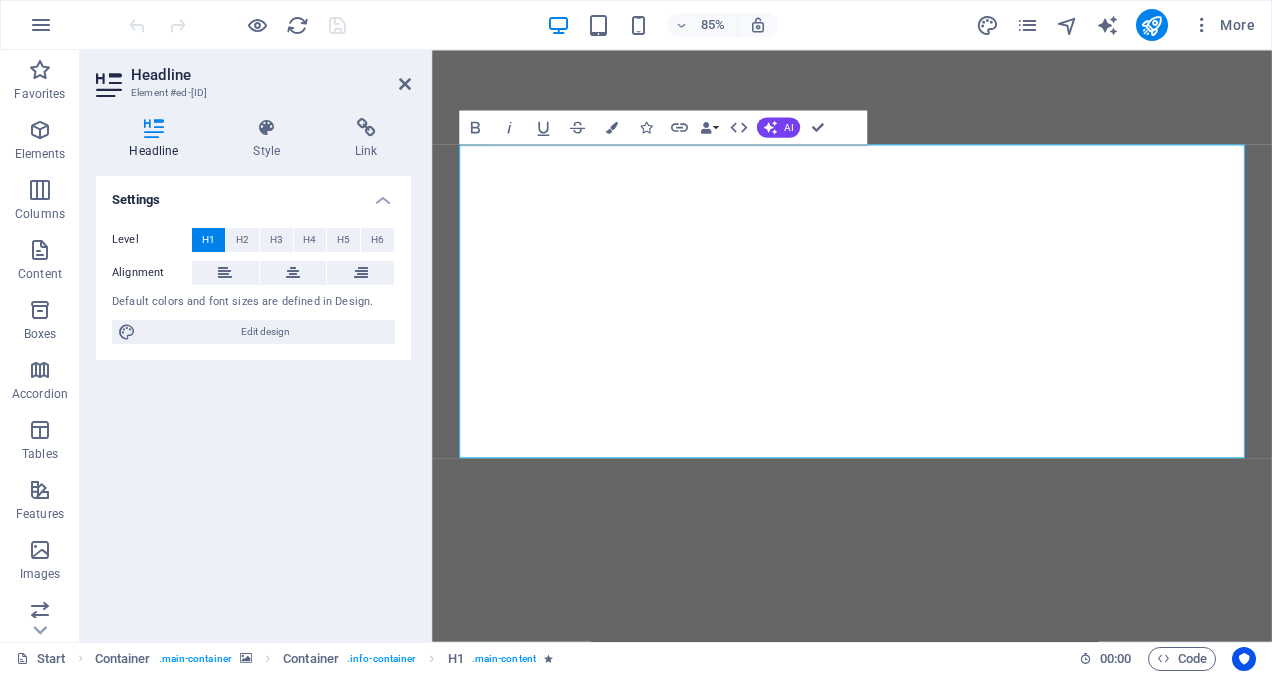 click at bounding box center [-5002, 74] 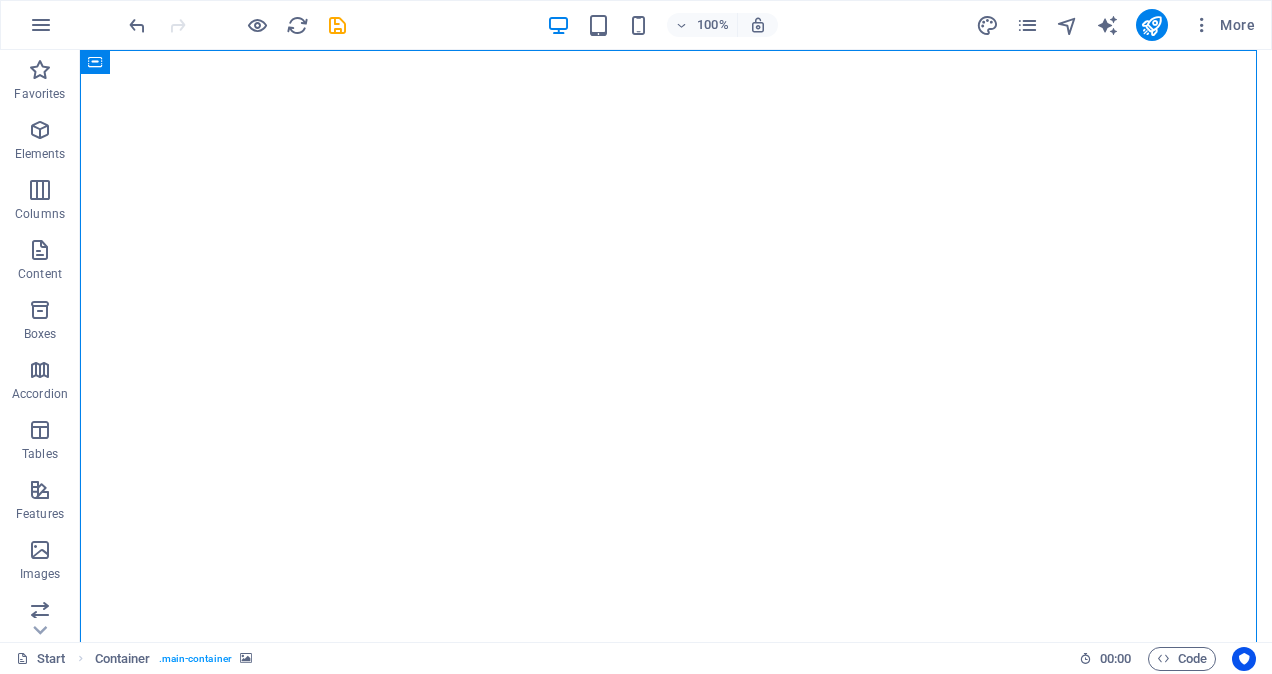 scroll, scrollTop: 24, scrollLeft: 0, axis: vertical 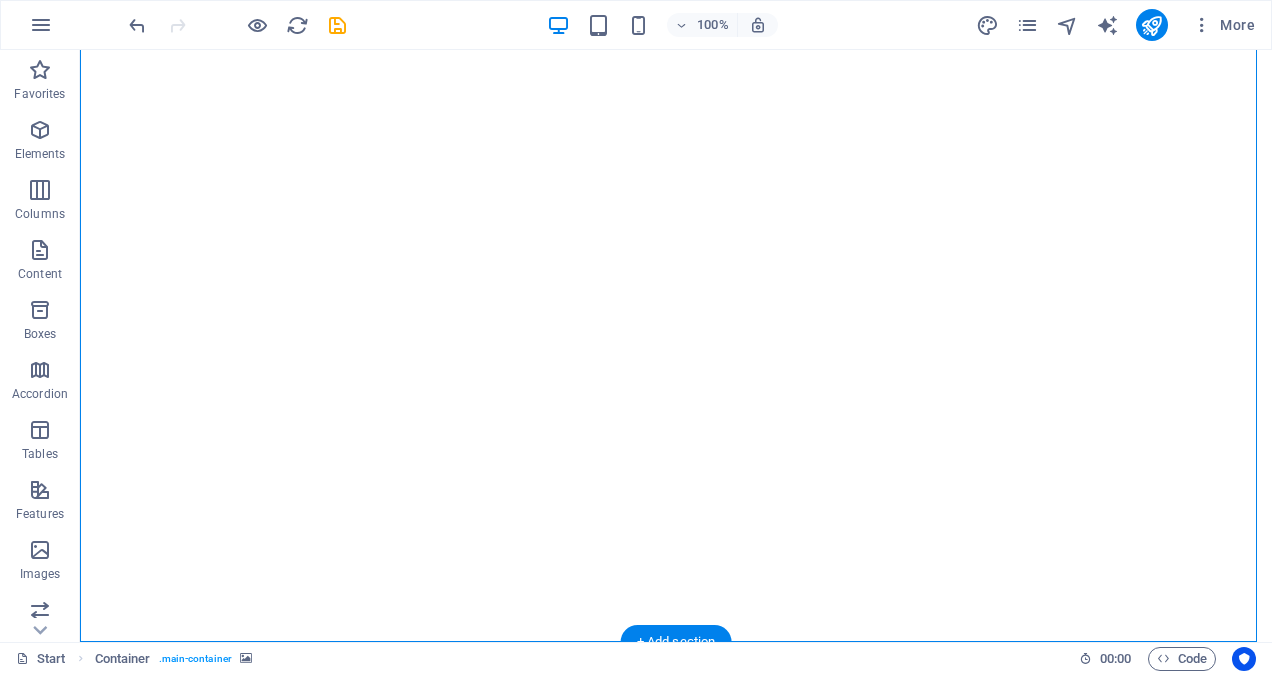 click at bounding box center [80, 68] 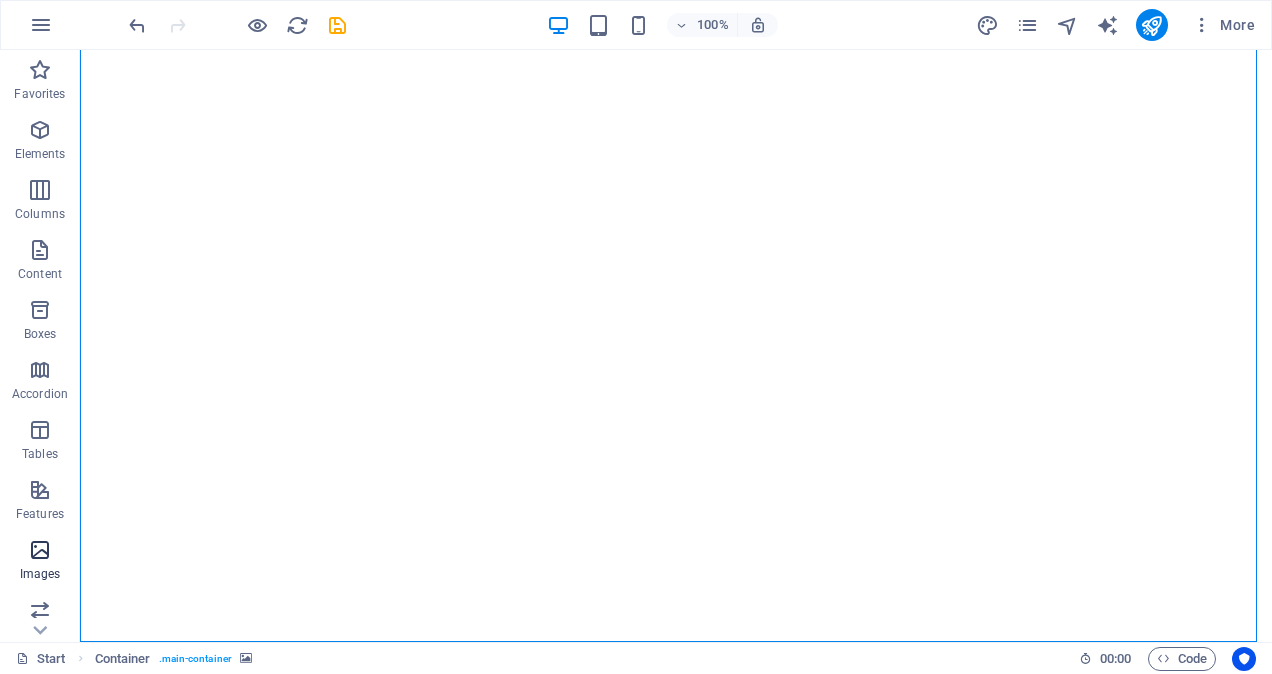 click at bounding box center [40, 550] 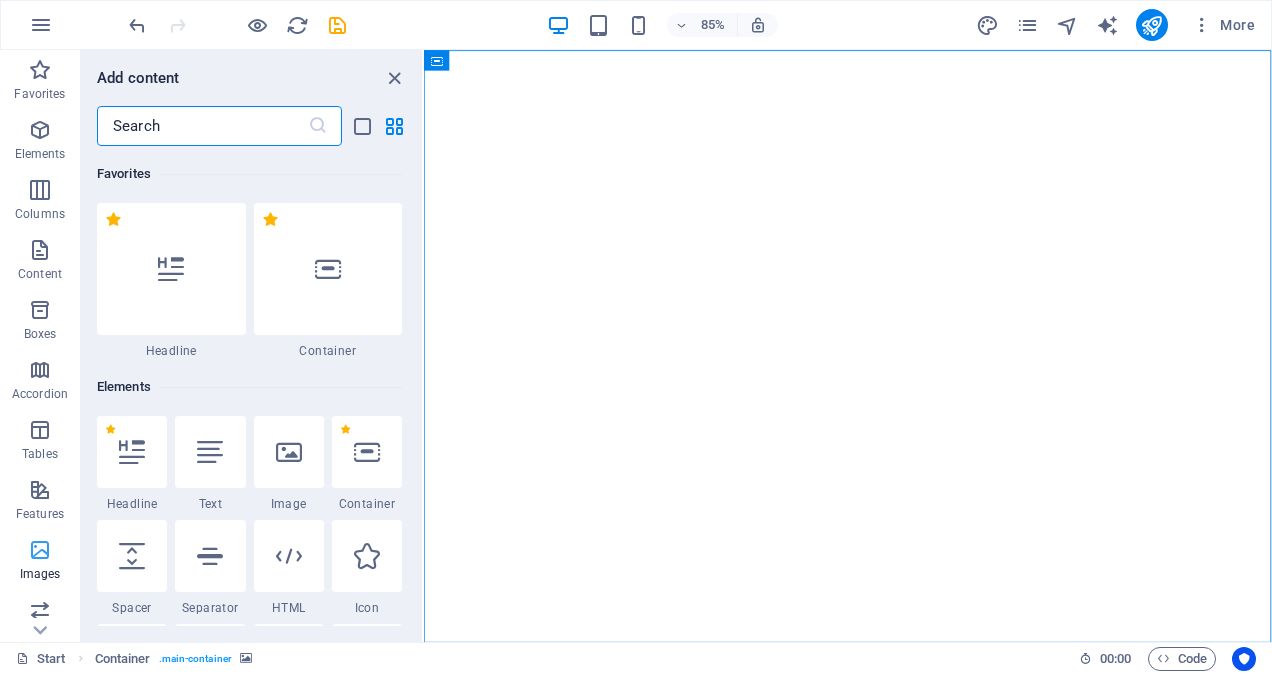 scroll, scrollTop: 0, scrollLeft: 0, axis: both 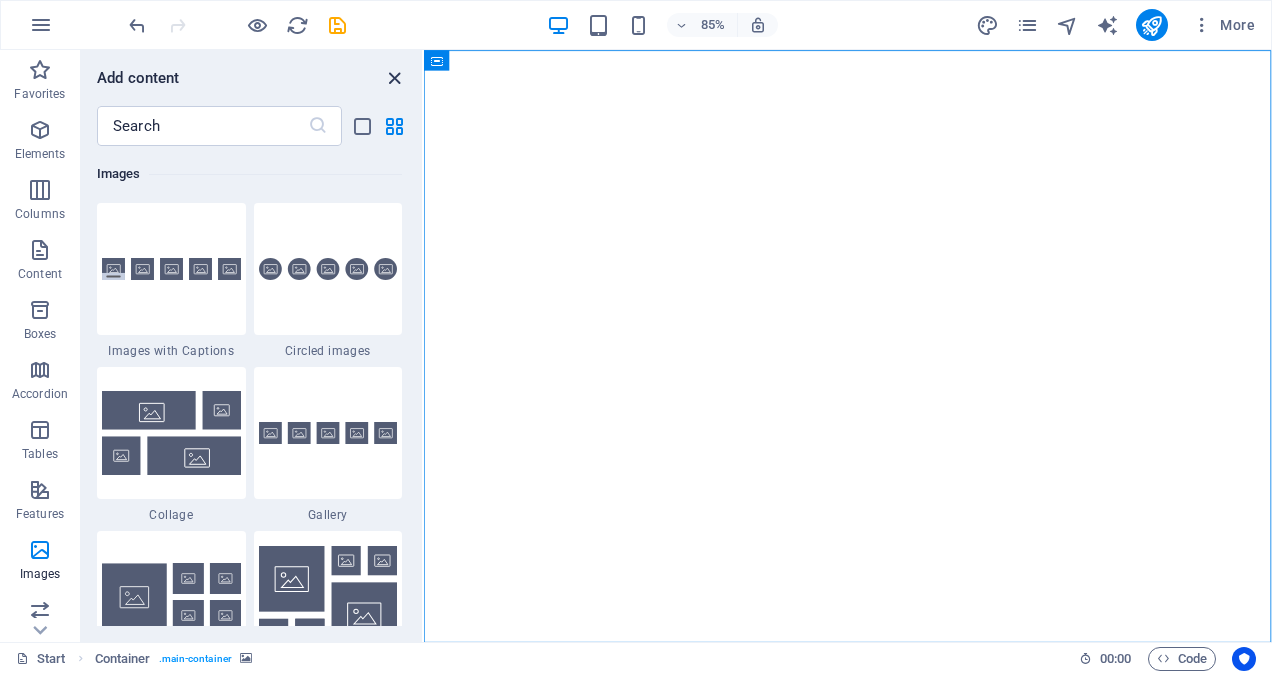 click at bounding box center (394, 78) 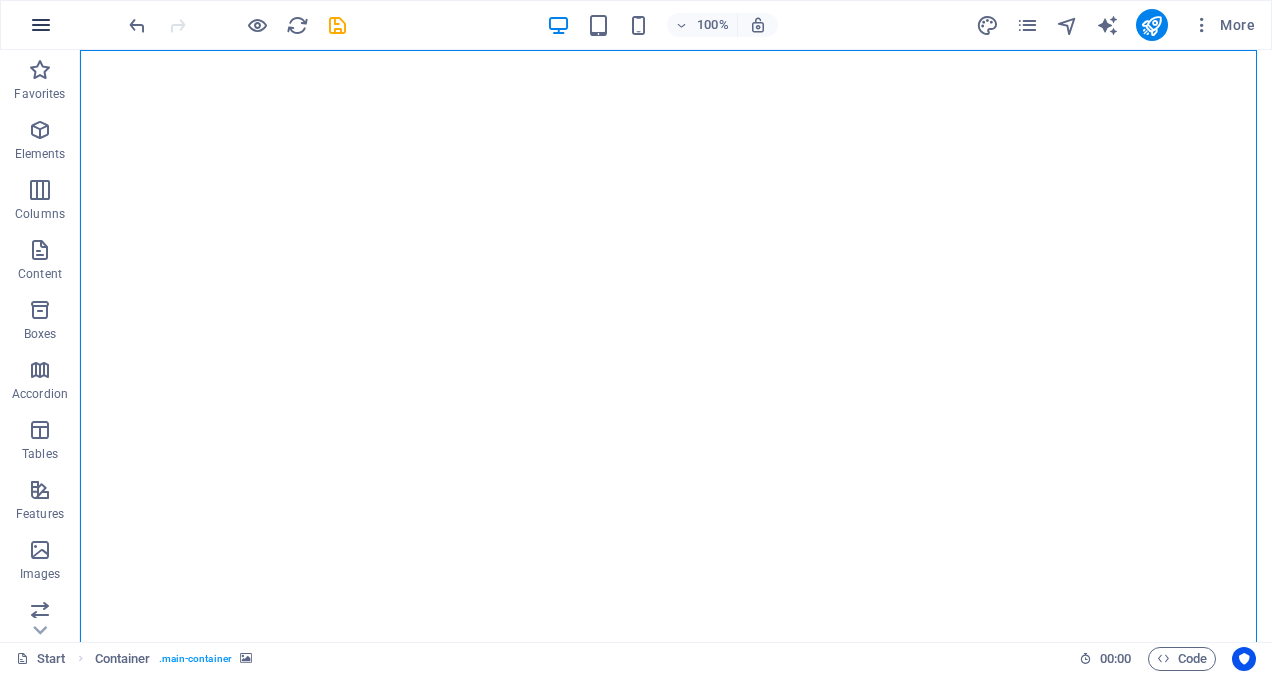 click at bounding box center (41, 25) 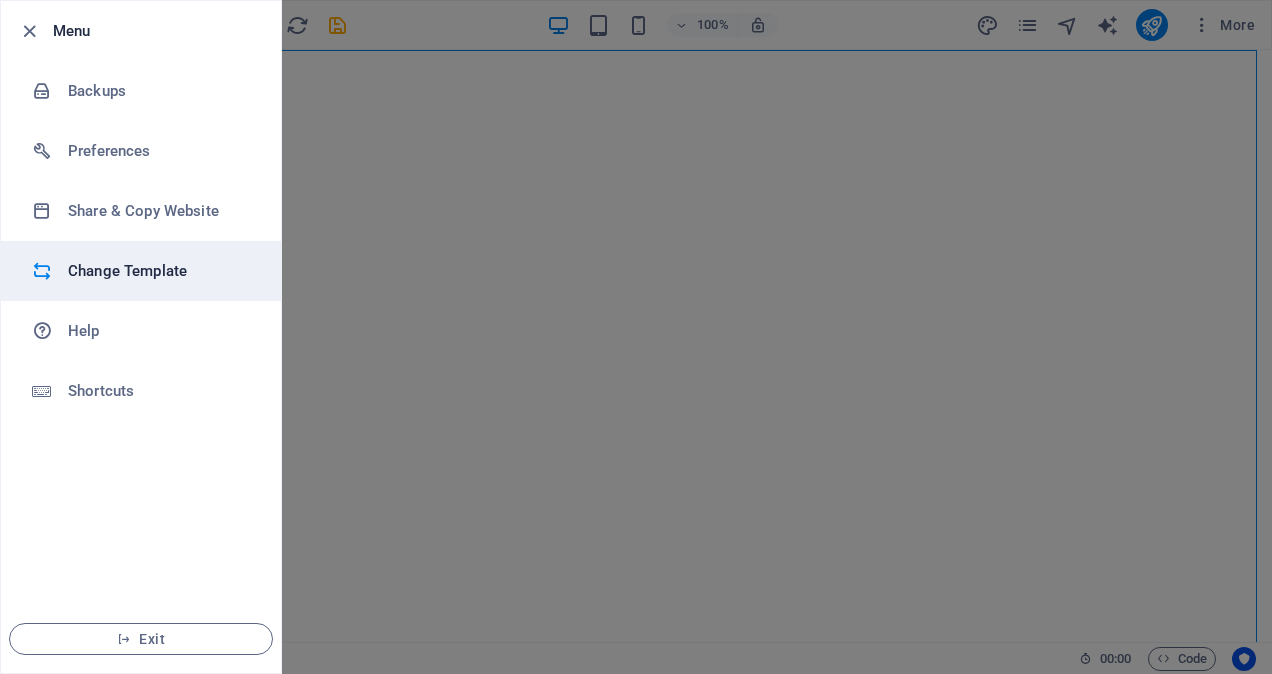 click on "Change Template" at bounding box center (160, 271) 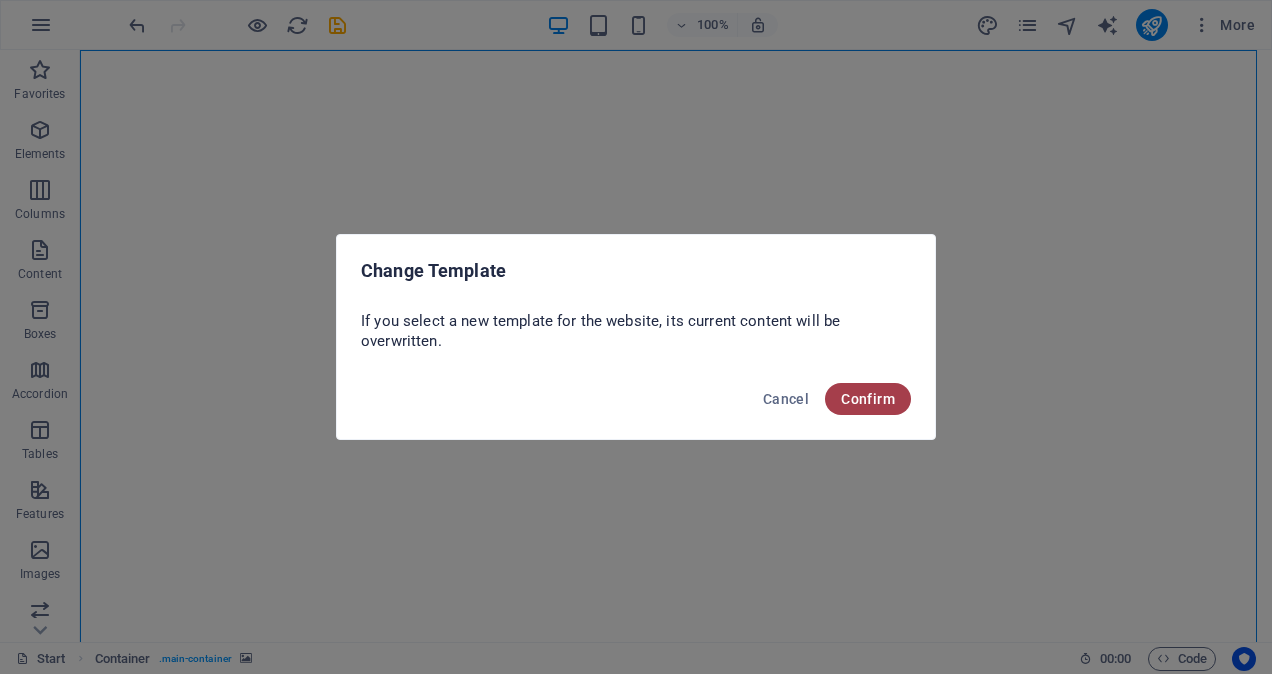 click on "Confirm" at bounding box center [868, 399] 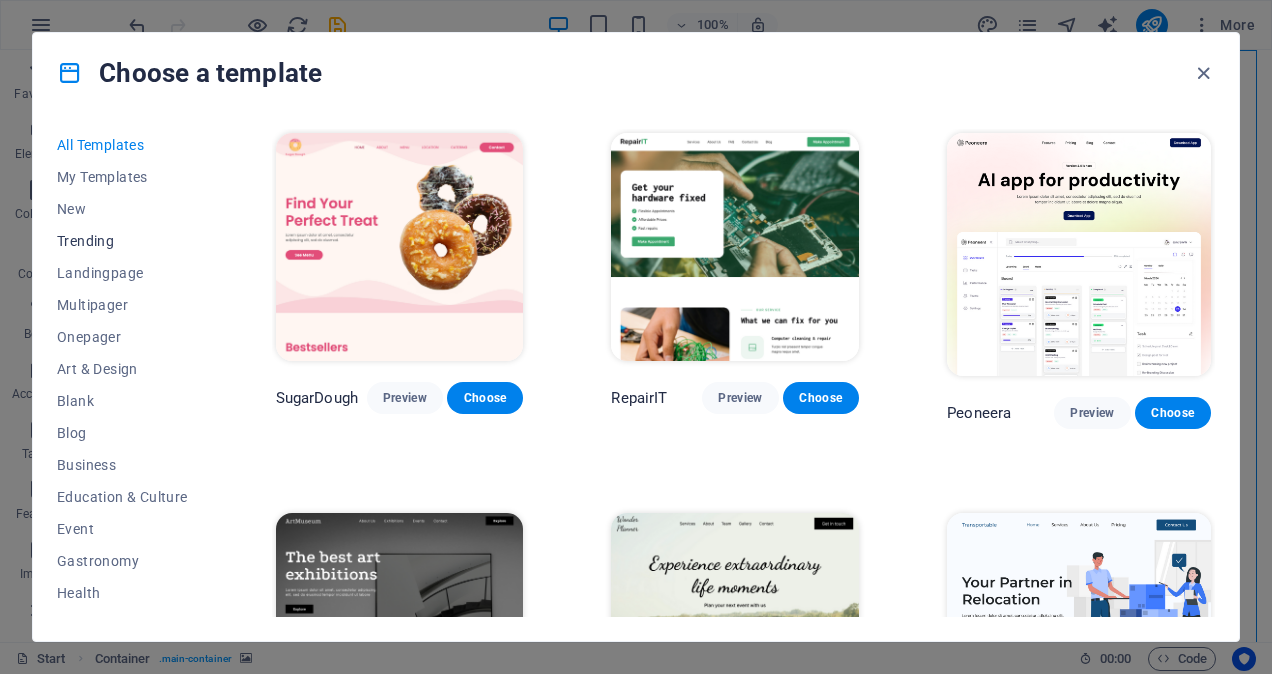 click on "Trending" at bounding box center (122, 241) 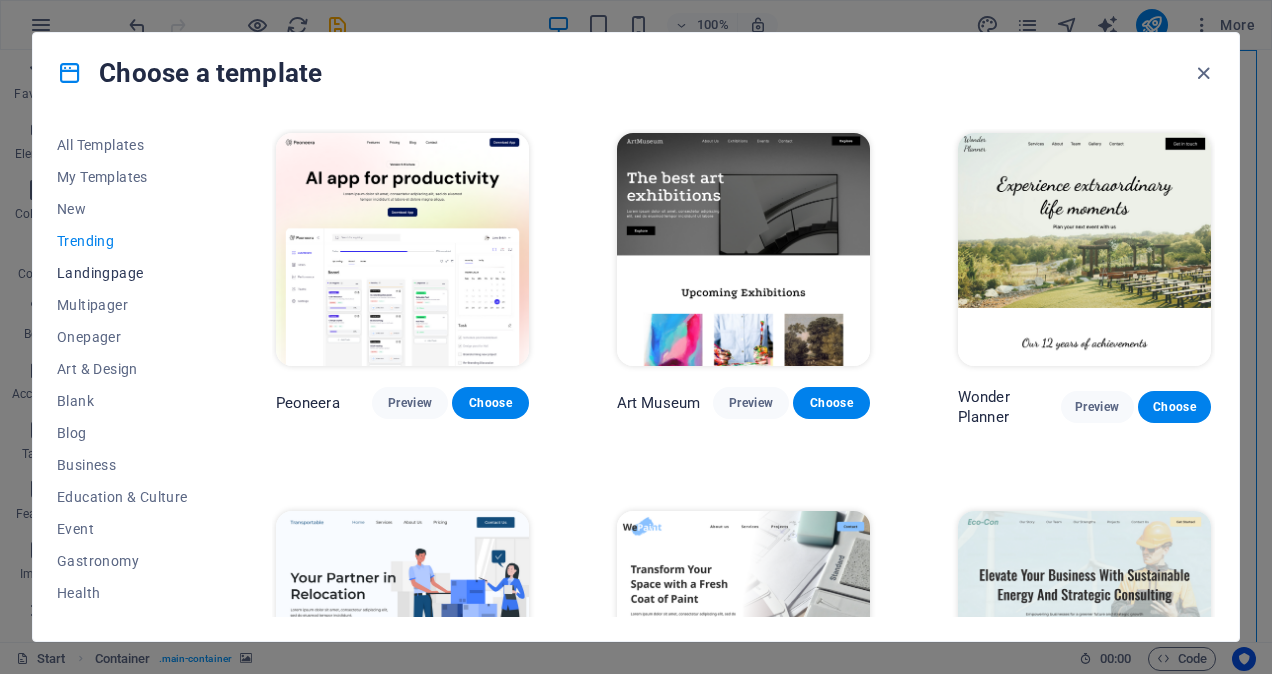 click on "Landingpage" at bounding box center [122, 273] 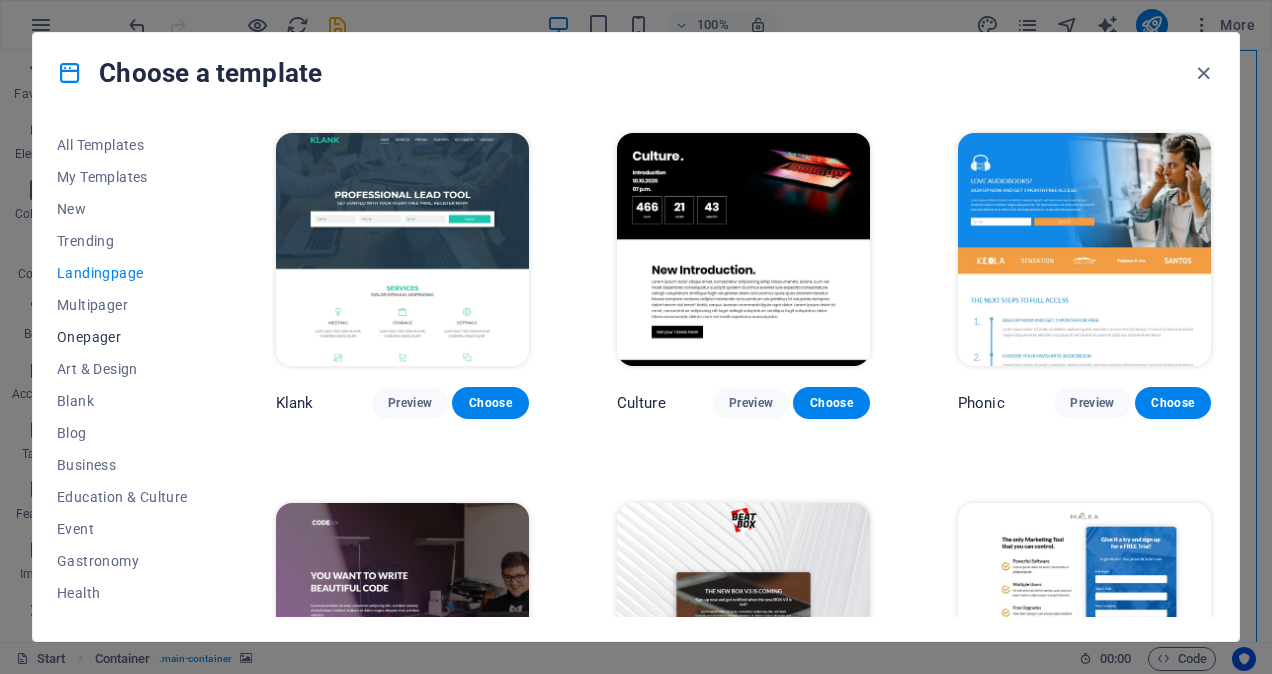 click on "Onepager" at bounding box center [122, 337] 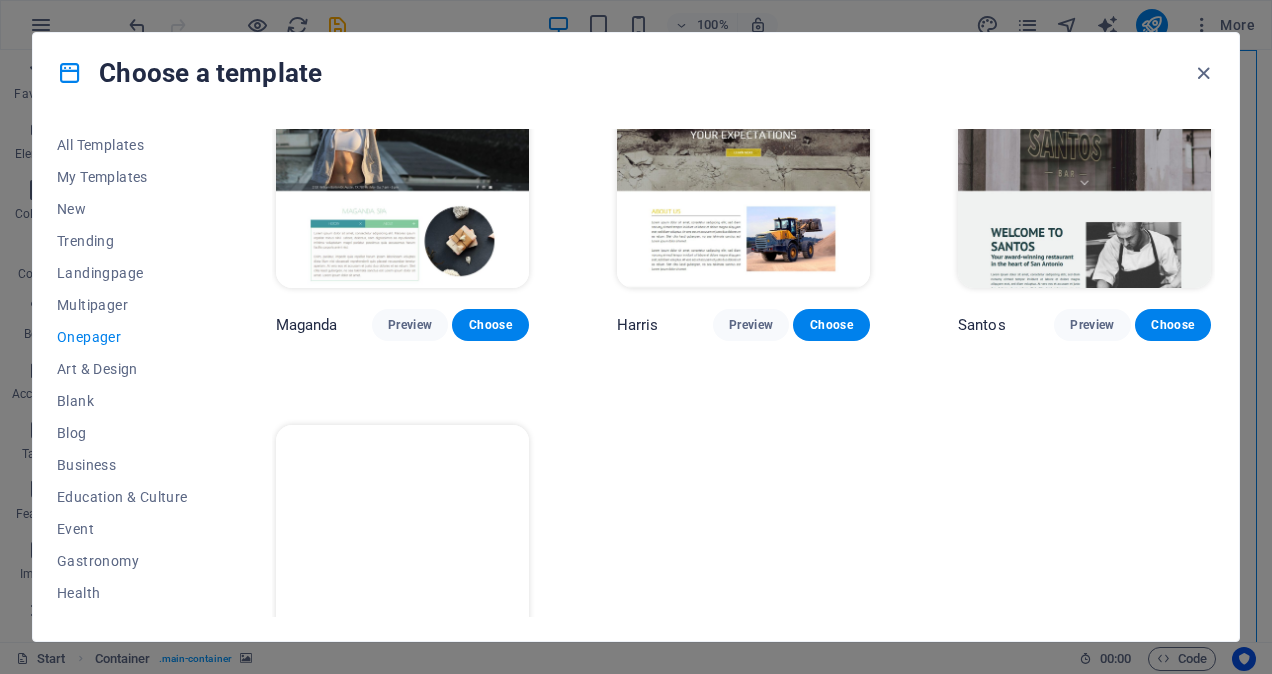 scroll, scrollTop: 8315, scrollLeft: 0, axis: vertical 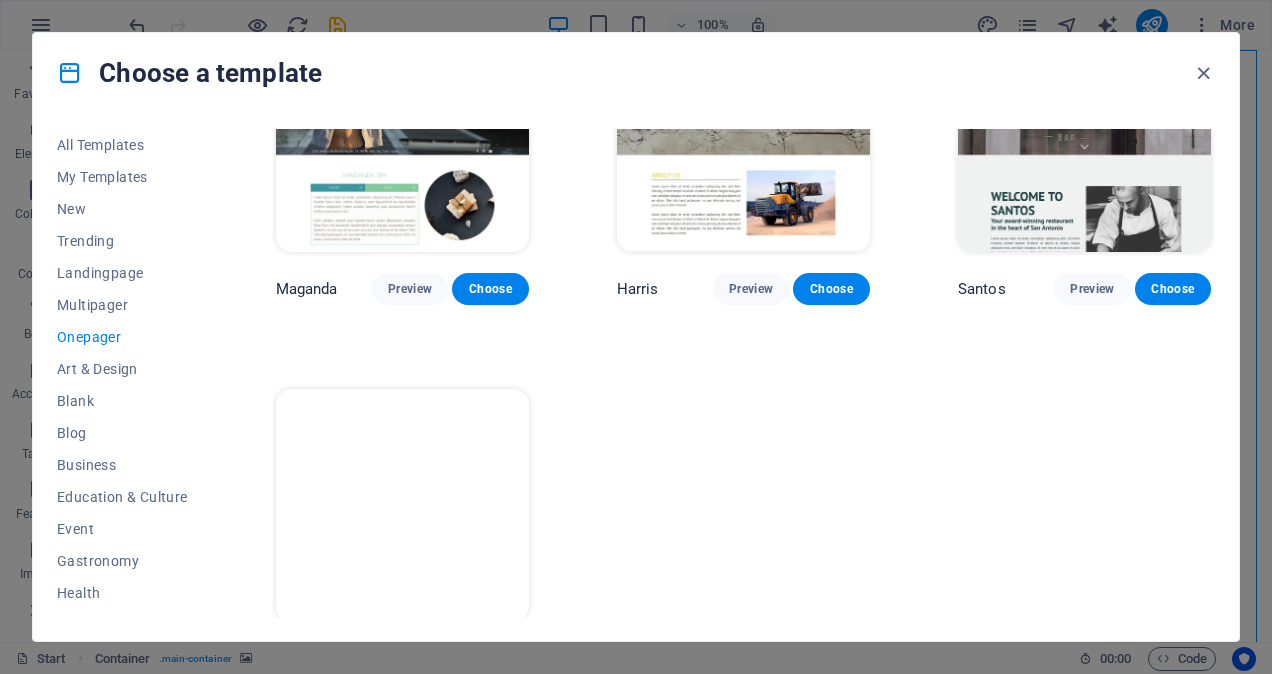 click on "Choose" at bounding box center (490, 659) 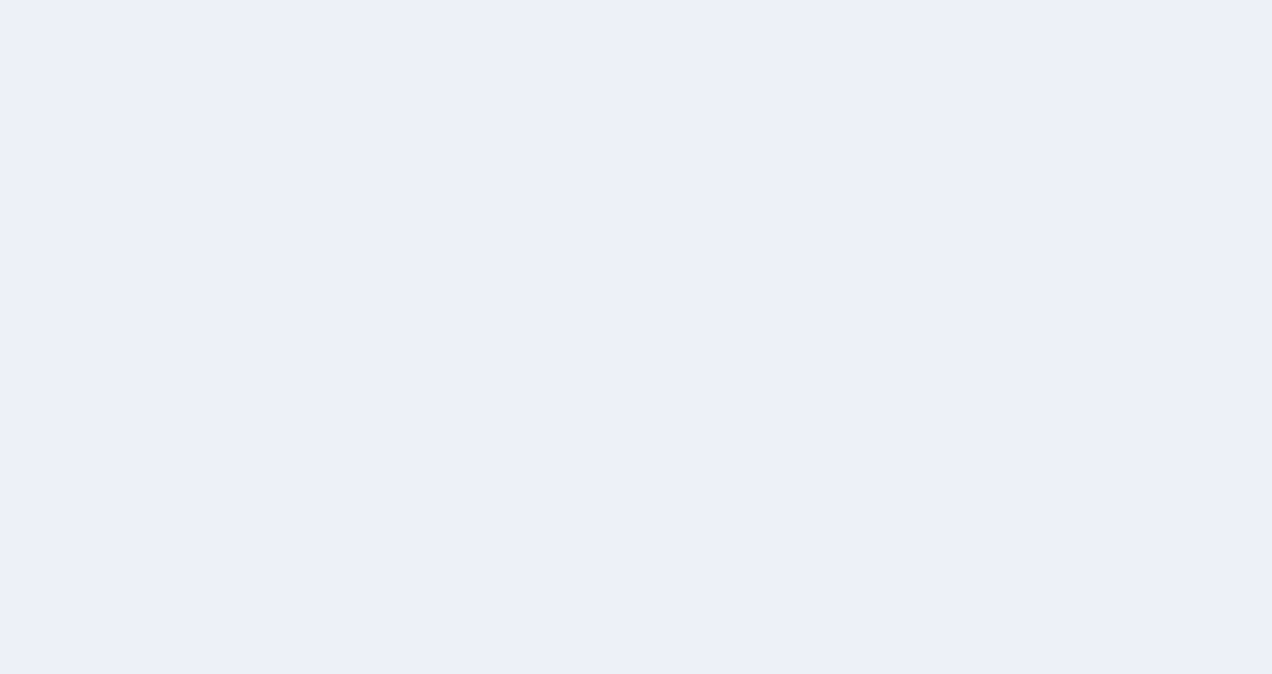 scroll, scrollTop: 0, scrollLeft: 0, axis: both 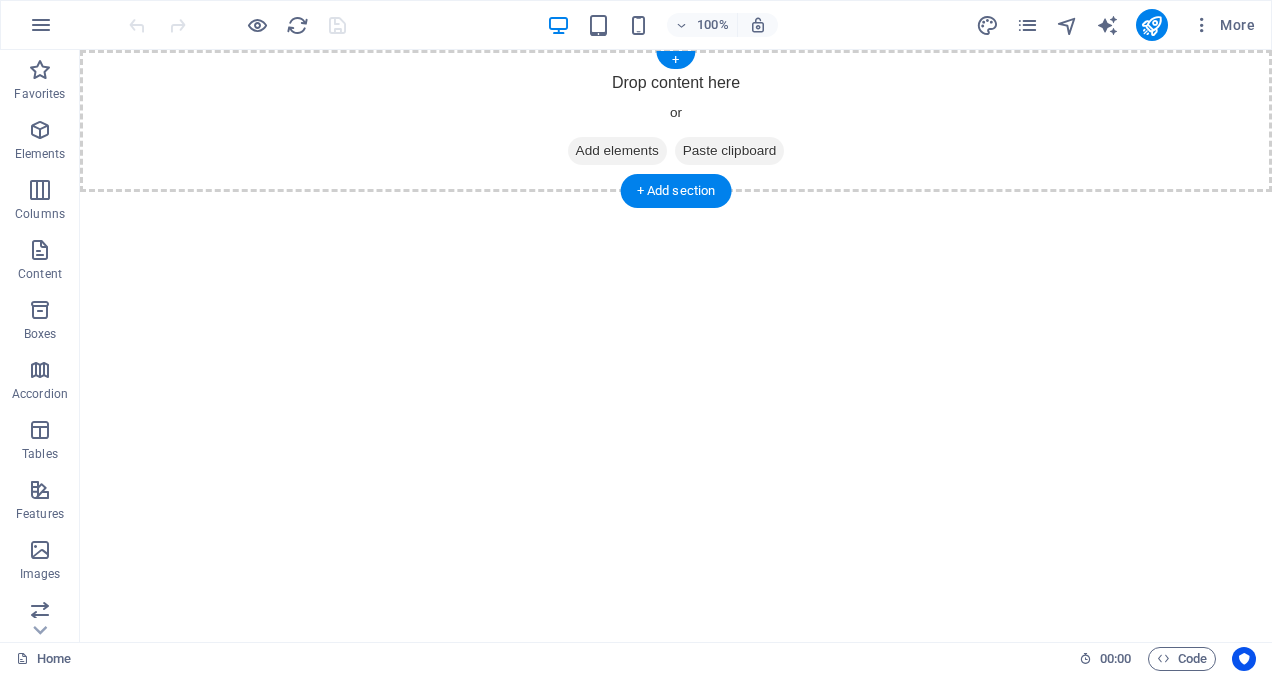 click on "Paste clipboard" at bounding box center [730, 151] 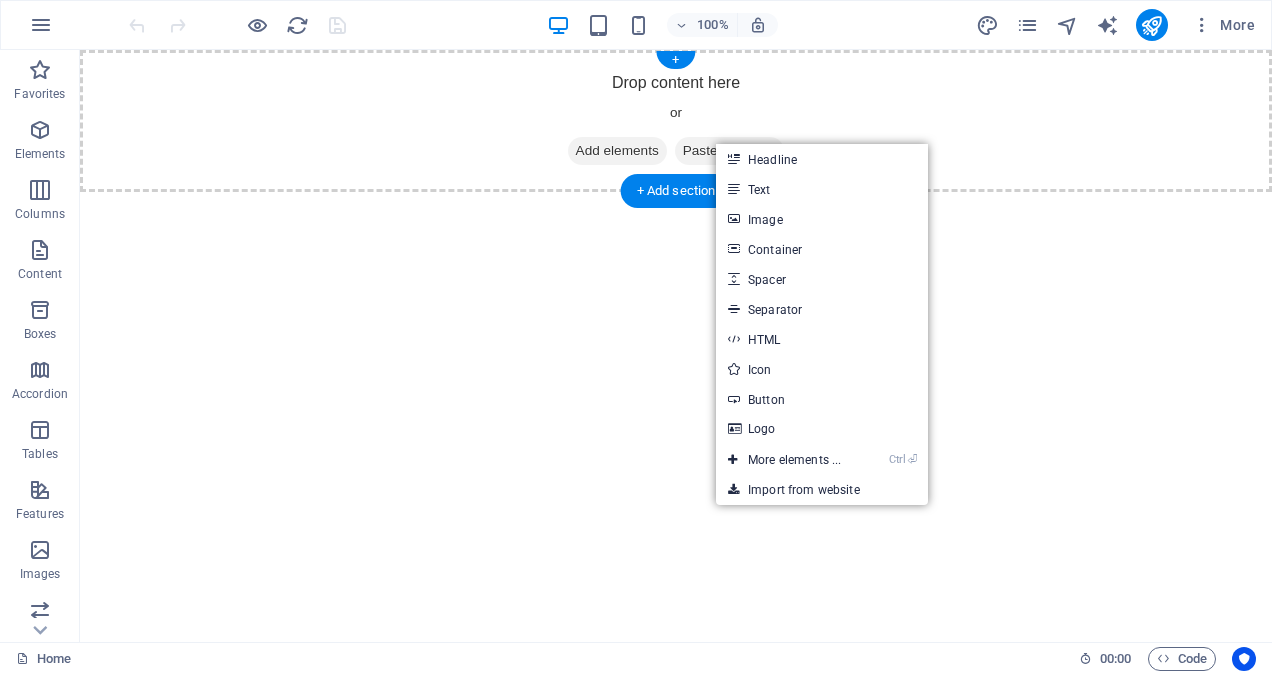 drag, startPoint x: 882, startPoint y: 499, endPoint x: 316, endPoint y: 74, distance: 707.8001 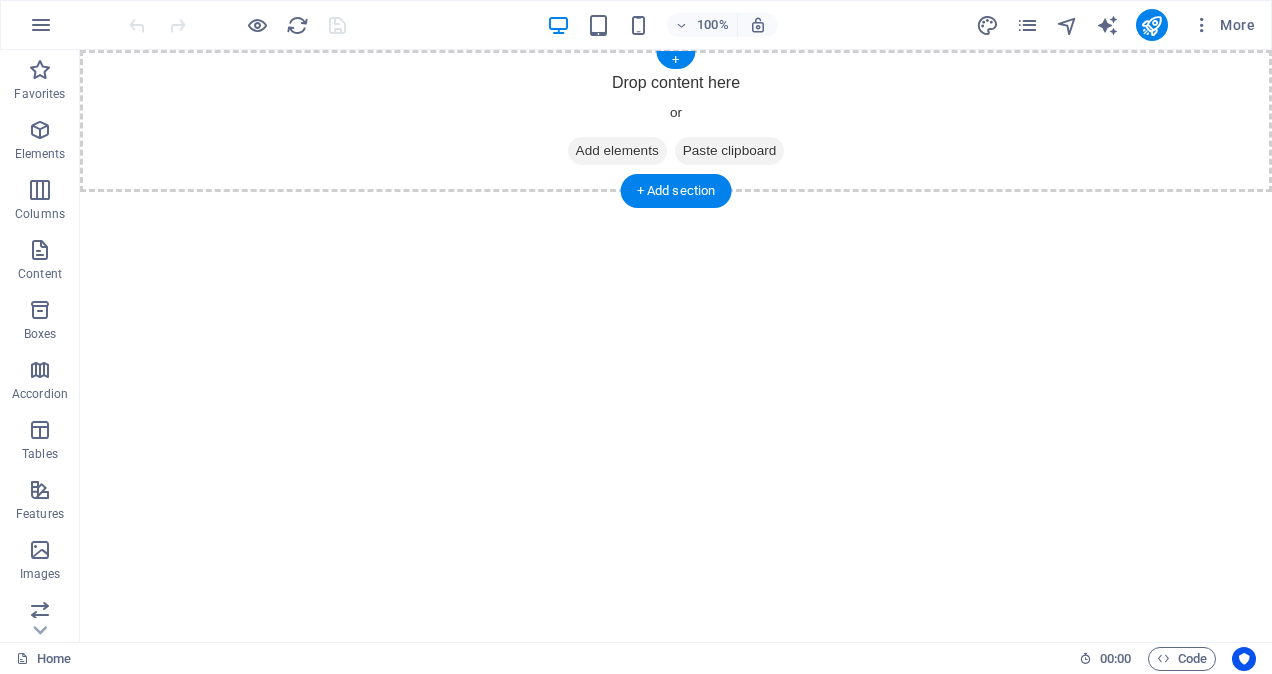 click on "Paste clipboard" at bounding box center [730, 151] 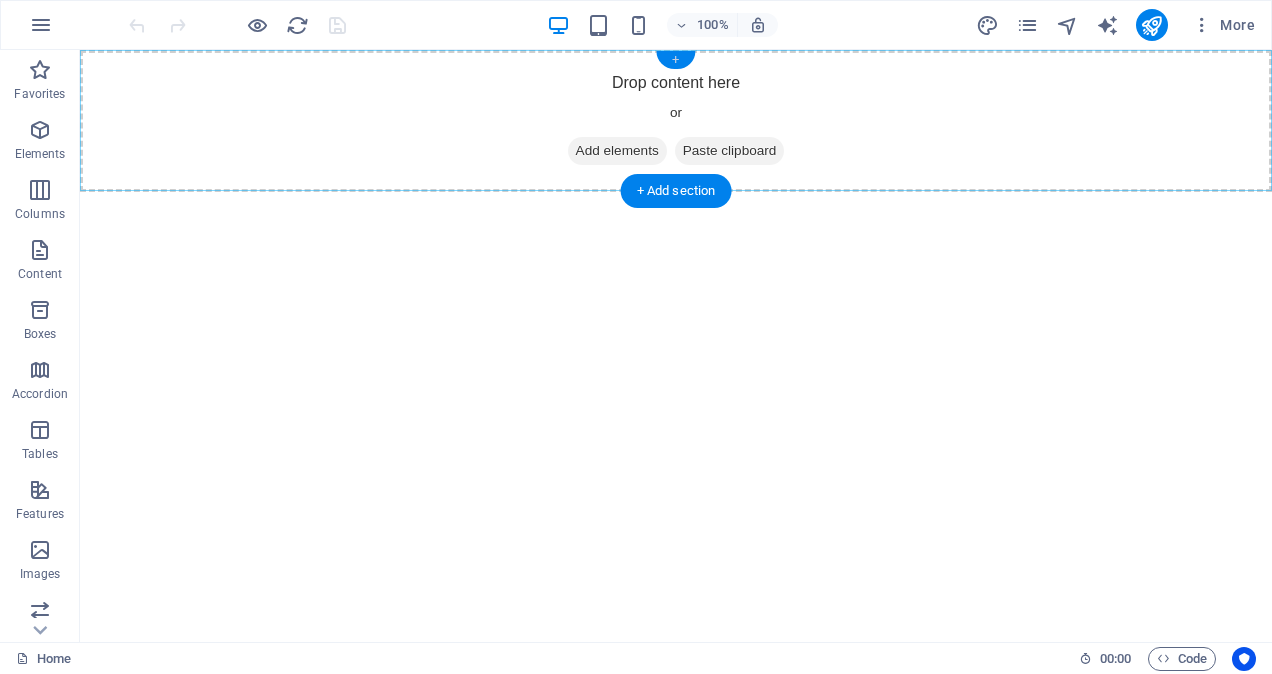 click on "+" at bounding box center (675, 60) 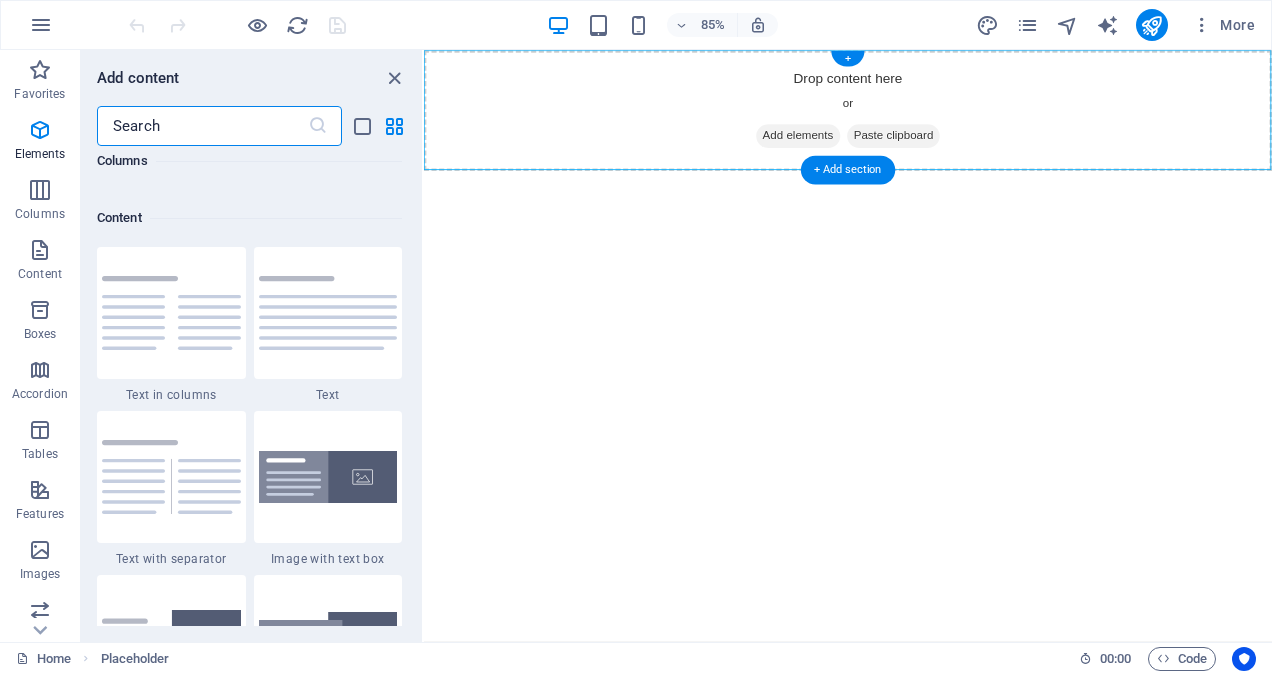 scroll, scrollTop: 3499, scrollLeft: 0, axis: vertical 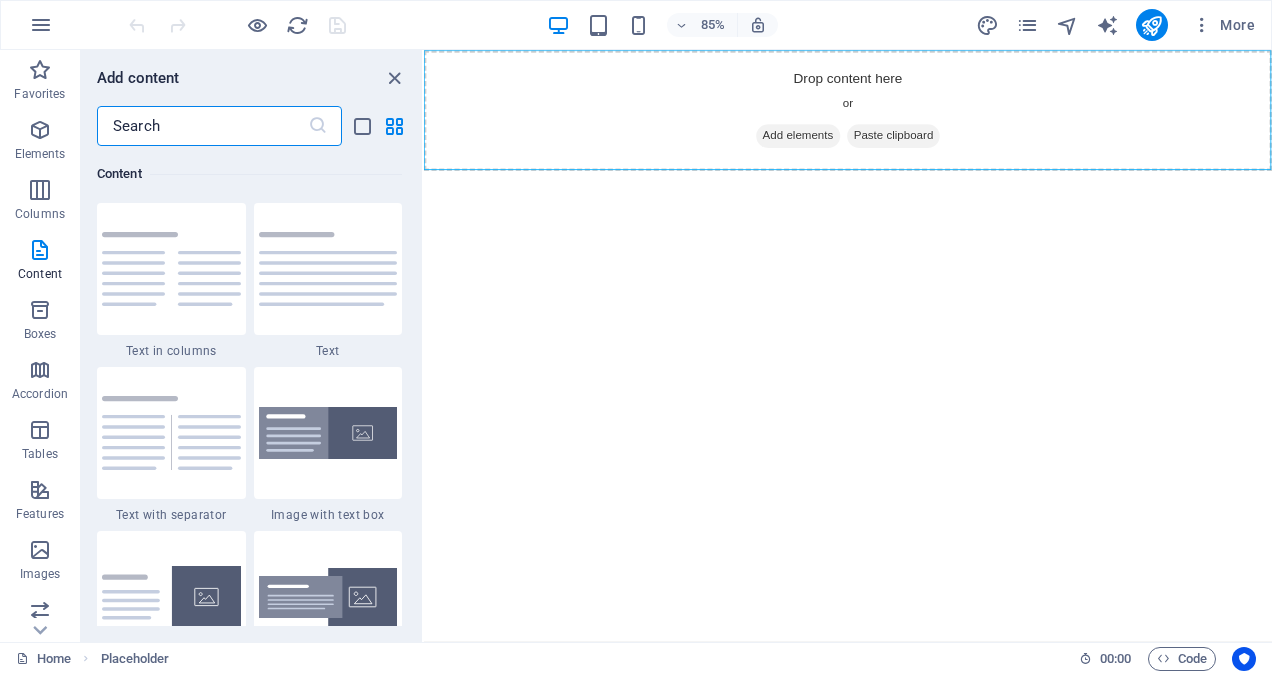 click at bounding box center [202, 126] 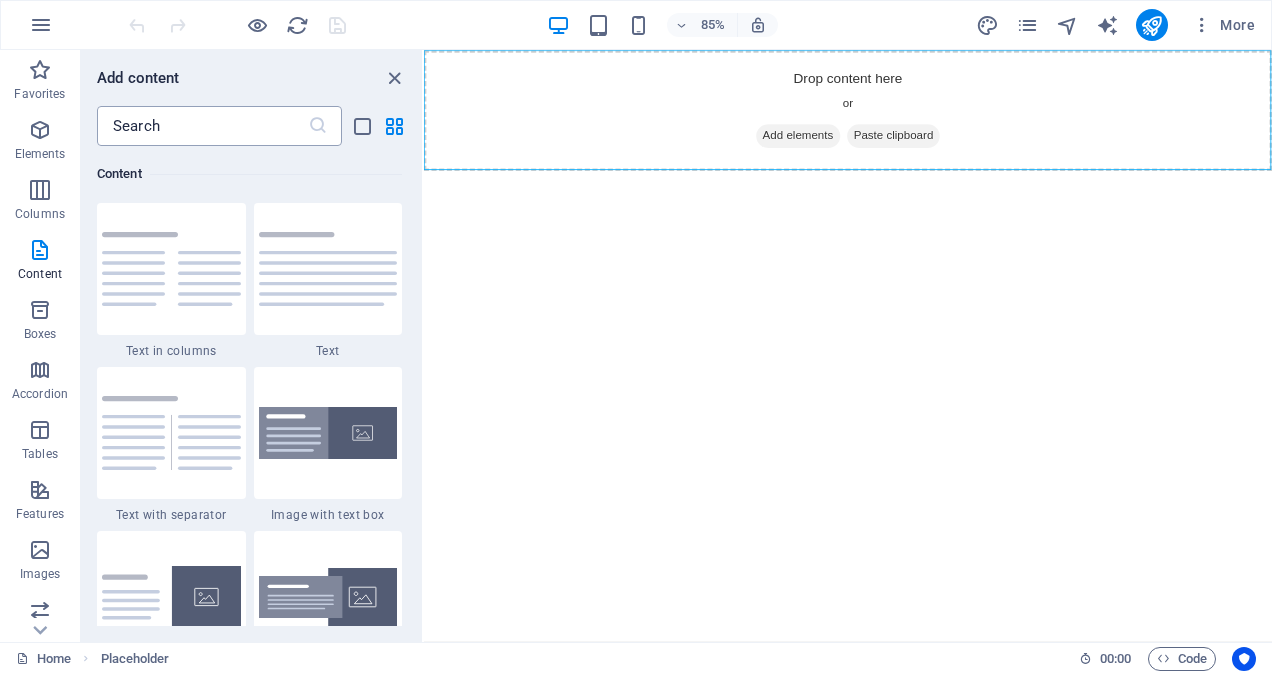 click at bounding box center [318, 126] 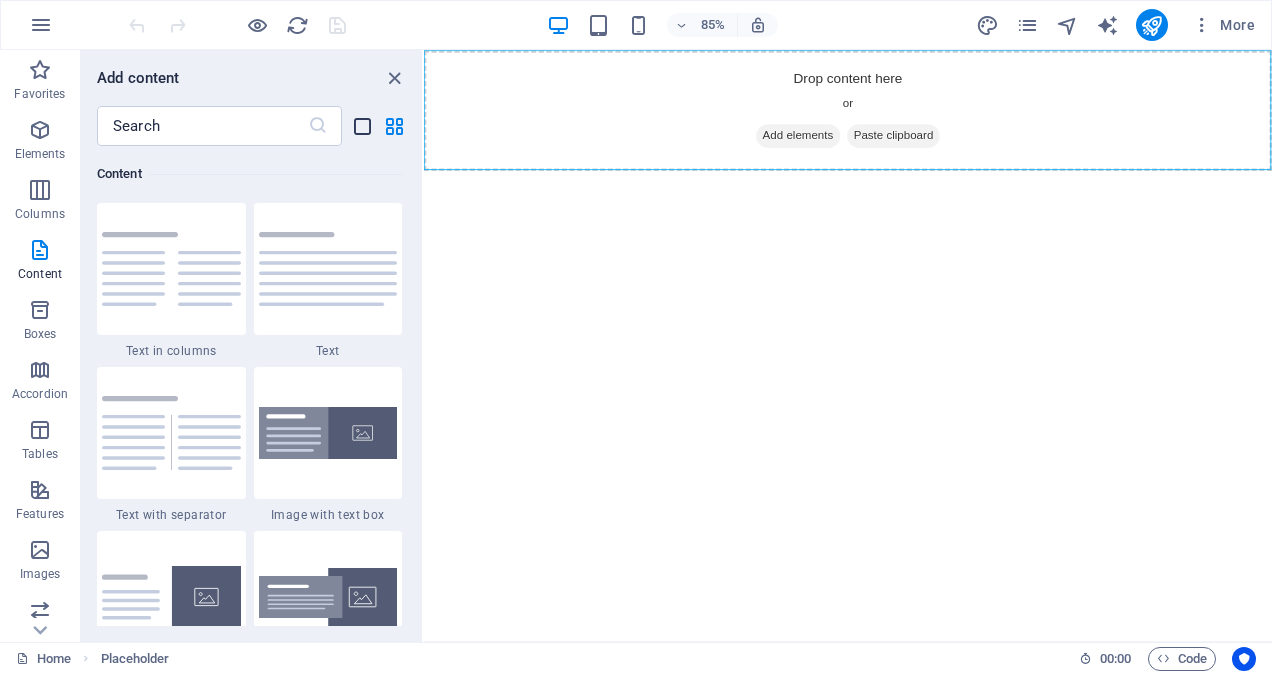click at bounding box center [362, 126] 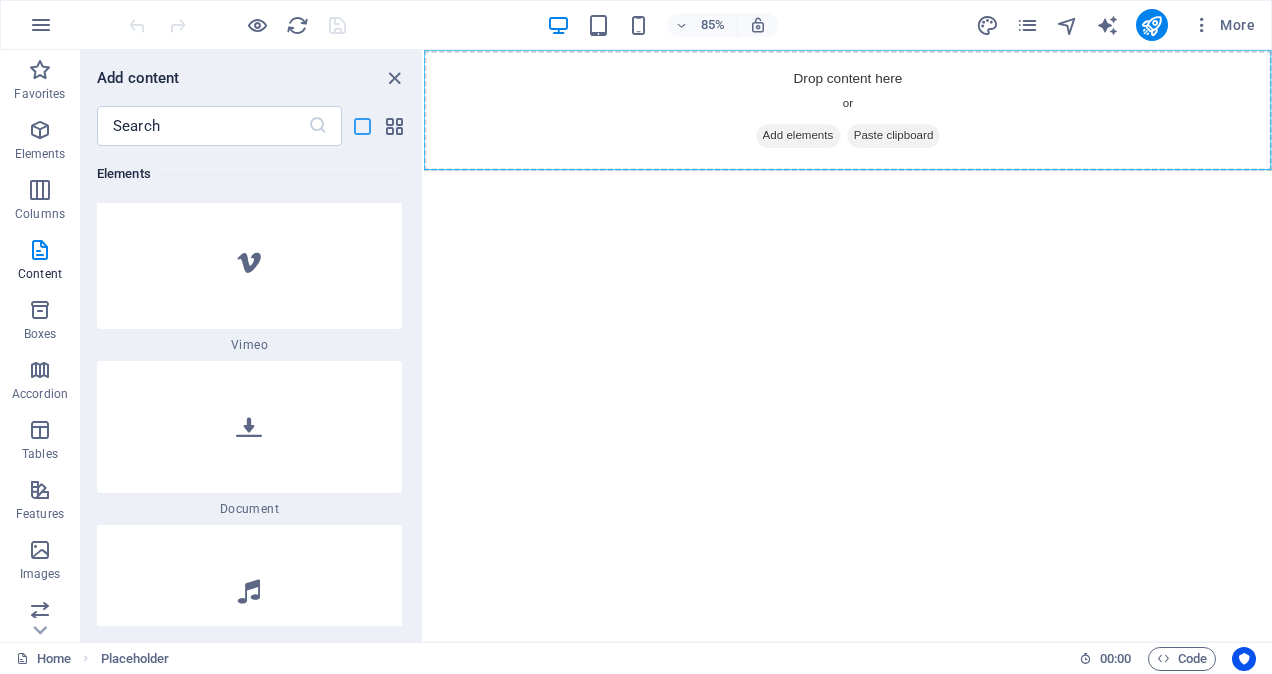 scroll, scrollTop: 10453, scrollLeft: 0, axis: vertical 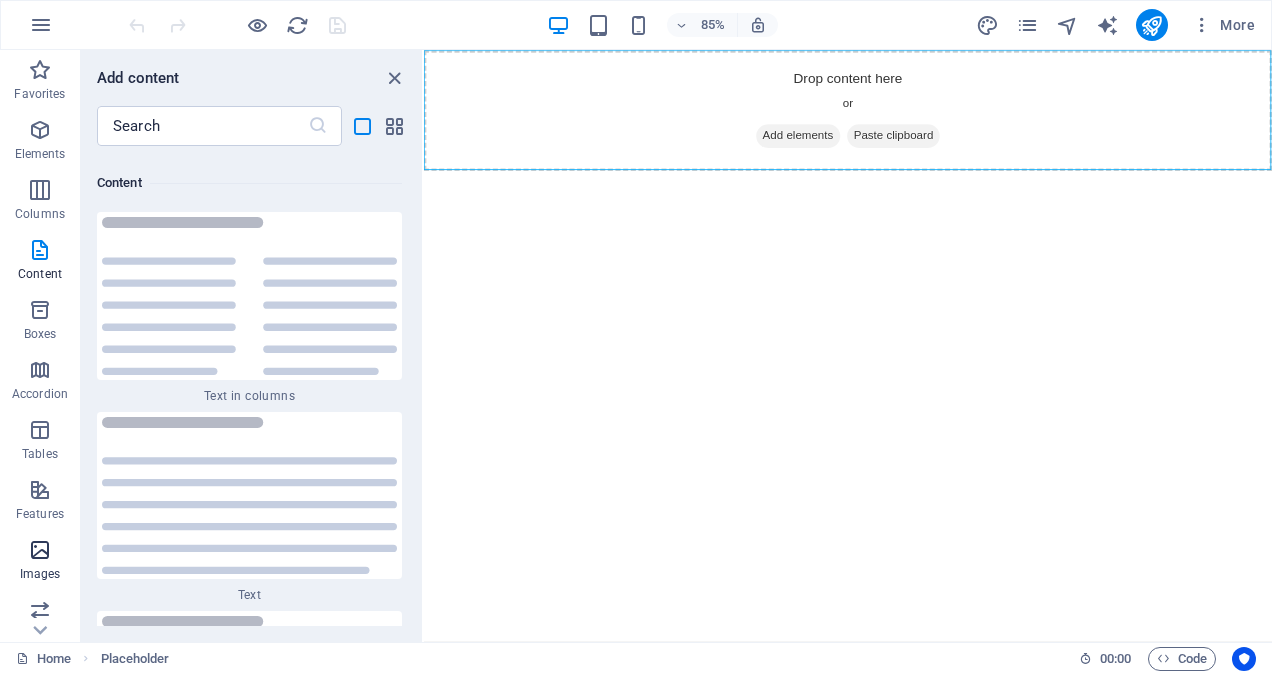 click at bounding box center [40, 550] 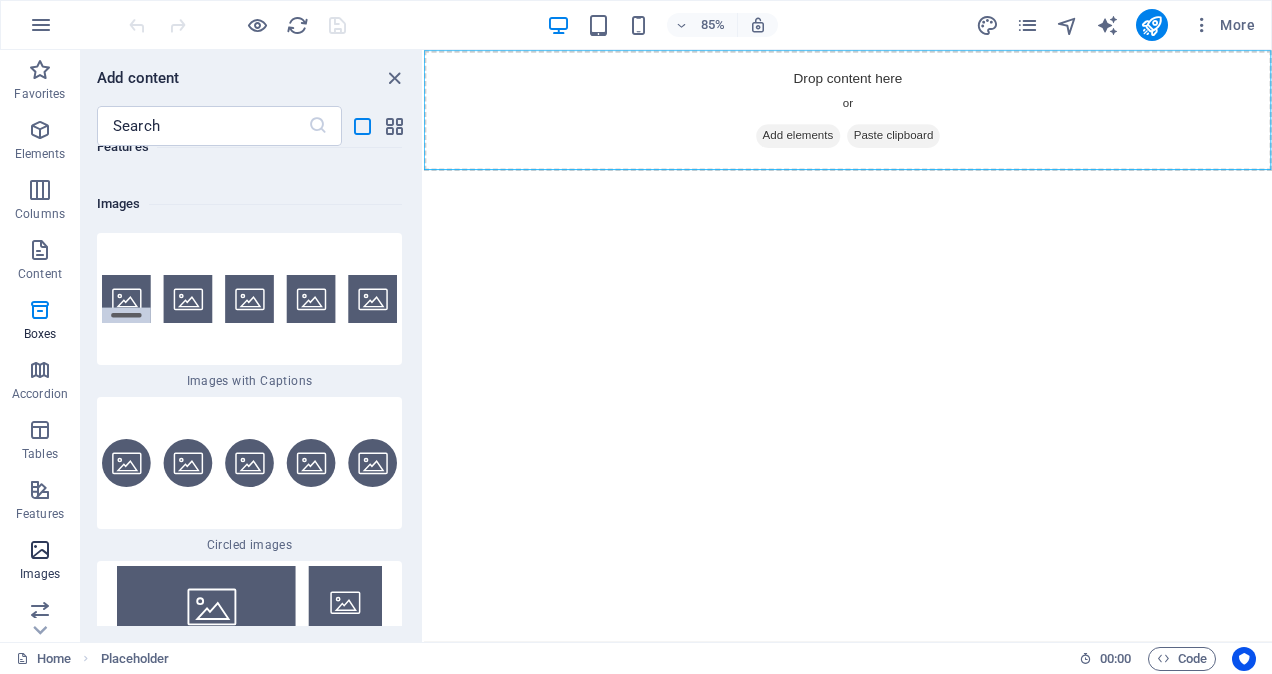 scroll, scrollTop: 24063, scrollLeft: 0, axis: vertical 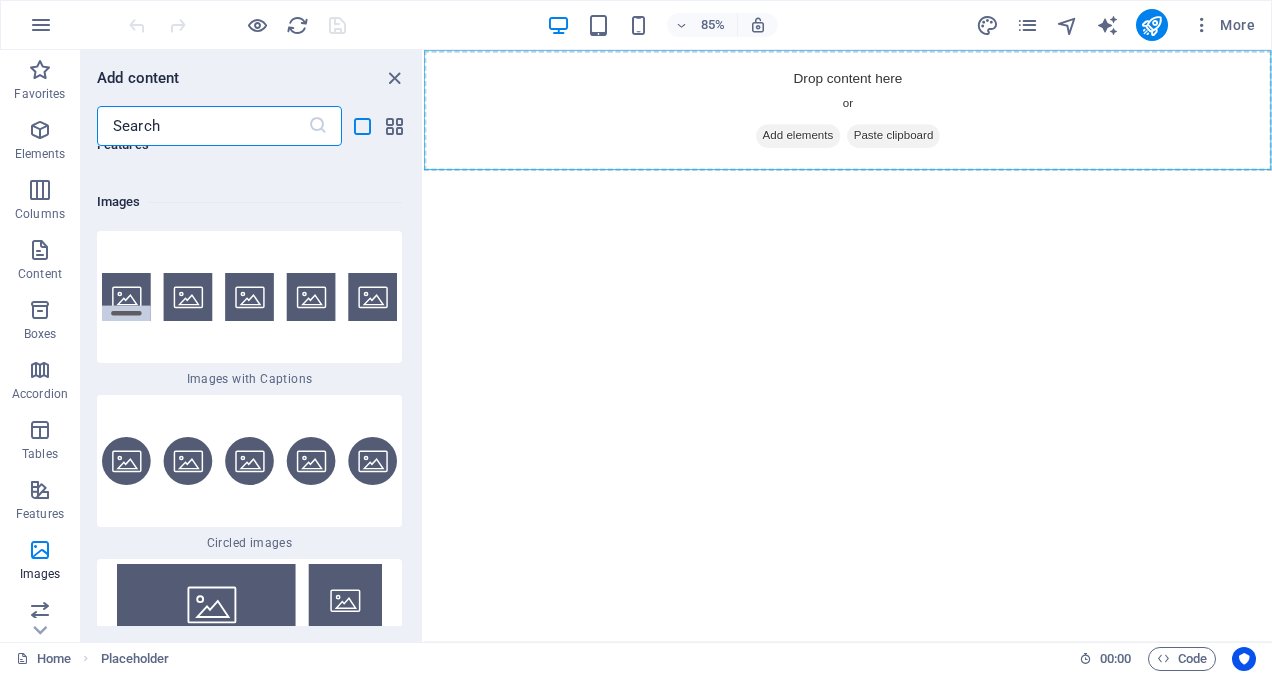 click at bounding box center [202, 126] 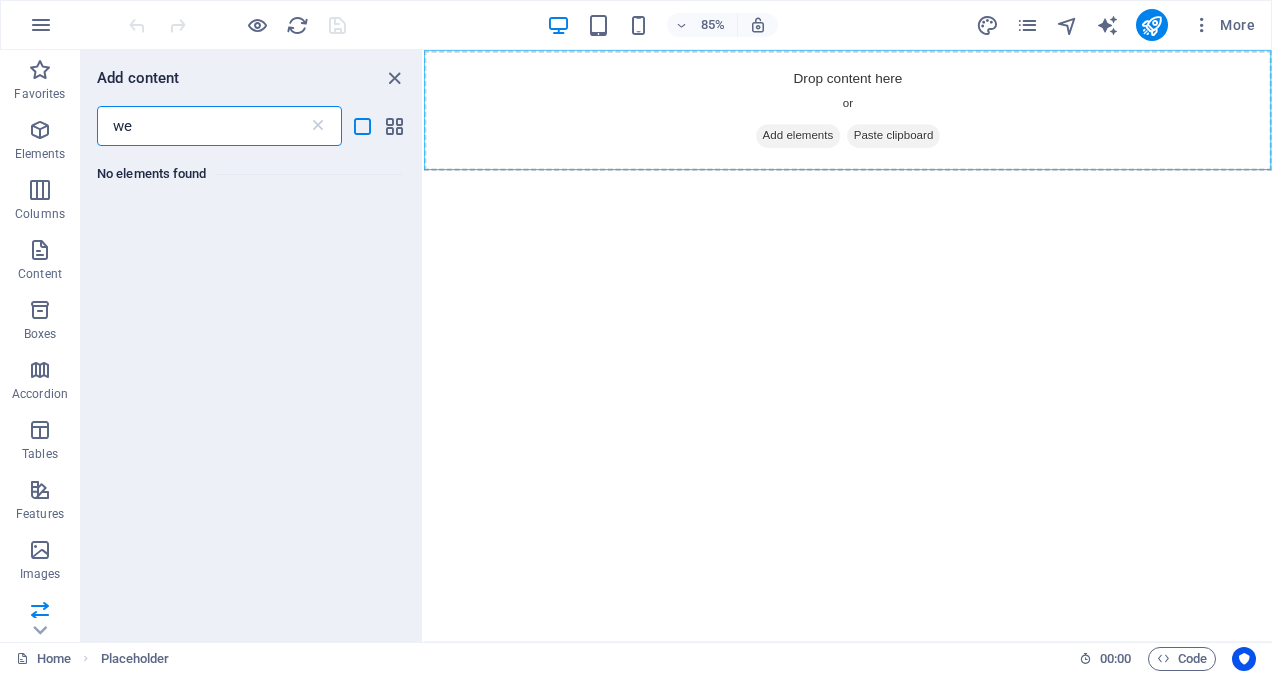 scroll, scrollTop: 0, scrollLeft: 0, axis: both 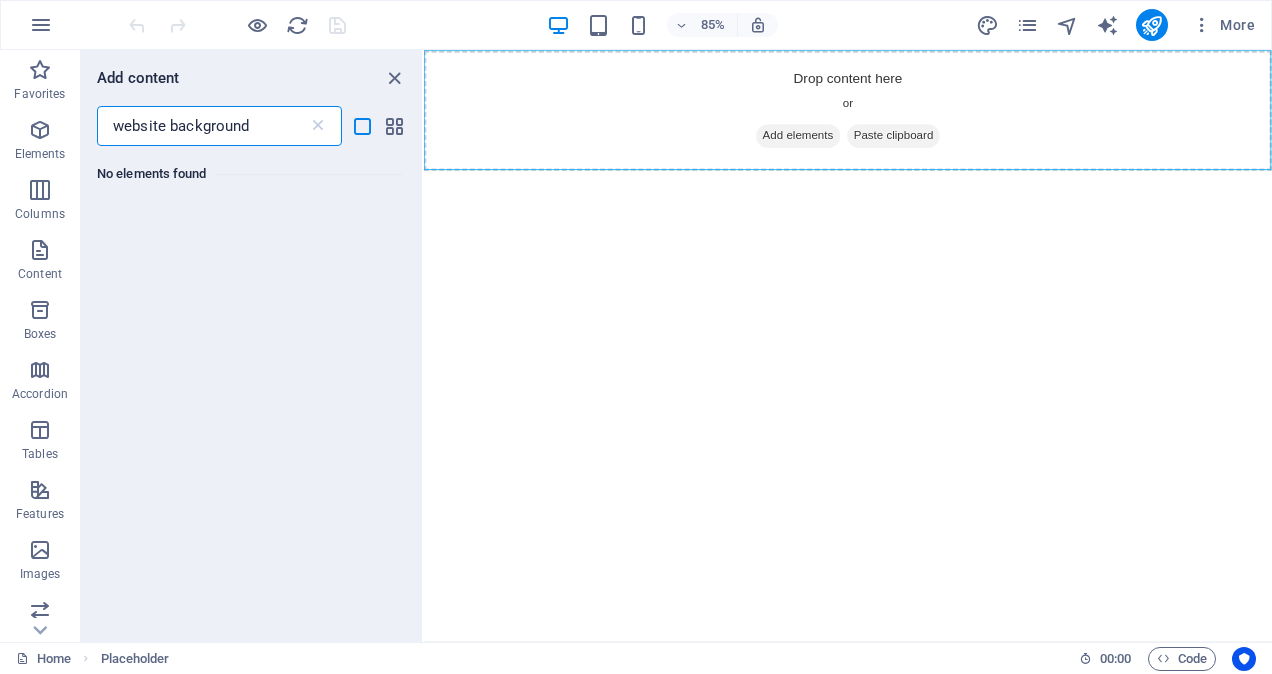 type on "website background" 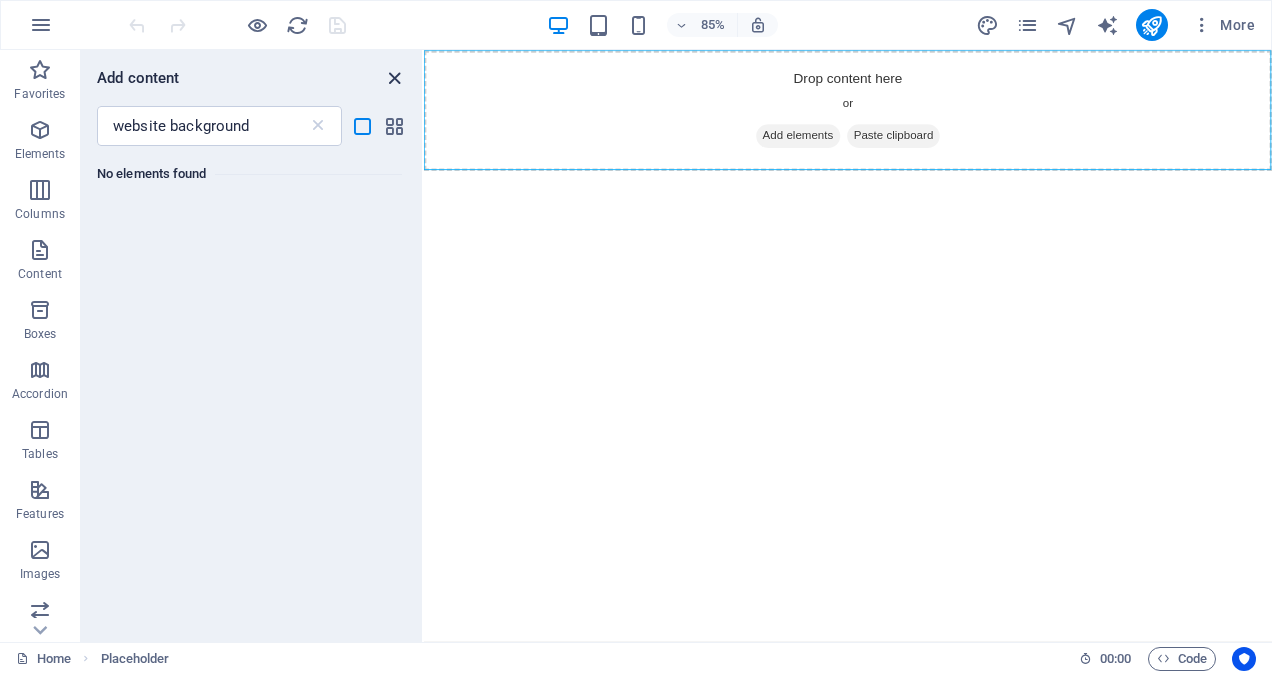 click at bounding box center (394, 78) 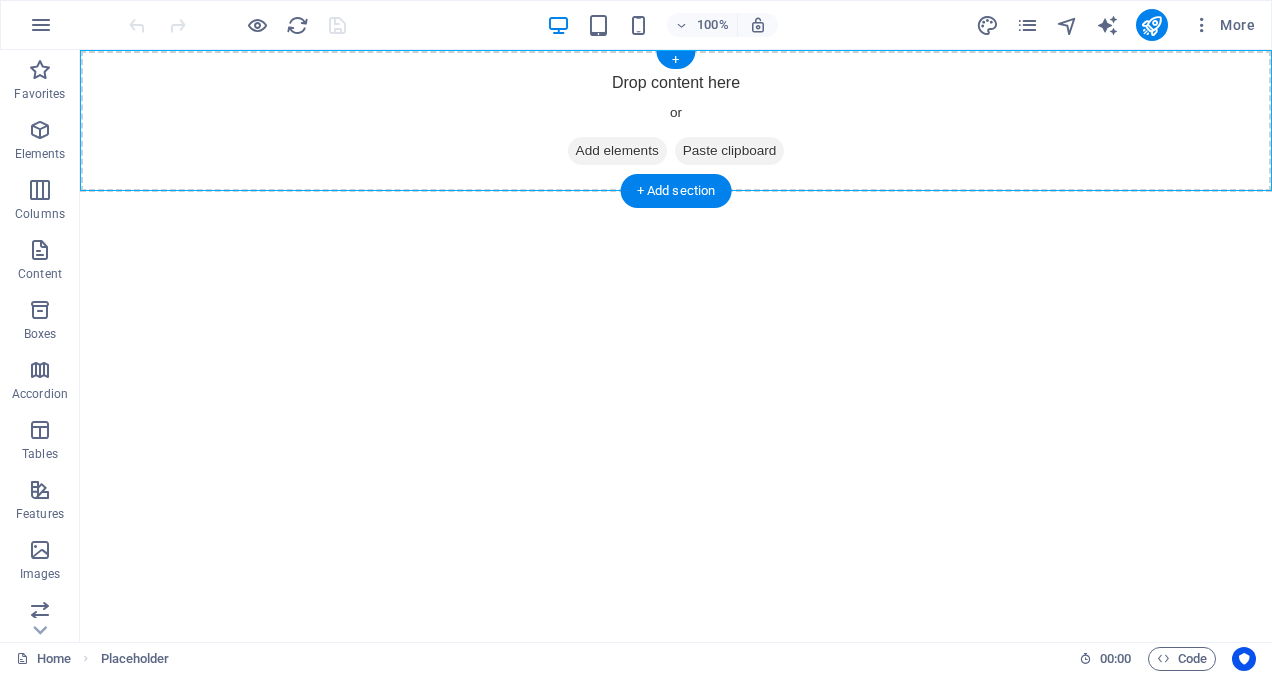 click on "Drop content here or  Add elements  Paste clipboard" at bounding box center [676, 121] 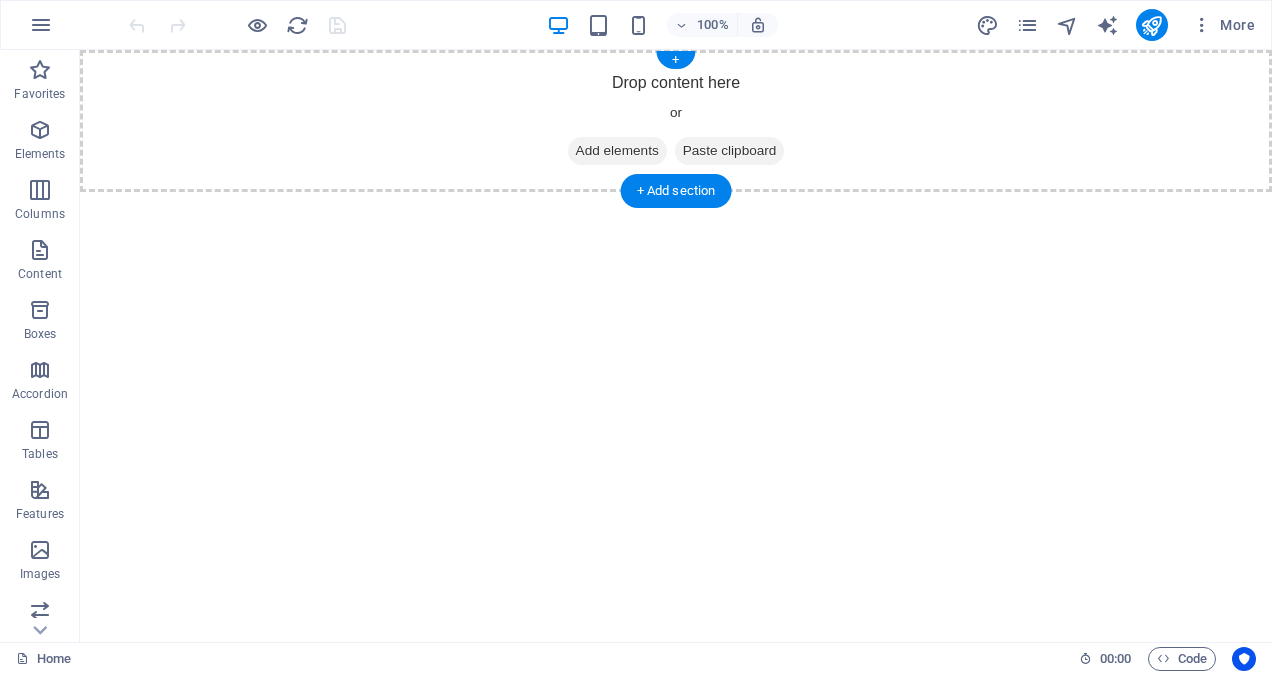 click on "Paste clipboard" at bounding box center (730, 151) 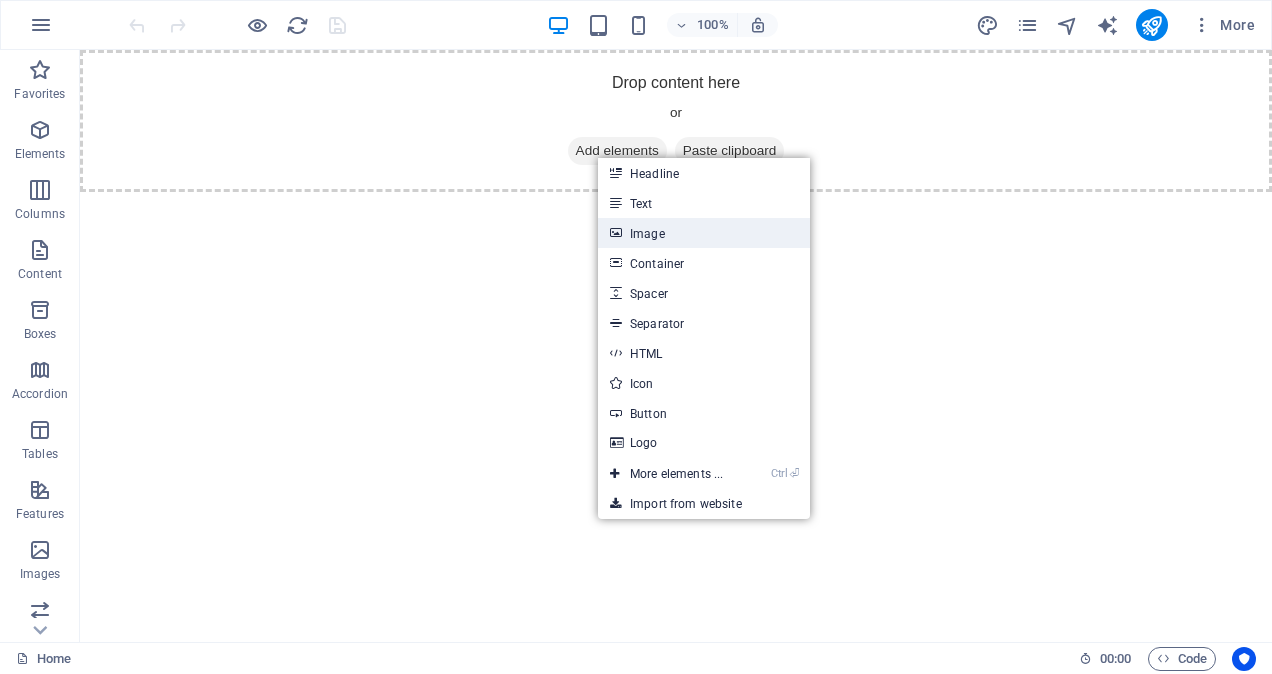 click on "Image" at bounding box center (704, 233) 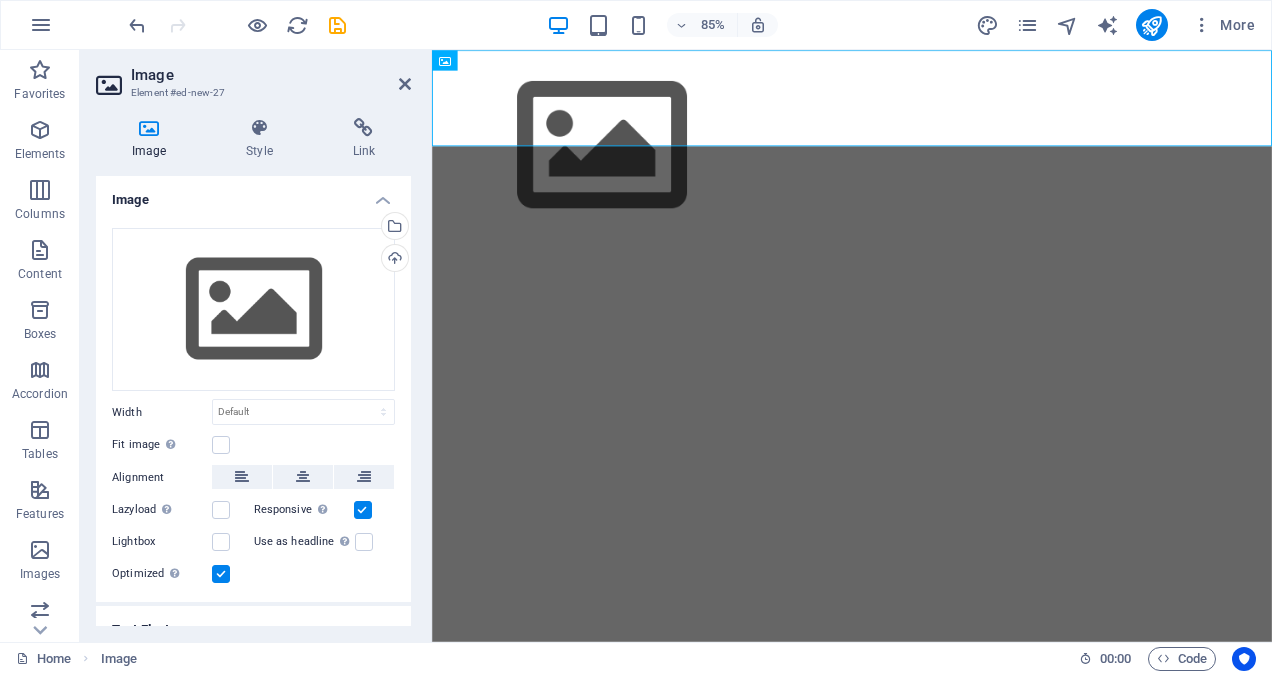 drag, startPoint x: 635, startPoint y: 289, endPoint x: 586, endPoint y: 298, distance: 49.819675 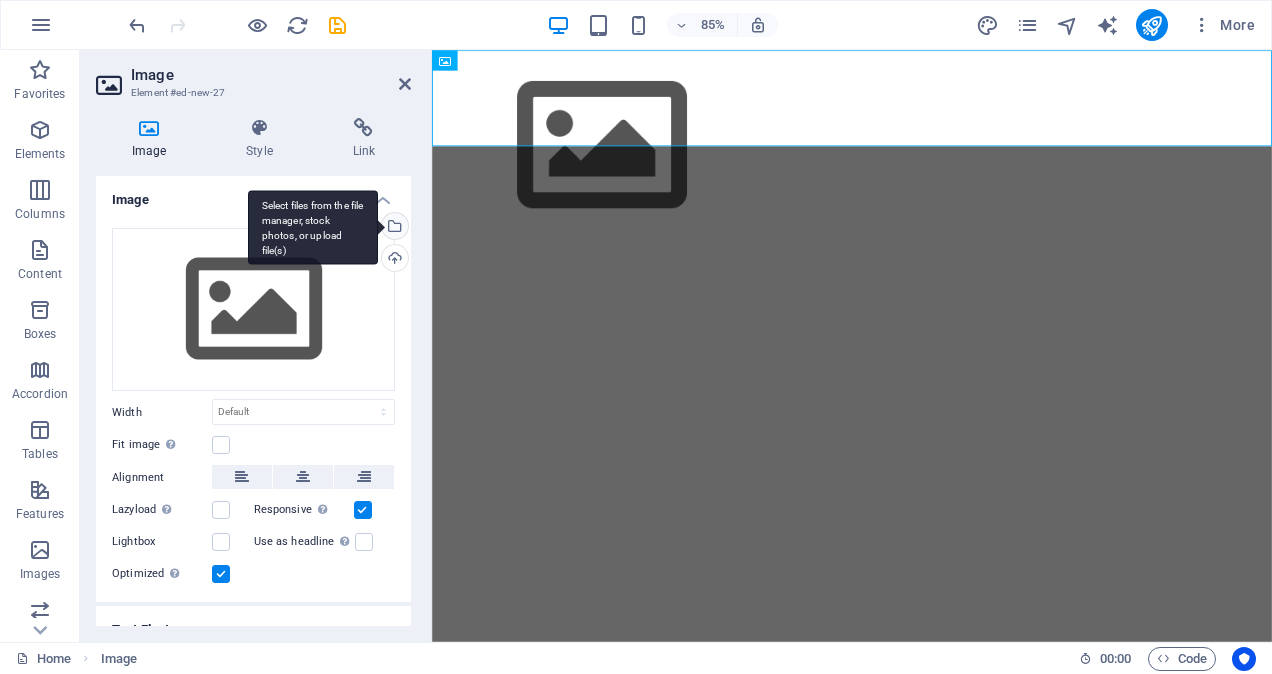 click on "Select files from the file manager, stock photos, or upload file(s)" at bounding box center (393, 228) 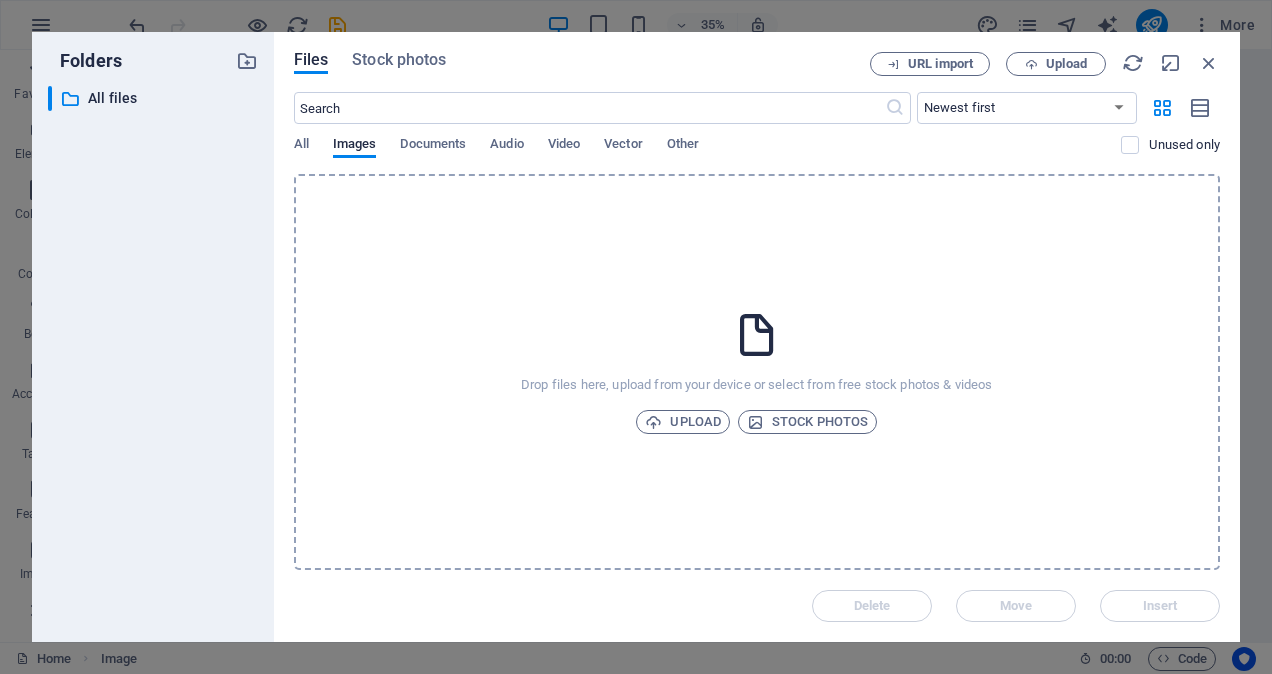 drag, startPoint x: 676, startPoint y: 413, endPoint x: 508, endPoint y: 294, distance: 205.87617 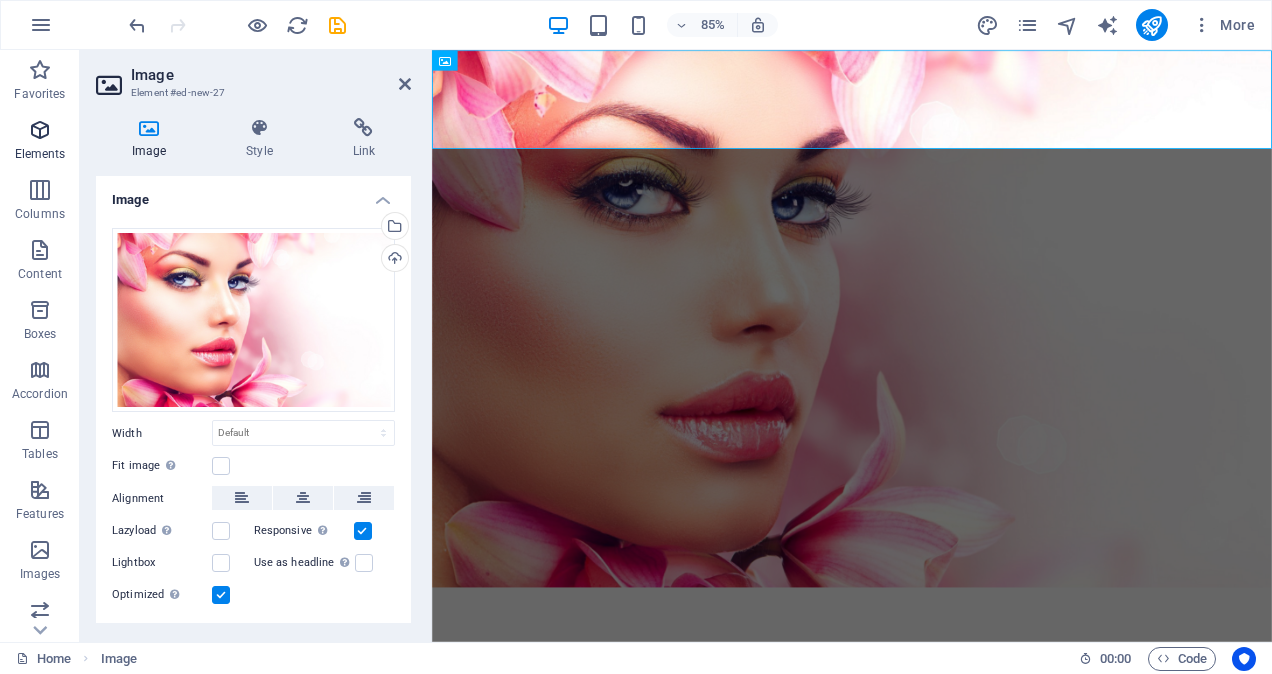 click at bounding box center (40, 130) 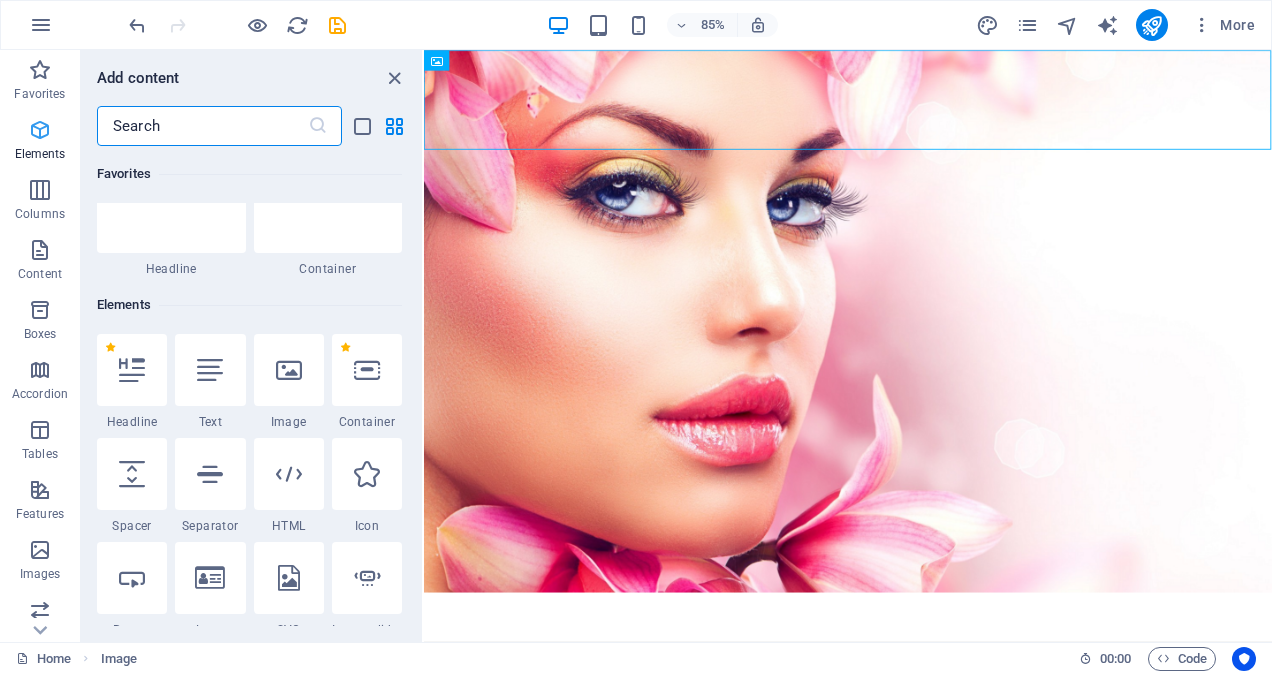 scroll, scrollTop: 213, scrollLeft: 0, axis: vertical 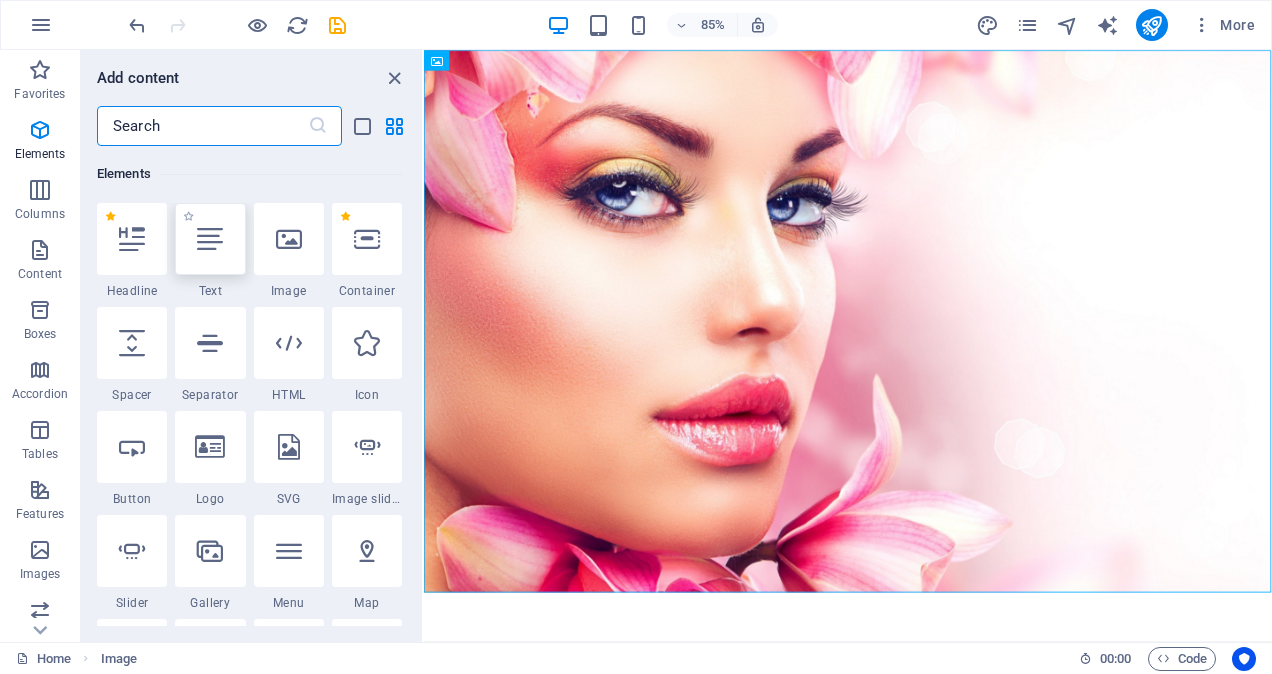 click at bounding box center [210, 239] 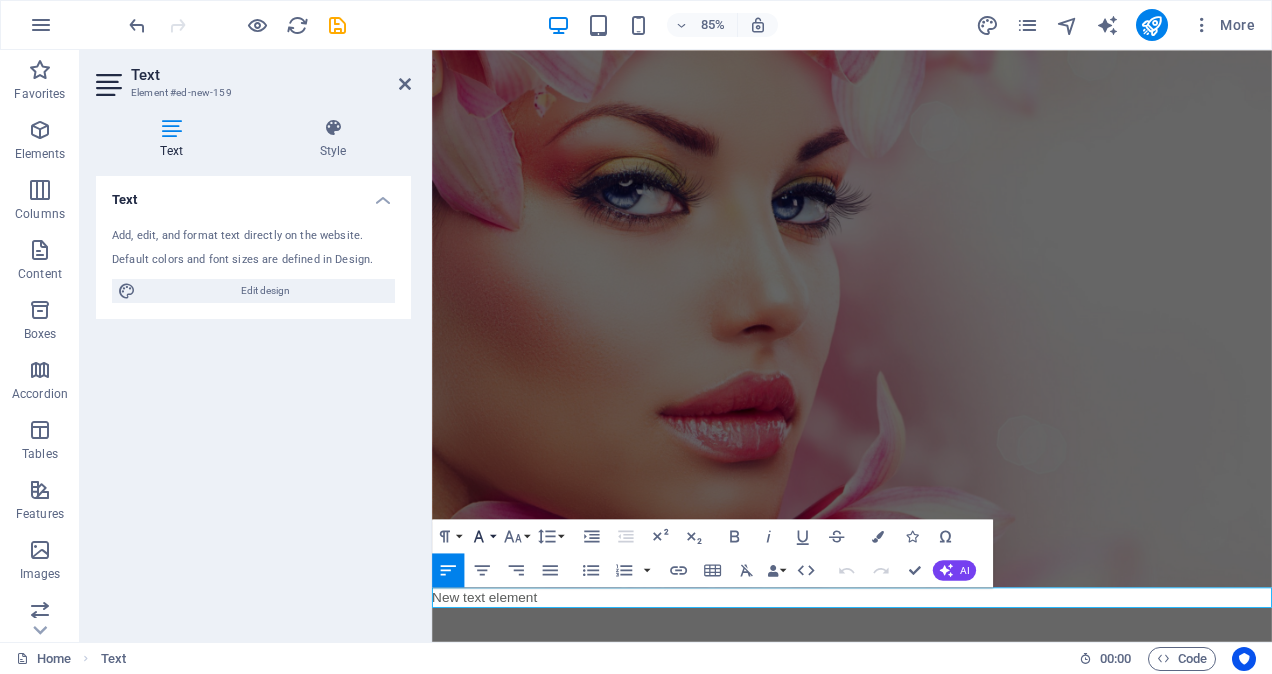click 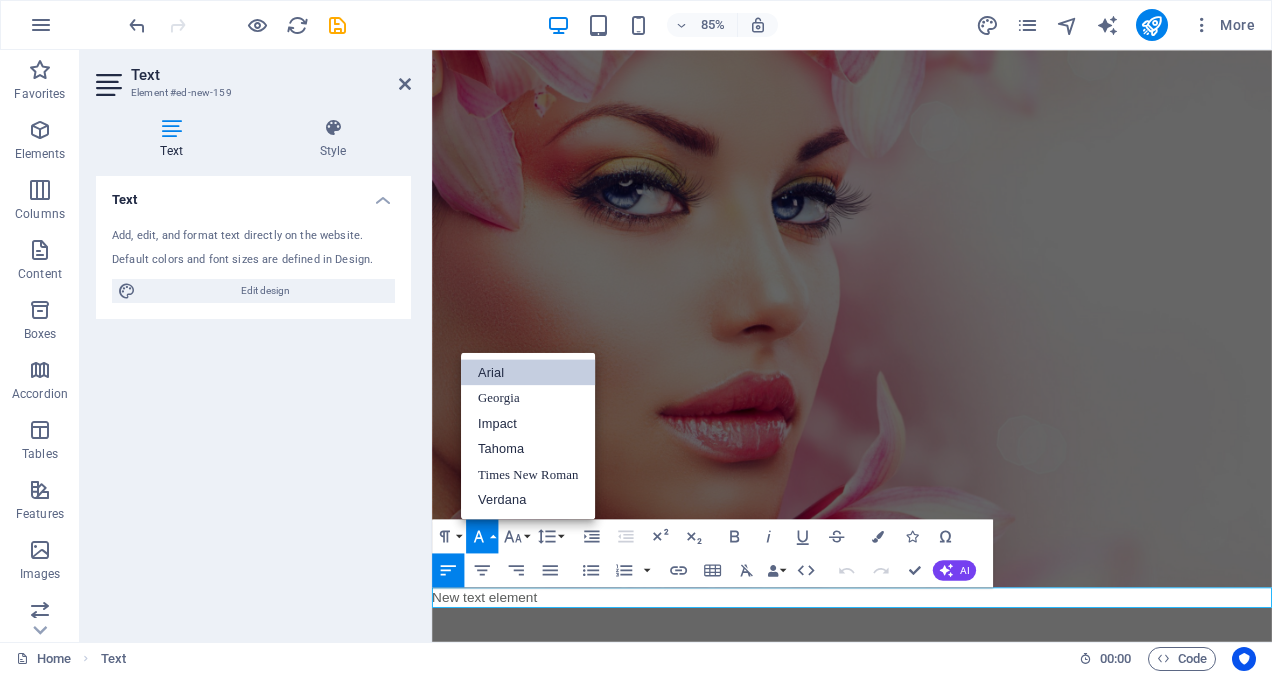 scroll, scrollTop: 0, scrollLeft: 0, axis: both 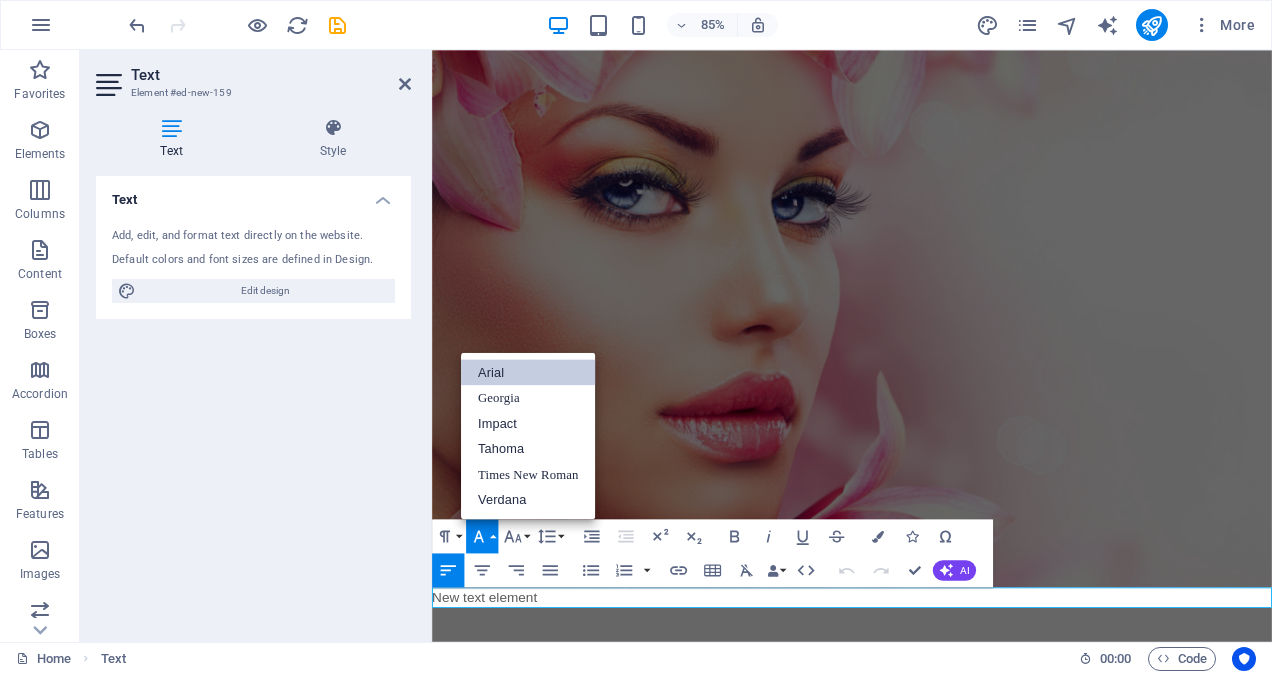 click on "Text Add, edit, and format text directly on the website. Default colors and font sizes are defined in Design. Edit design Alignment Left aligned Centered Right aligned" at bounding box center [253, 401] 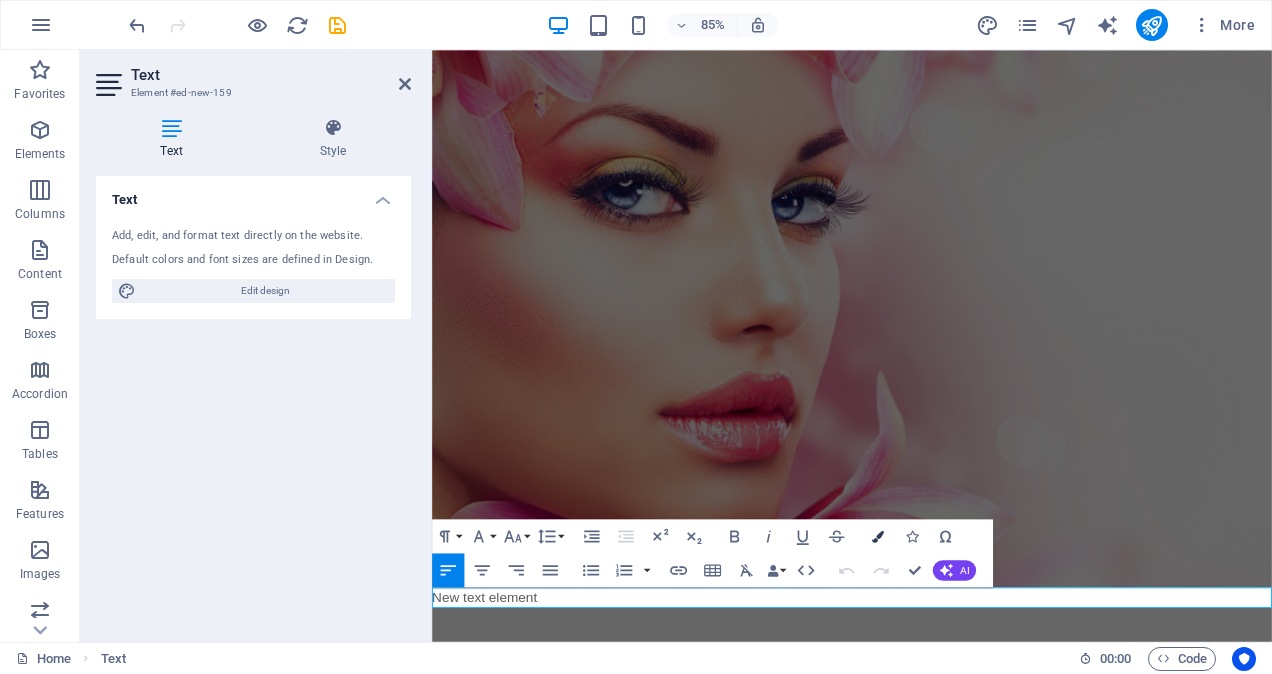 click at bounding box center (877, 536) 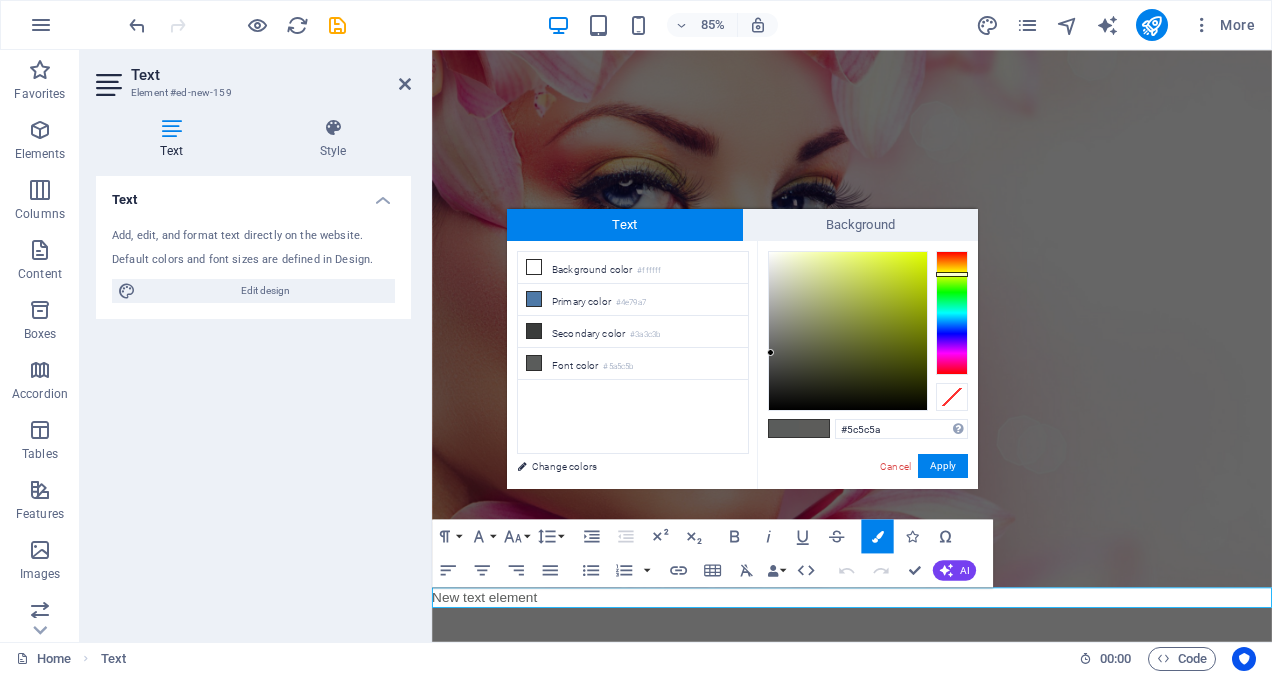 drag, startPoint x: 951, startPoint y: 299, endPoint x: 958, endPoint y: 274, distance: 25.96151 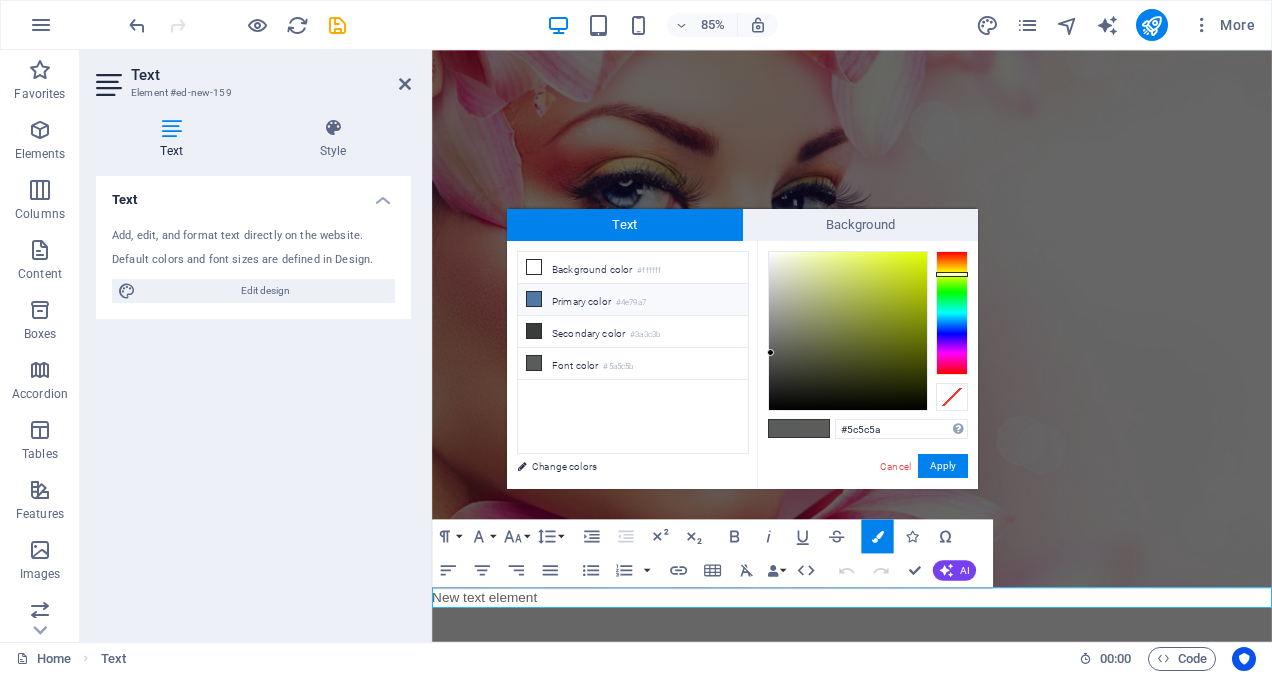 click on "Primary color
#4e79a7" at bounding box center [633, 300] 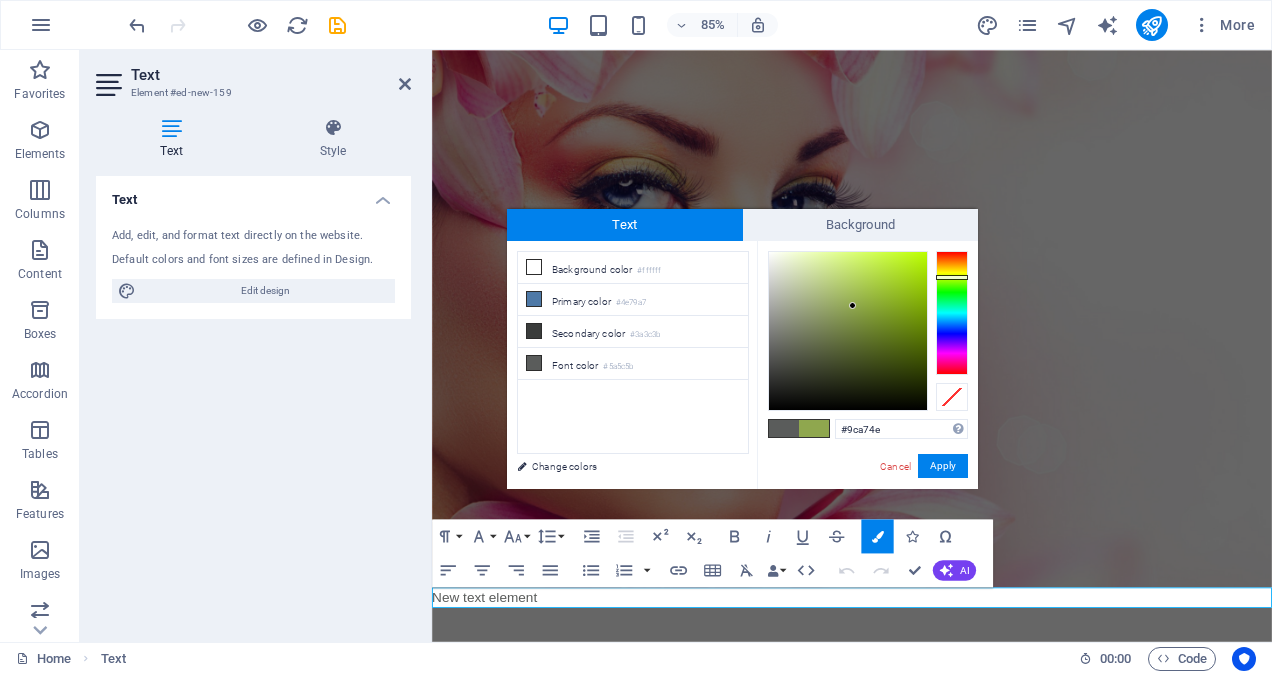 type on "#a1a74e" 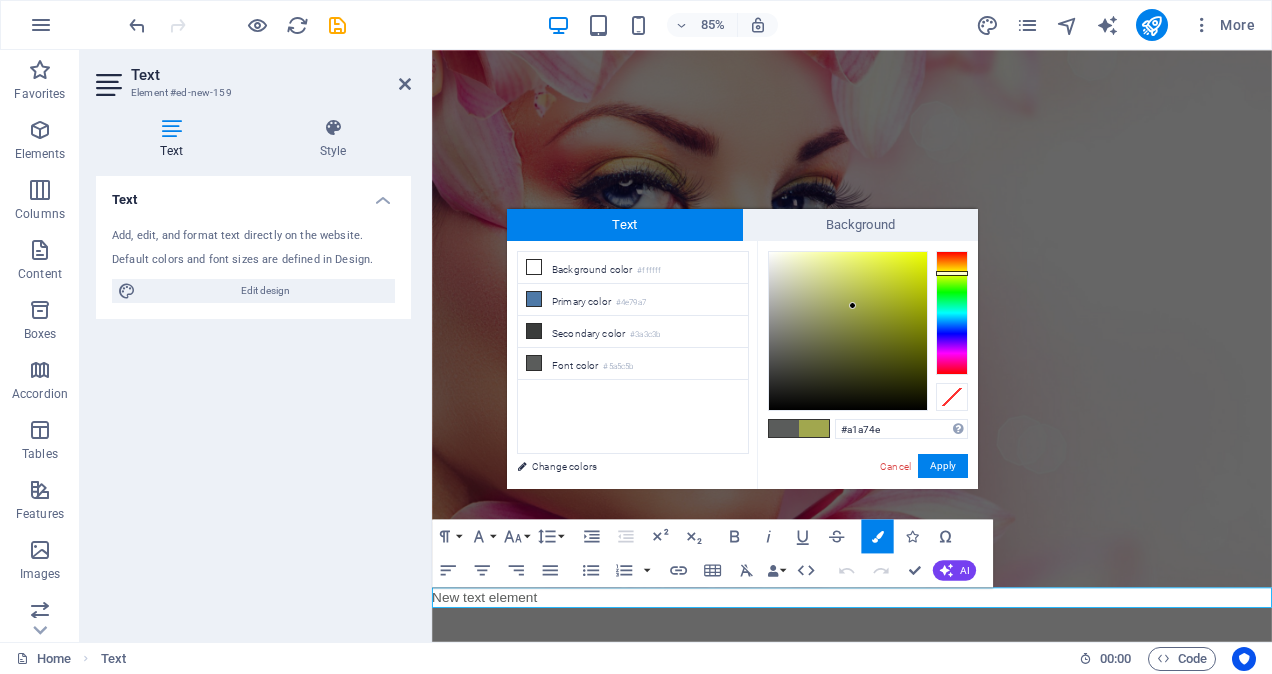 drag, startPoint x: 956, startPoint y: 320, endPoint x: 964, endPoint y: 273, distance: 47.67599 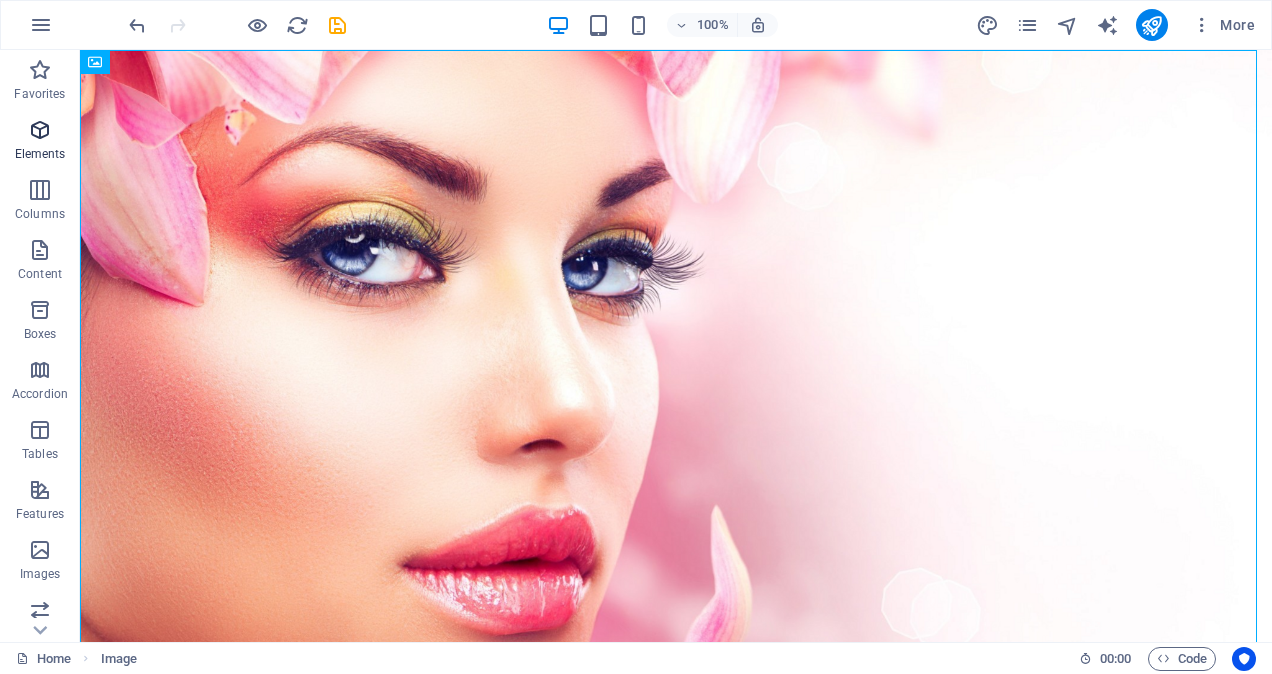 click at bounding box center [40, 130] 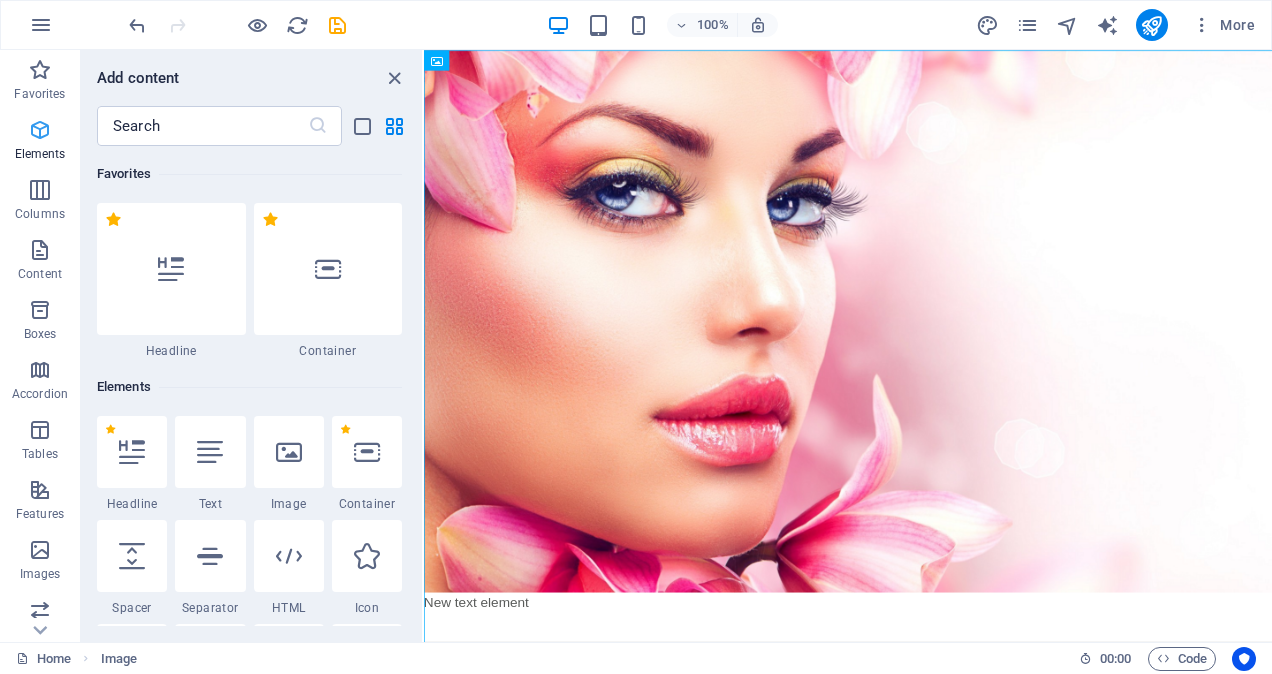 click at bounding box center (40, 130) 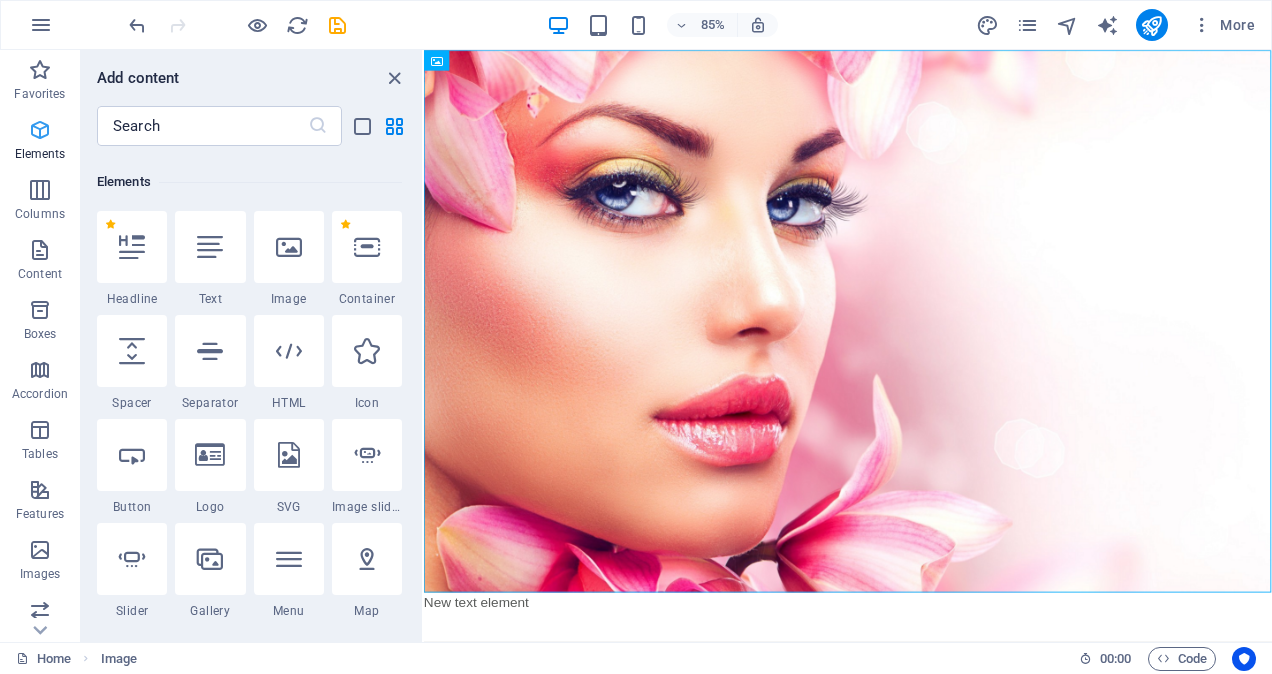 scroll, scrollTop: 213, scrollLeft: 0, axis: vertical 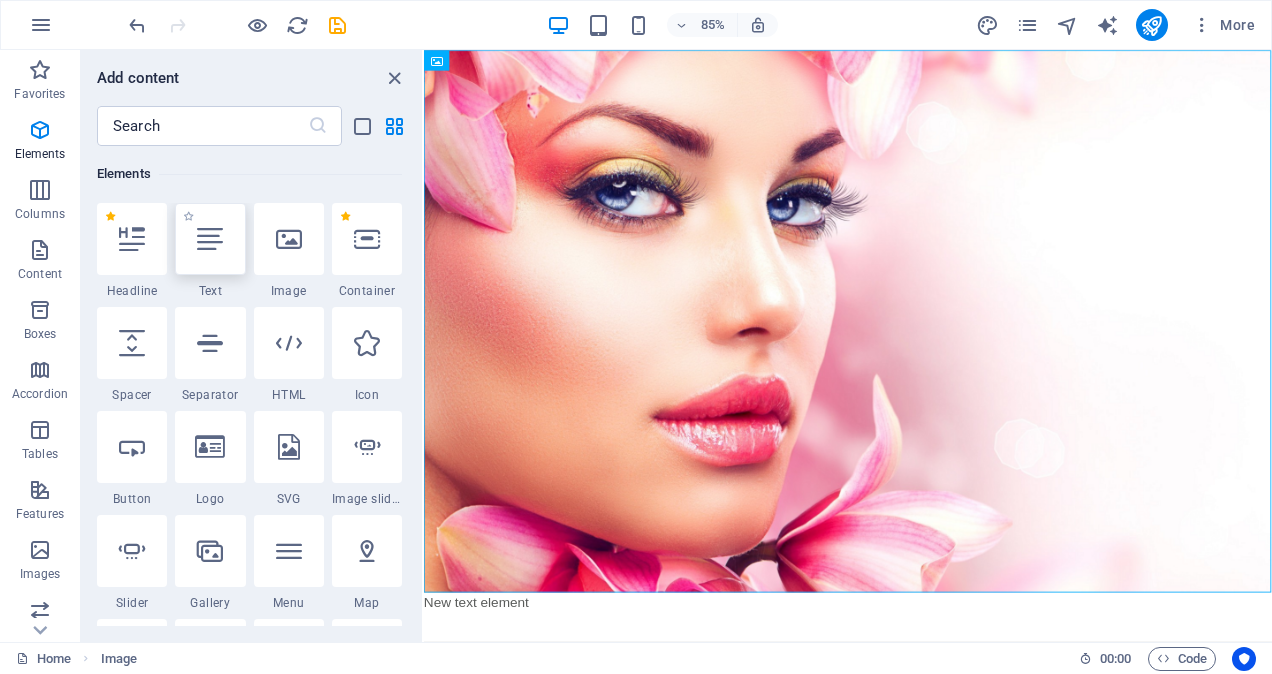 click at bounding box center (210, 239) 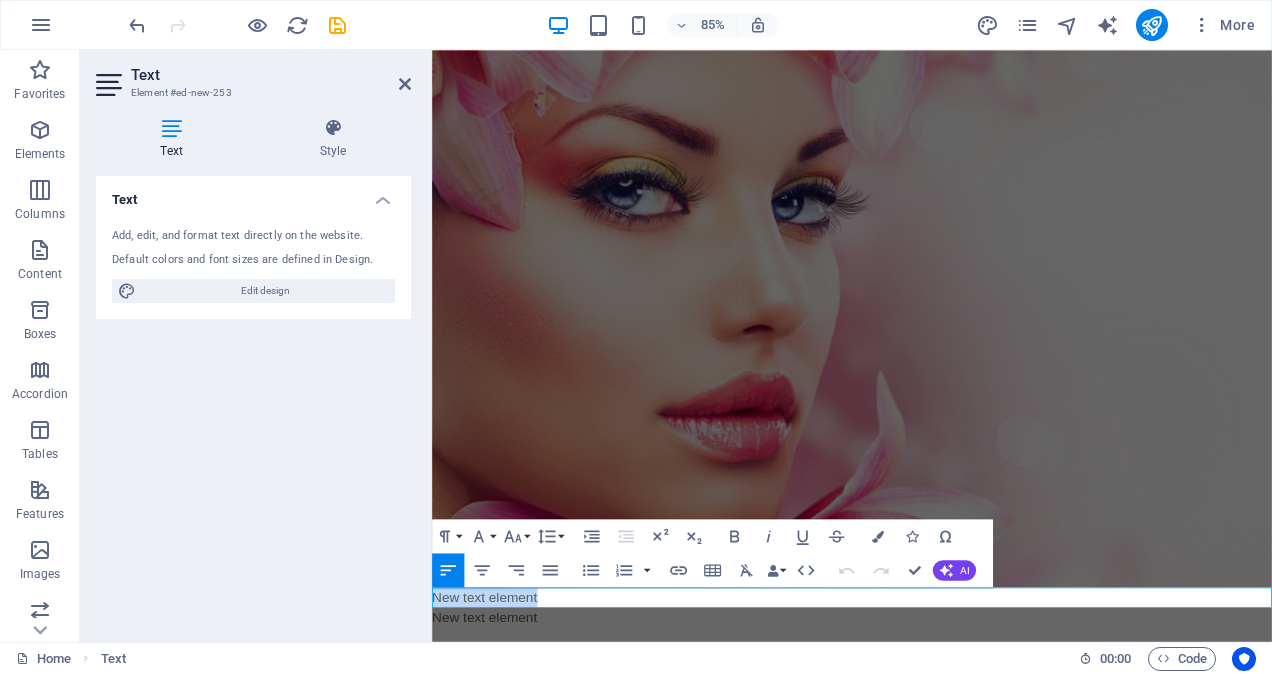 click on "New text element" at bounding box center [926, 694] 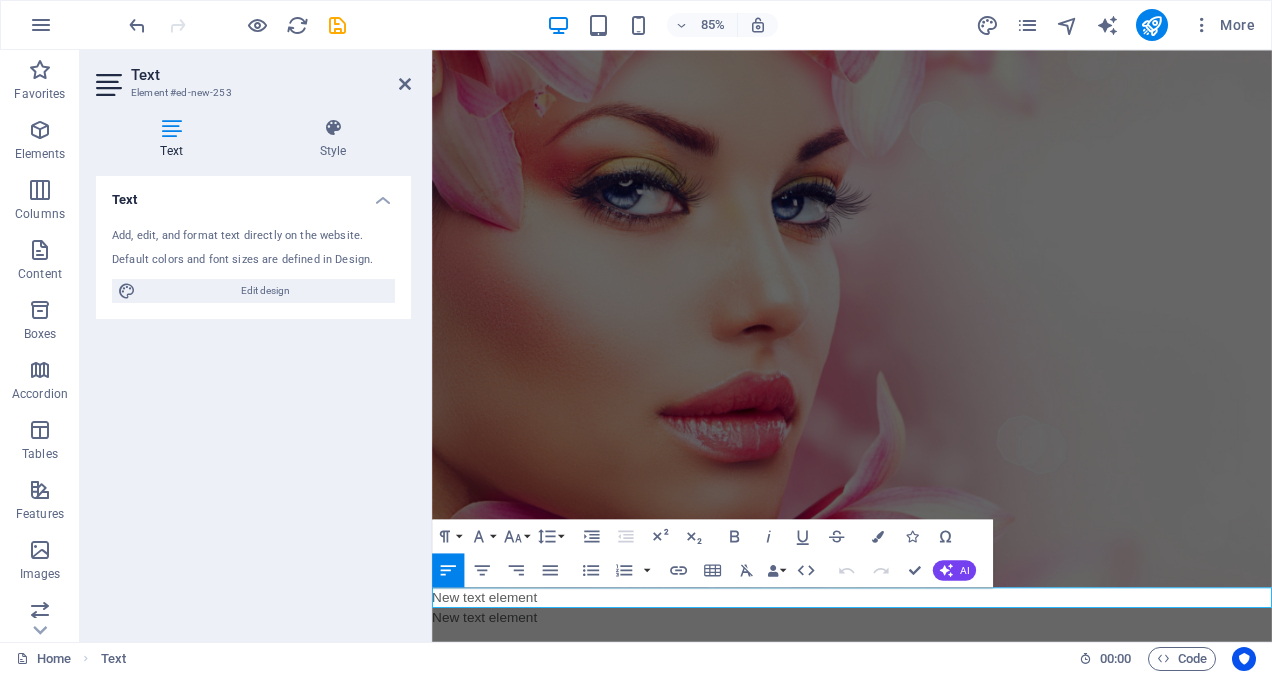 click on "New text element" at bounding box center [926, 694] 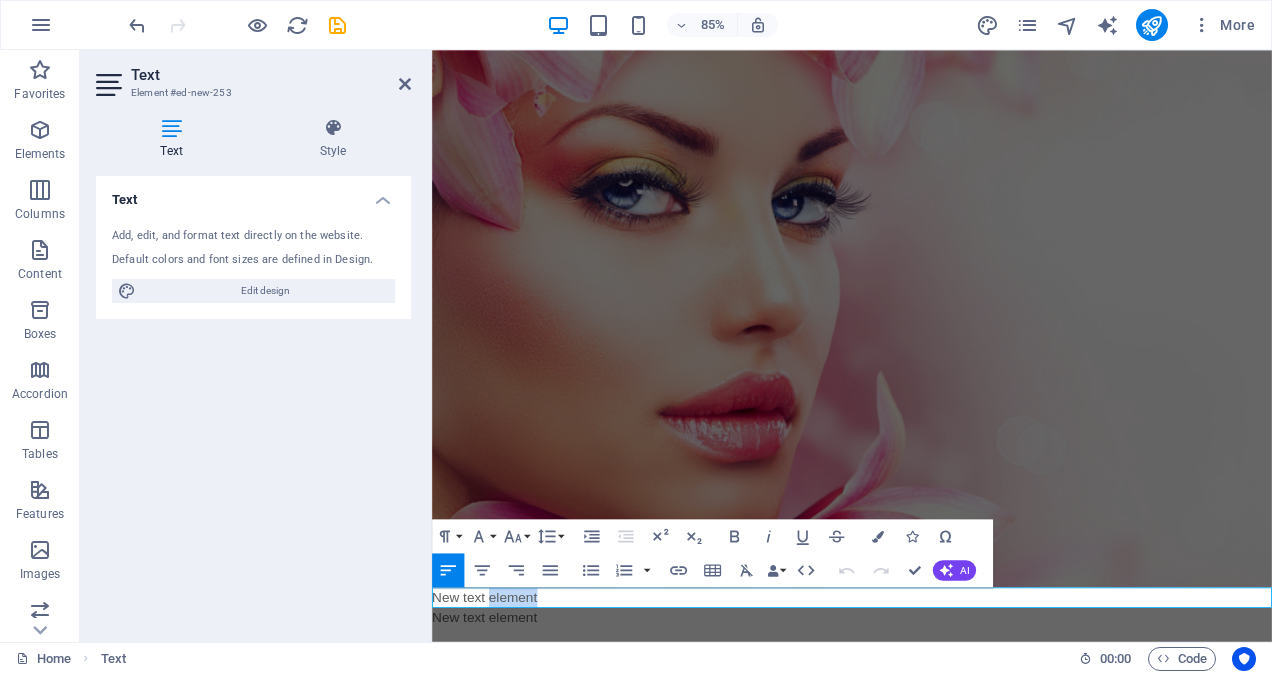 click on "New text element" at bounding box center (926, 694) 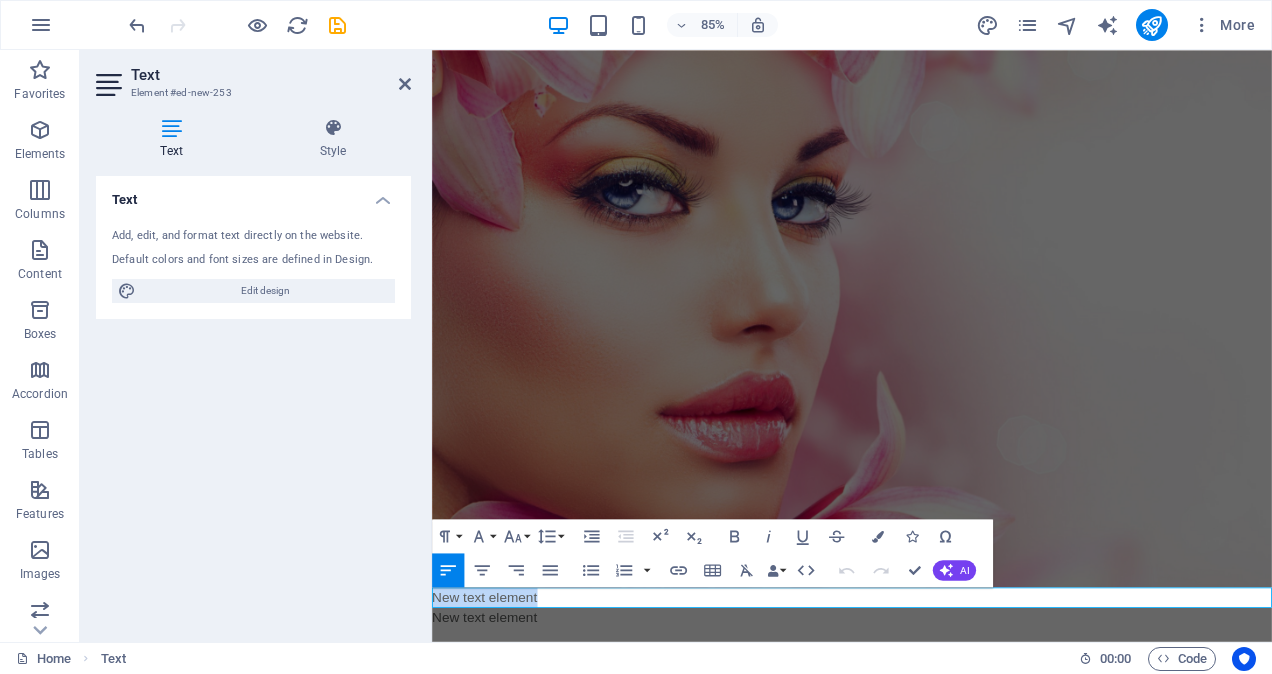 click on "New text element" at bounding box center [926, 694] 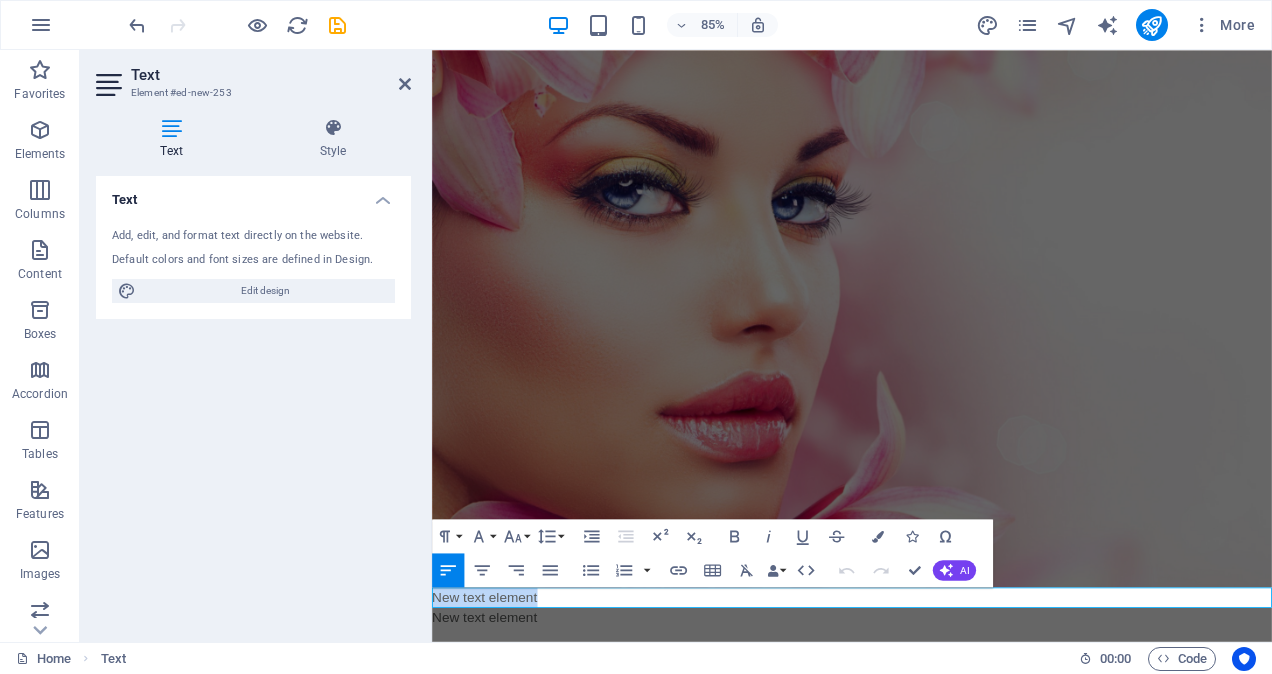 type 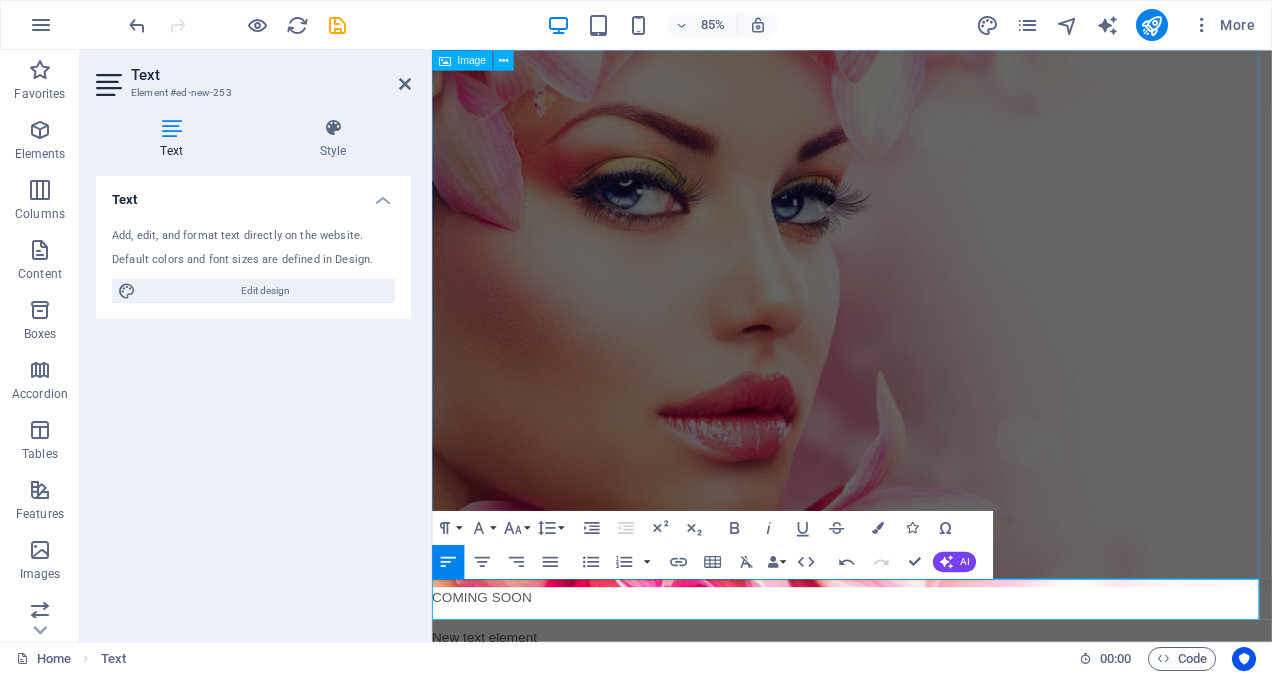 click at bounding box center (926, 366) 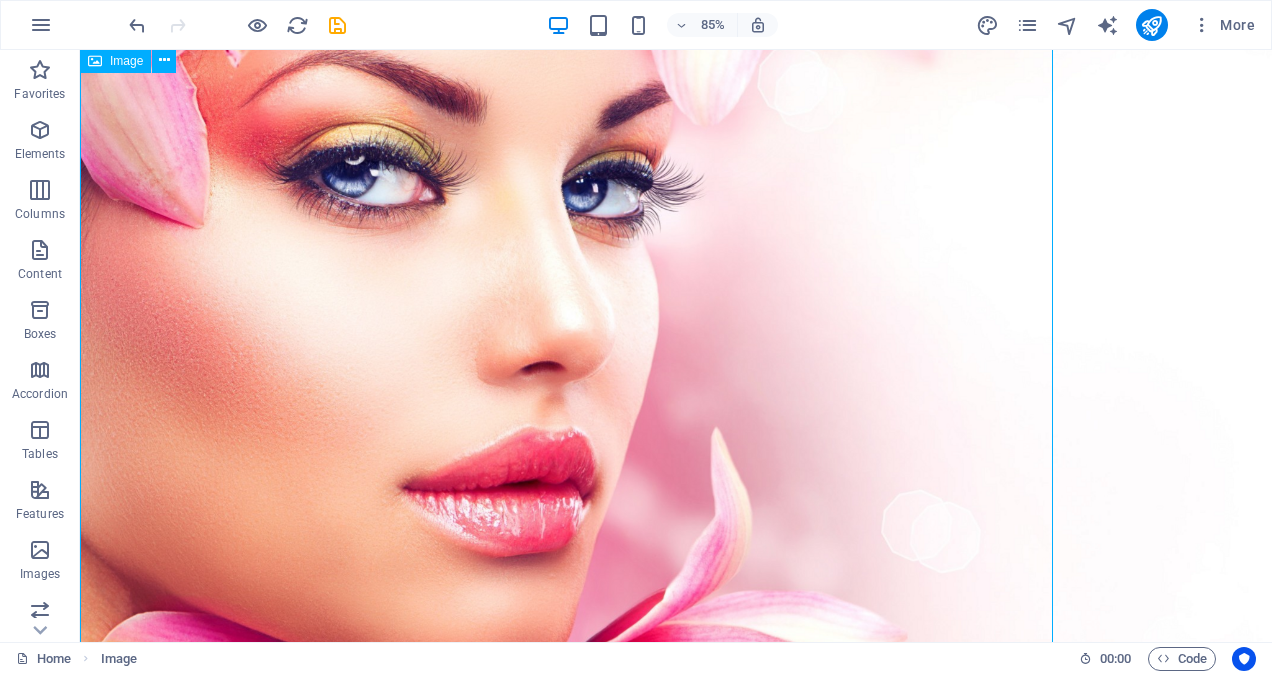 scroll, scrollTop: 232, scrollLeft: 0, axis: vertical 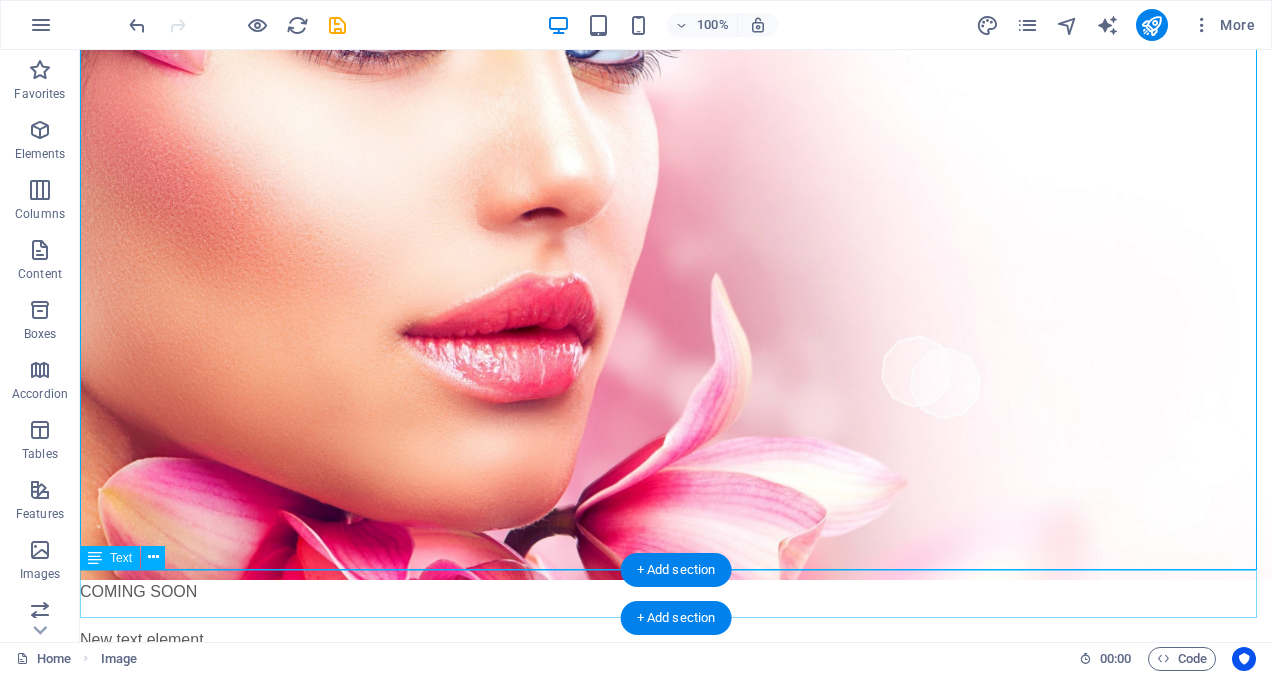 click on "COMING SOON" at bounding box center [676, 604] 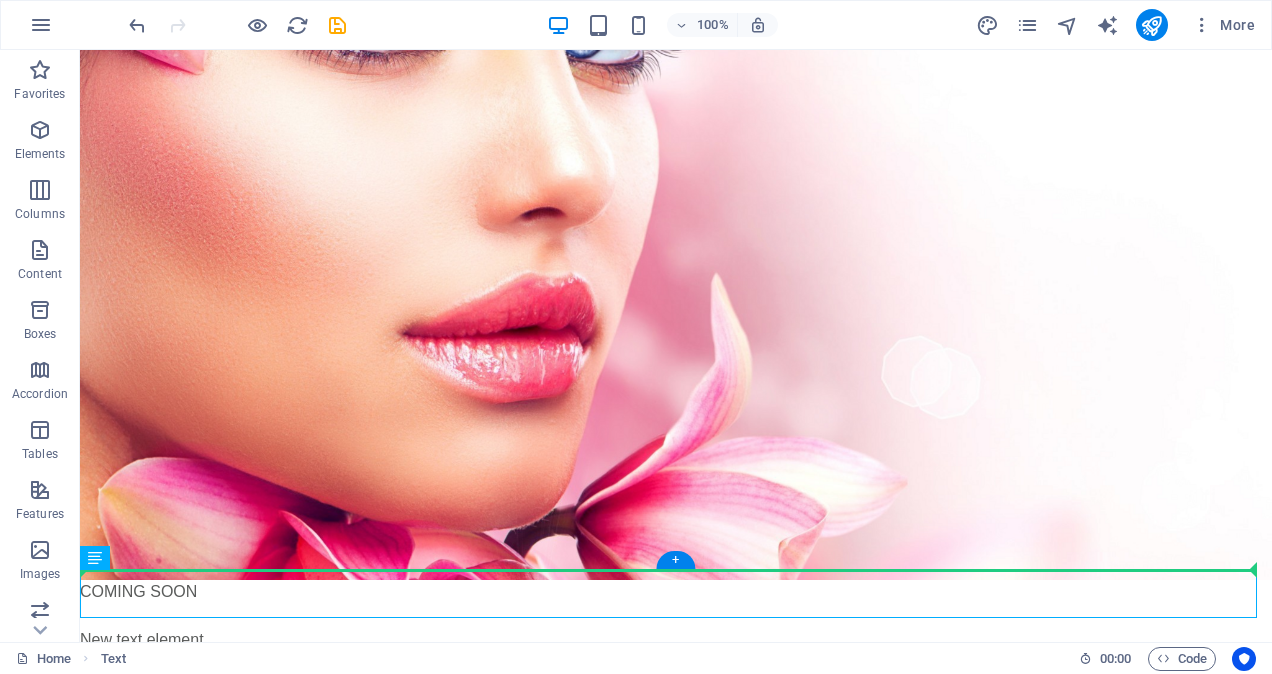 drag, startPoint x: 194, startPoint y: 610, endPoint x: 190, endPoint y: 359, distance: 251.03188 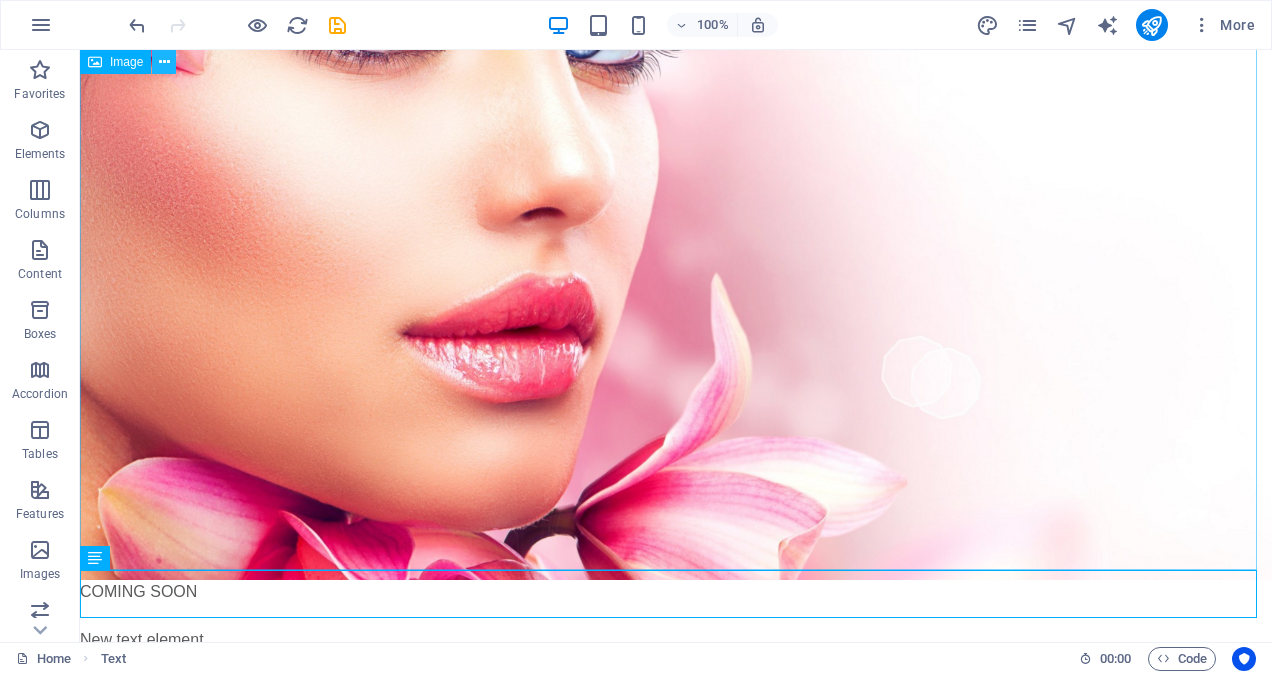 click at bounding box center [164, 62] 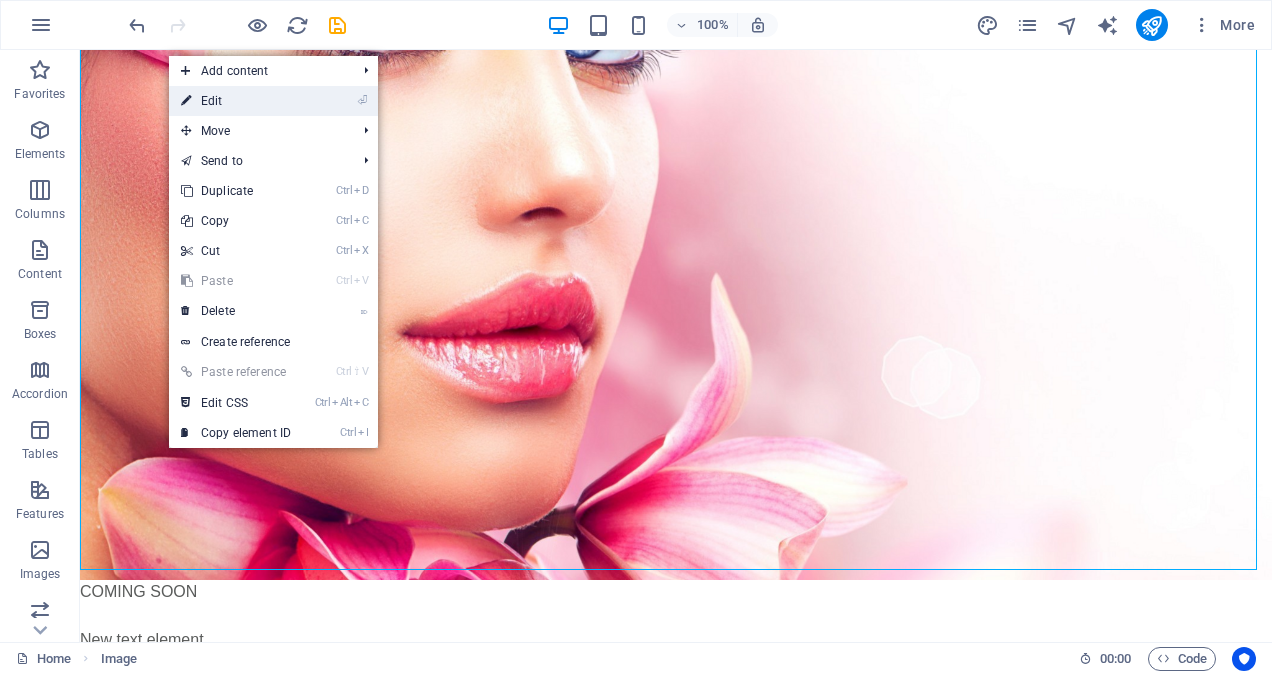 click on "⏎  Edit" at bounding box center [236, 101] 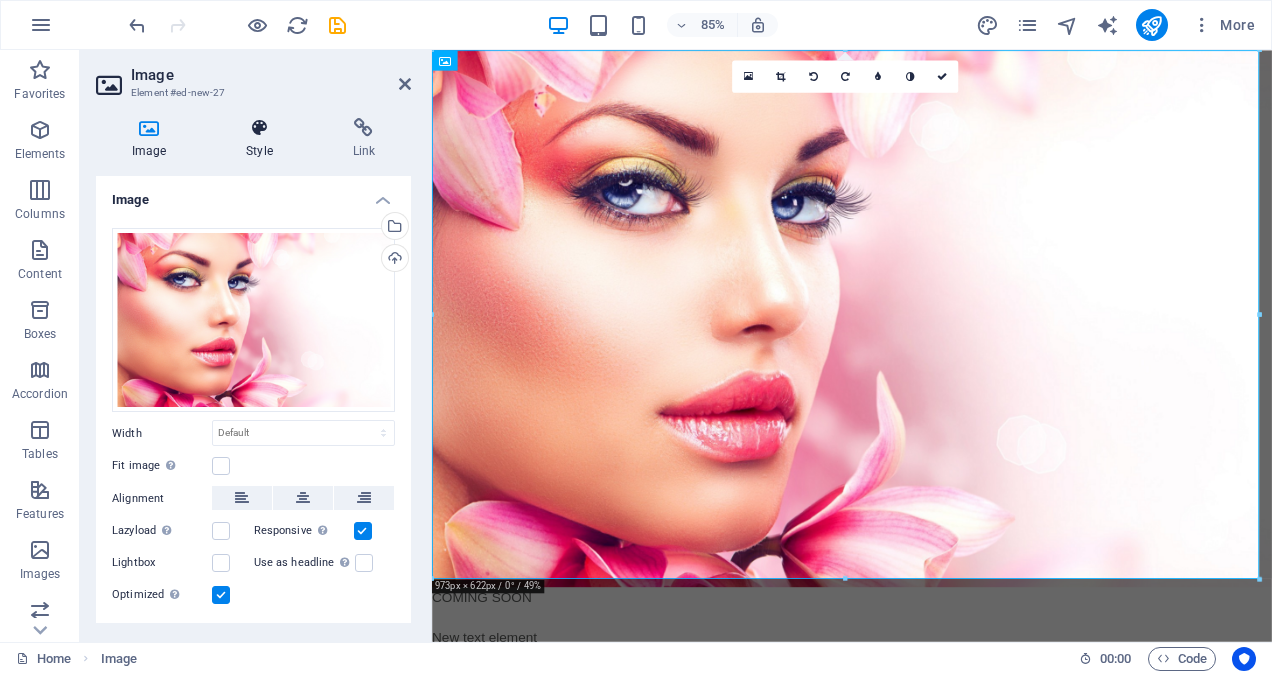 click at bounding box center (259, 128) 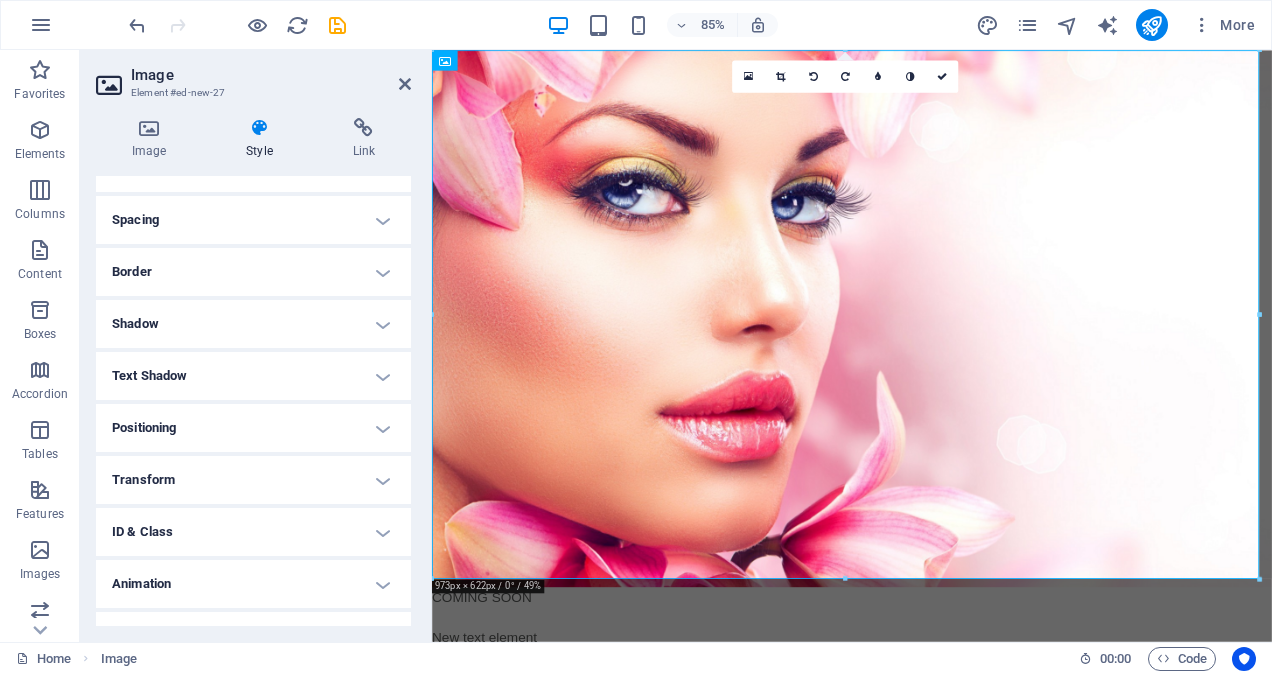scroll, scrollTop: 180, scrollLeft: 0, axis: vertical 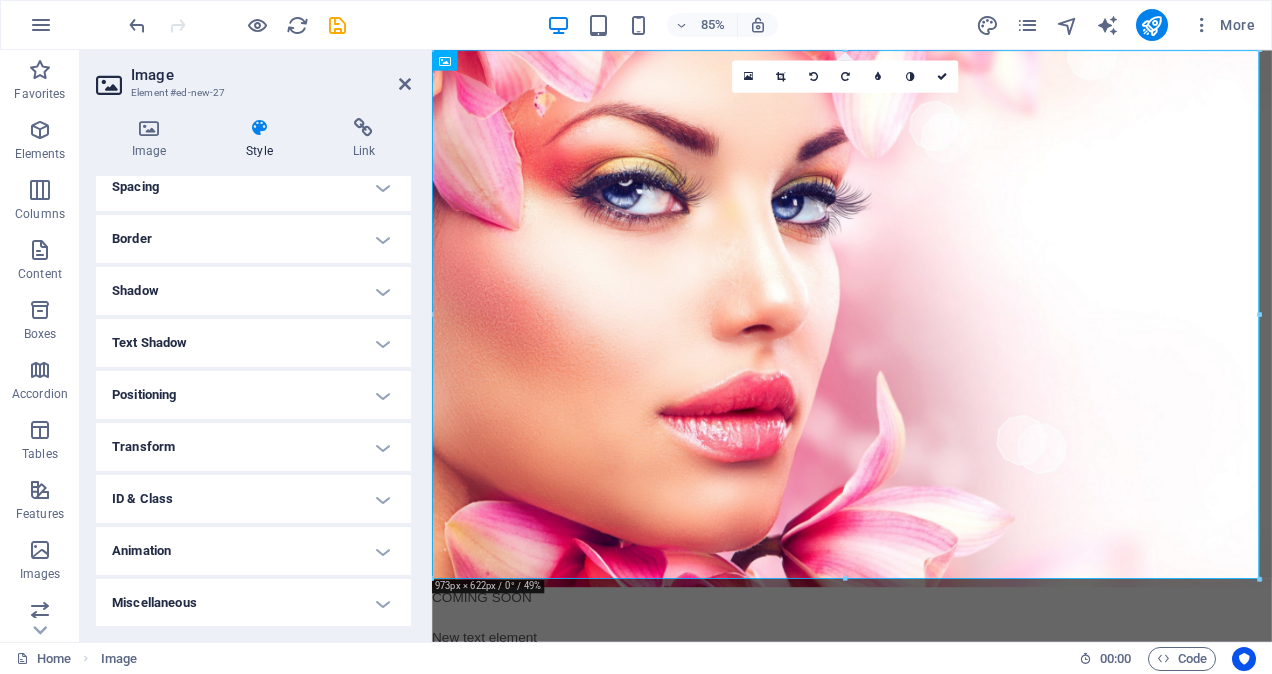 click on "Animation" at bounding box center (253, 551) 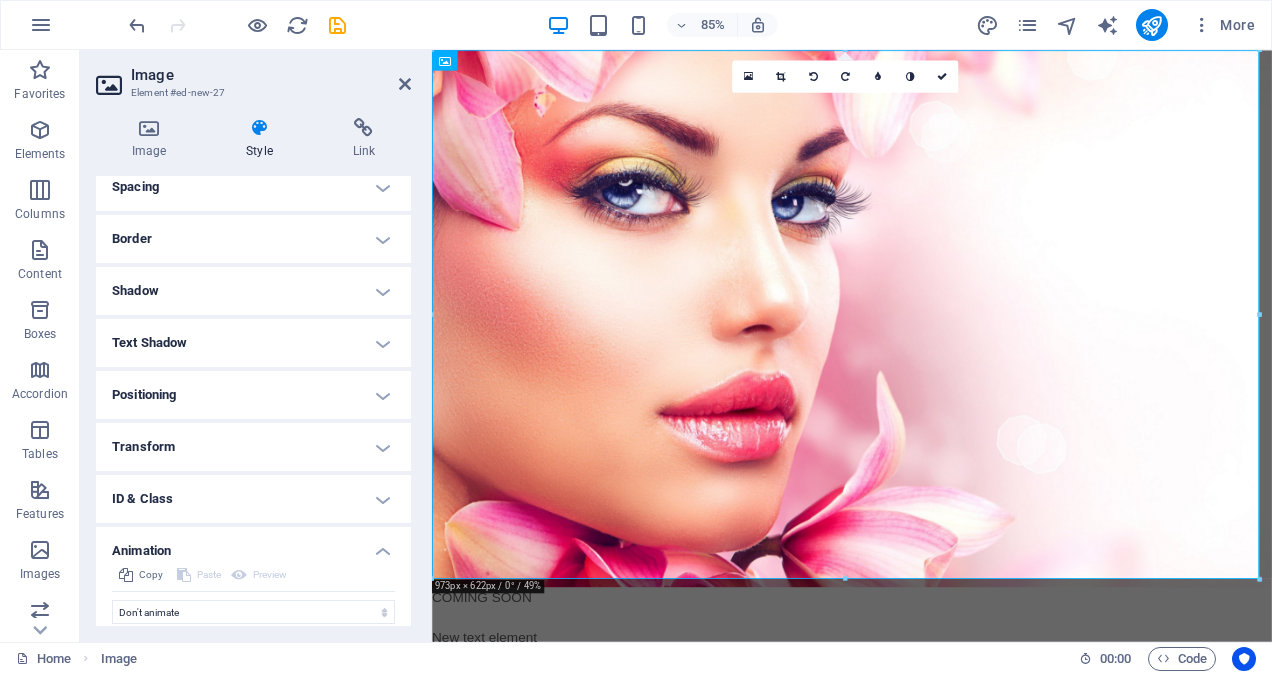 click on "Animation" at bounding box center (253, 545) 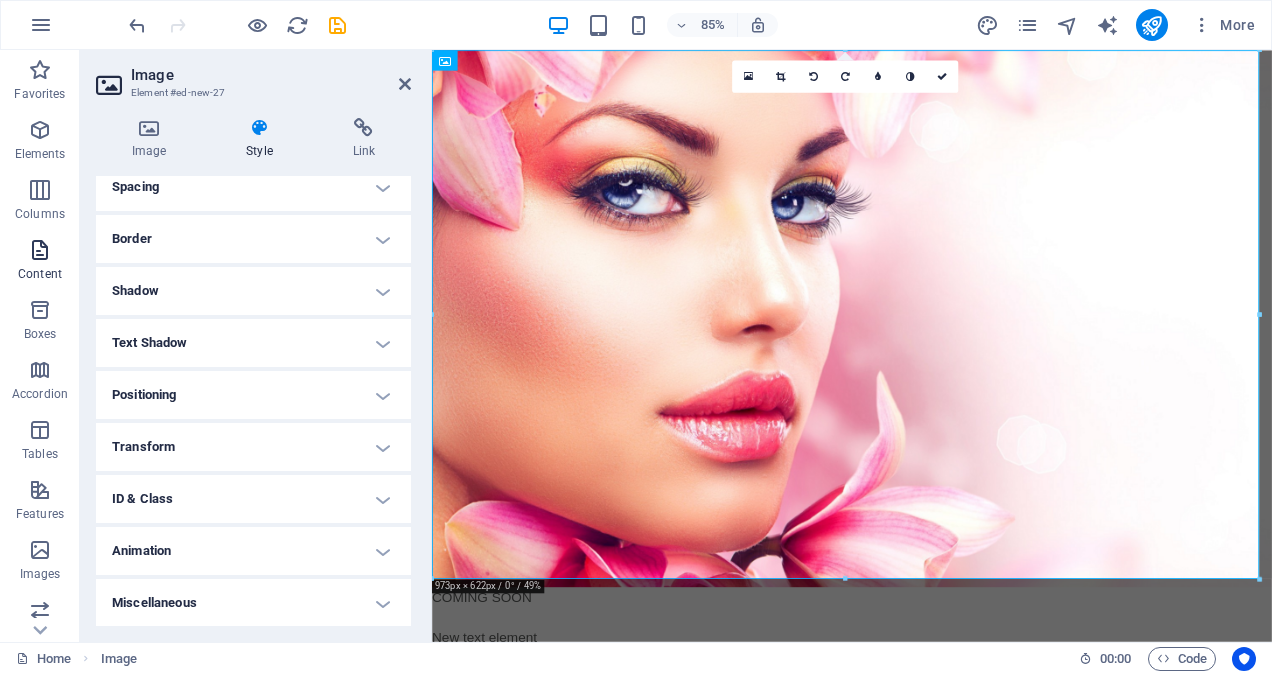click at bounding box center [40, 250] 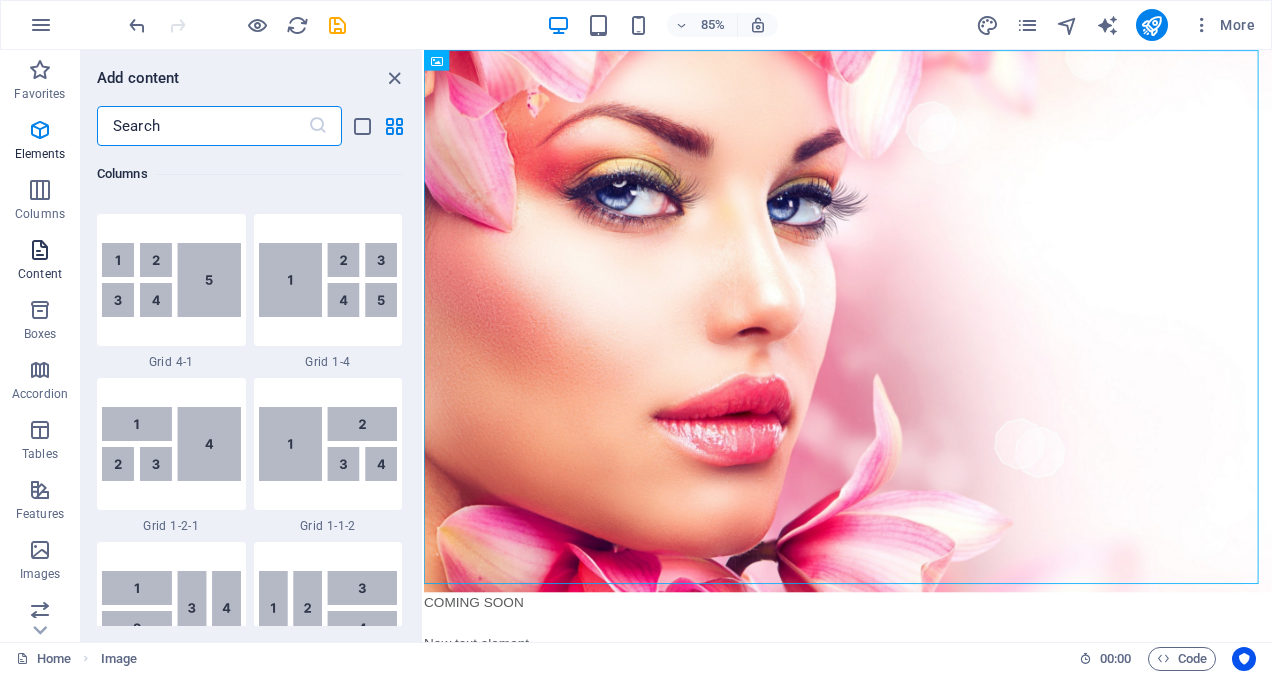 scroll, scrollTop: 3499, scrollLeft: 0, axis: vertical 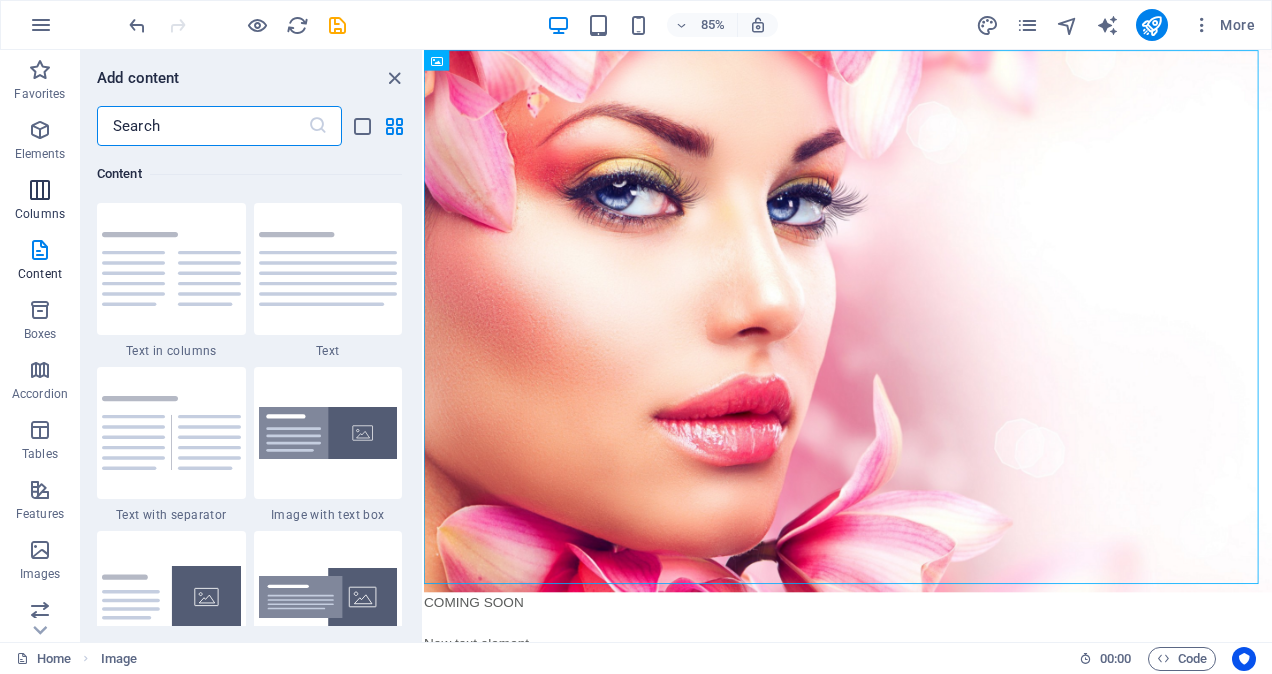 click at bounding box center (40, 190) 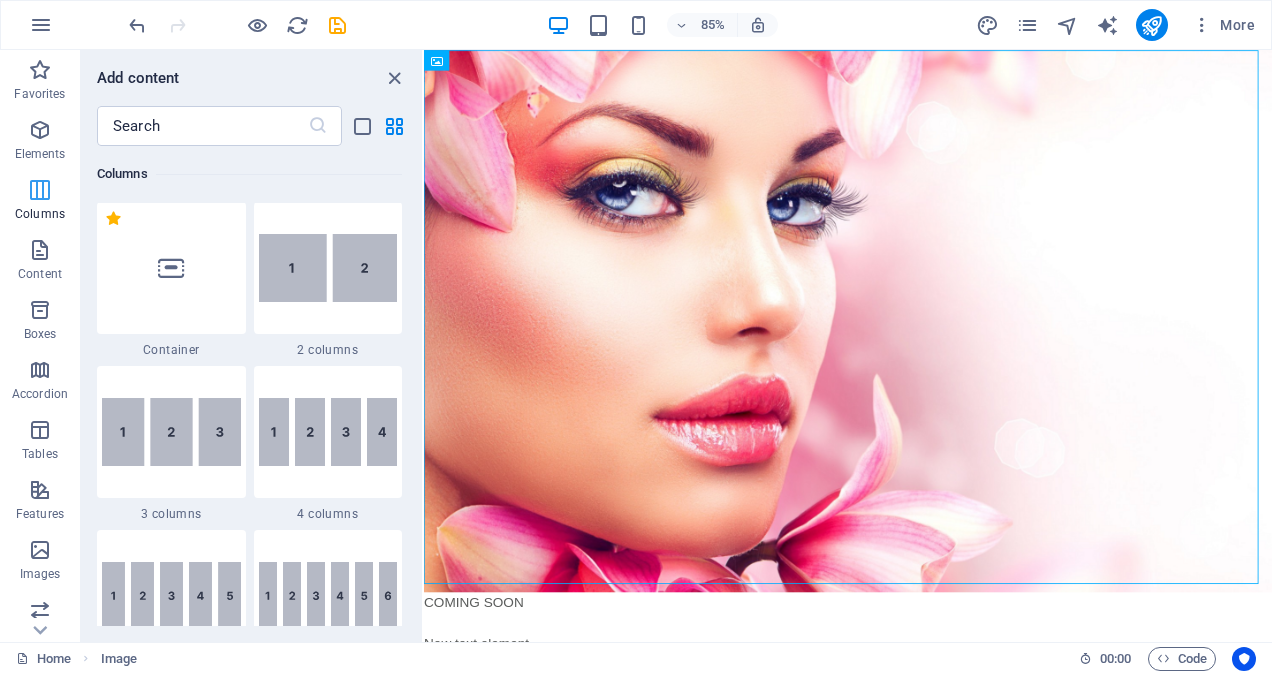scroll, scrollTop: 990, scrollLeft: 0, axis: vertical 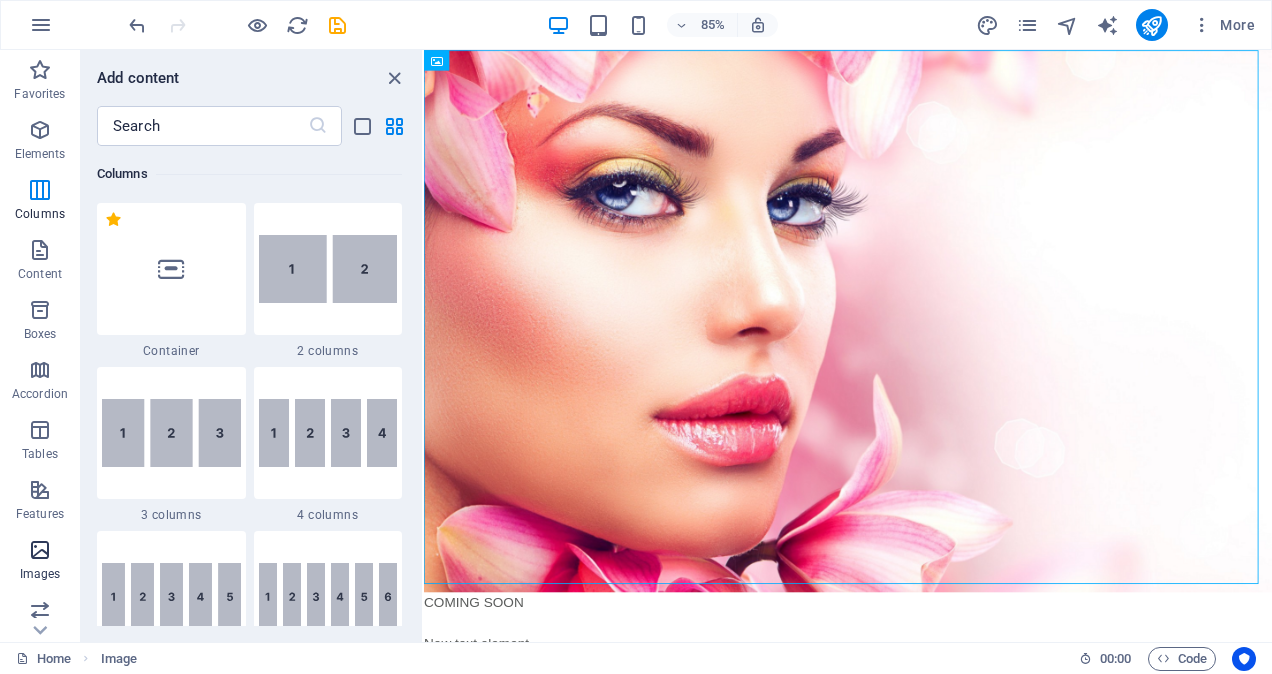 click at bounding box center [40, 550] 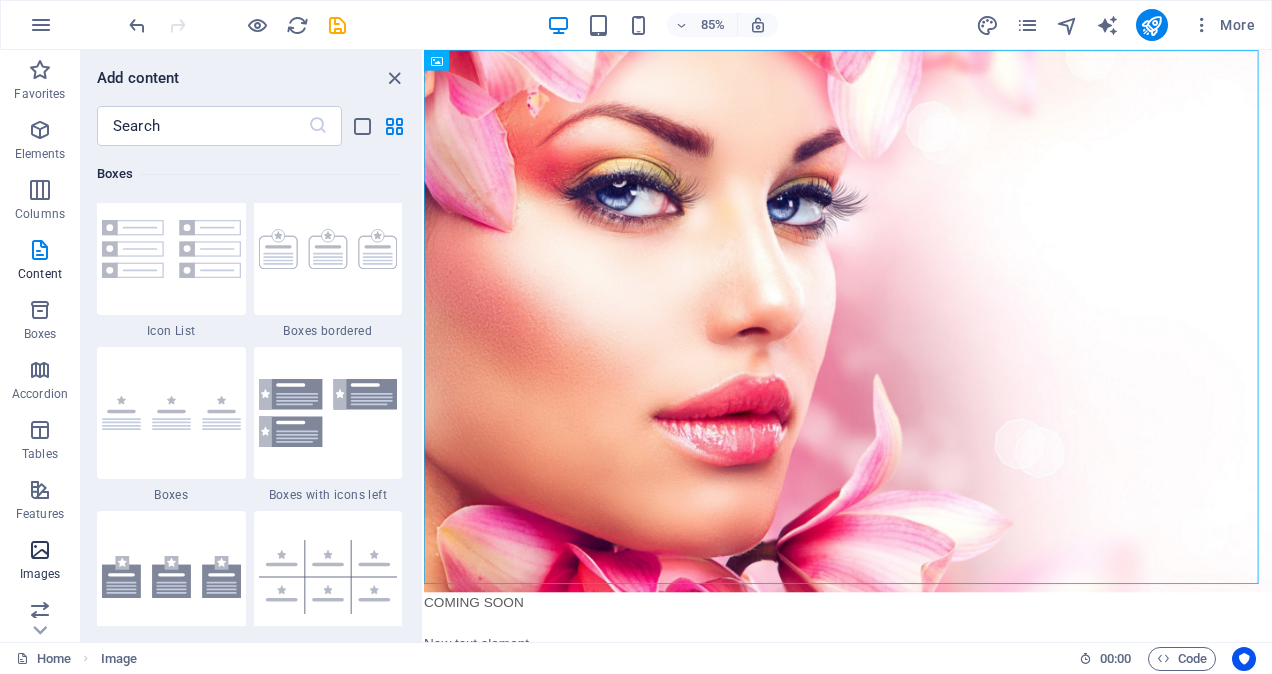 scroll, scrollTop: 10140, scrollLeft: 0, axis: vertical 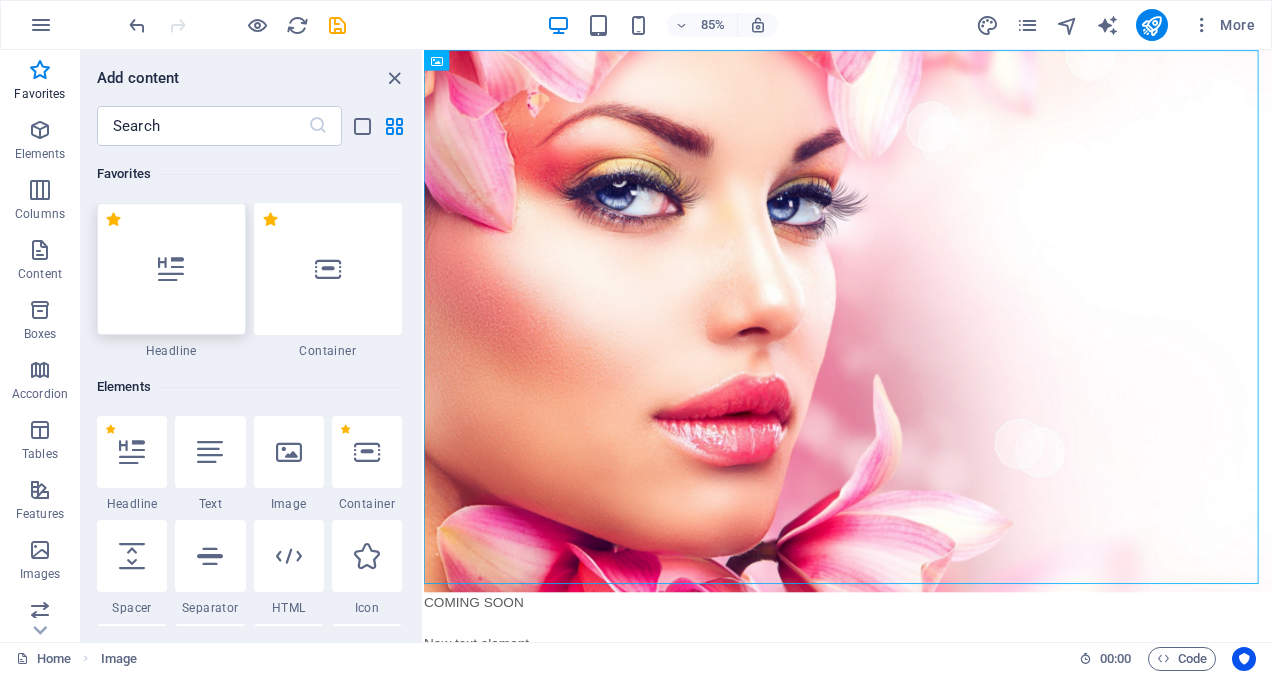 click at bounding box center (171, 269) 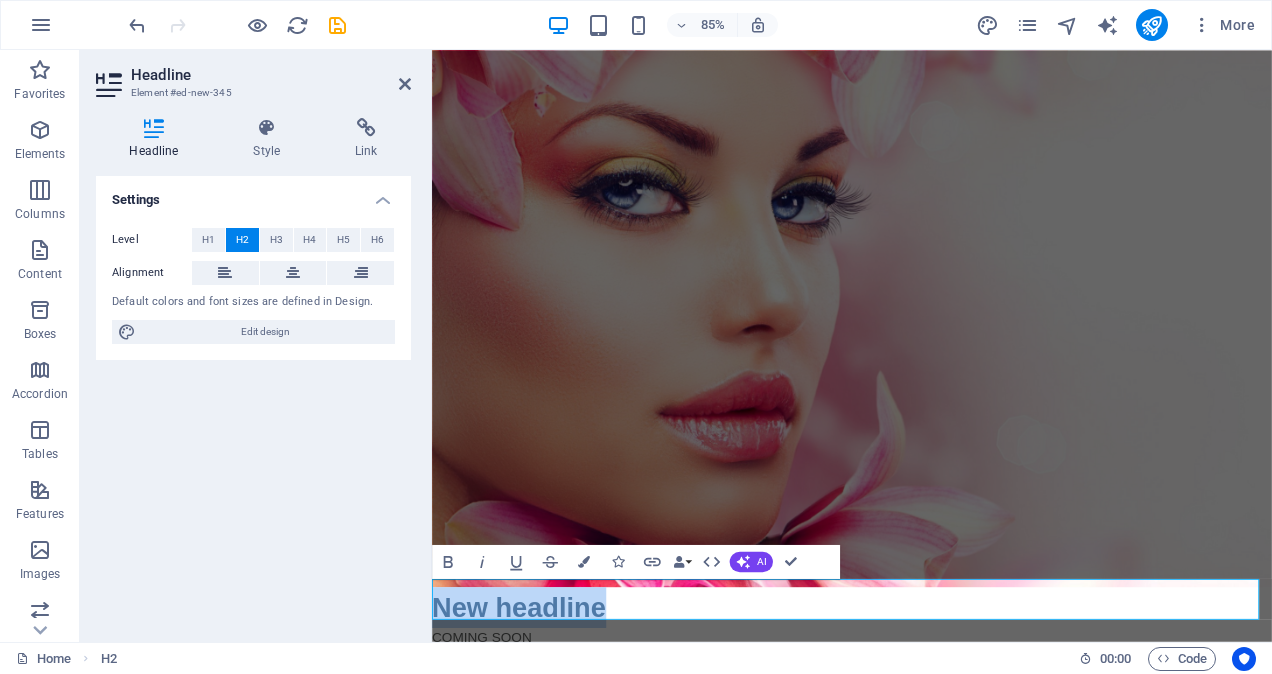 type 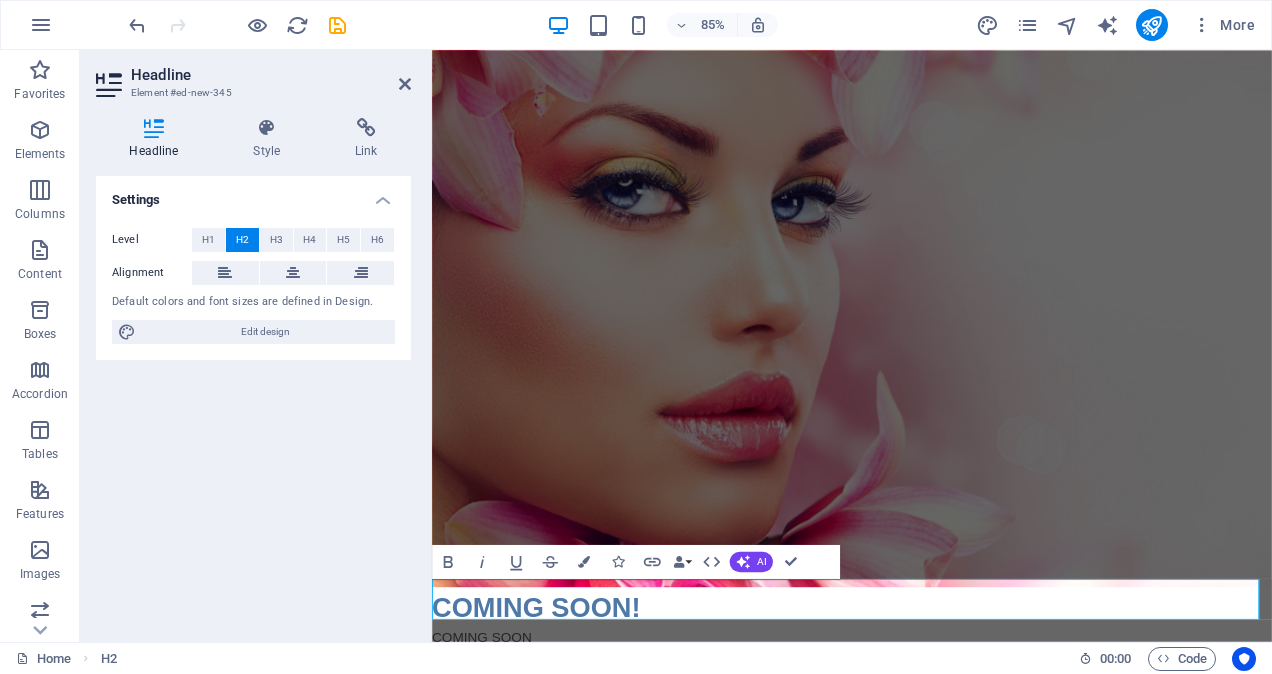 click on "Settings Level H1 H2 H3 H4 H5 H6 Alignment Default colors and font sizes are defined in Design. Edit design" at bounding box center (253, 401) 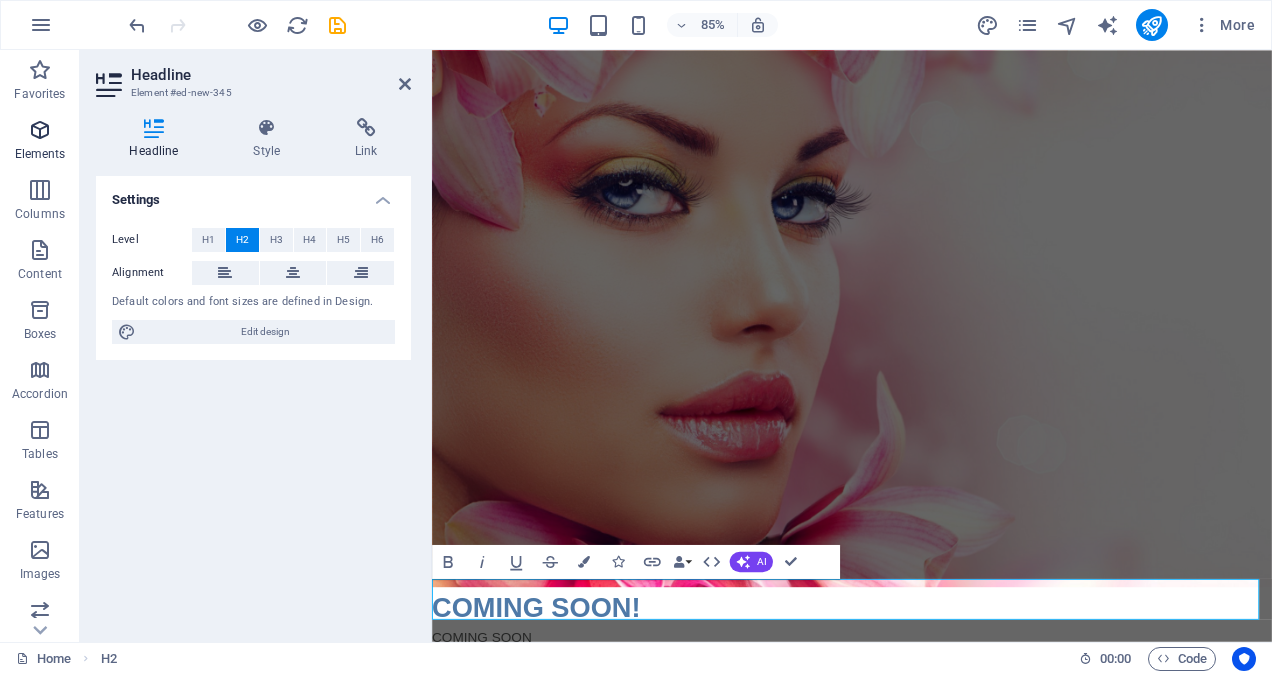 click at bounding box center (40, 130) 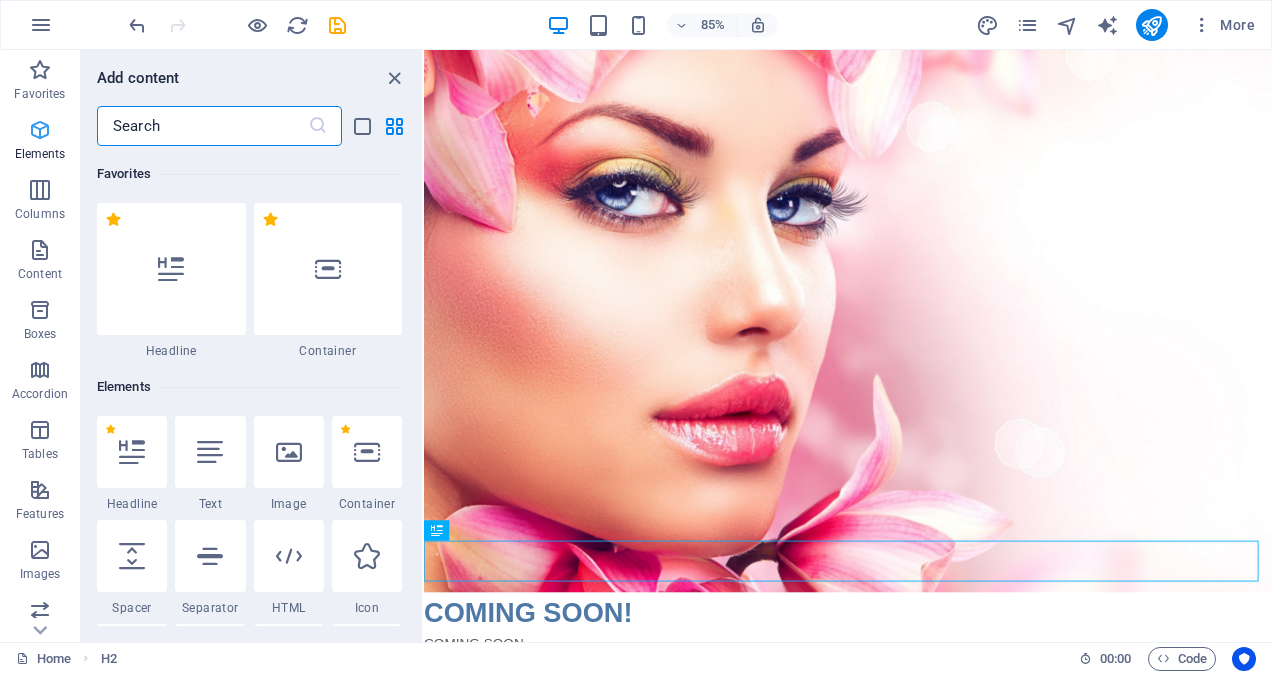 scroll, scrollTop: 51, scrollLeft: 0, axis: vertical 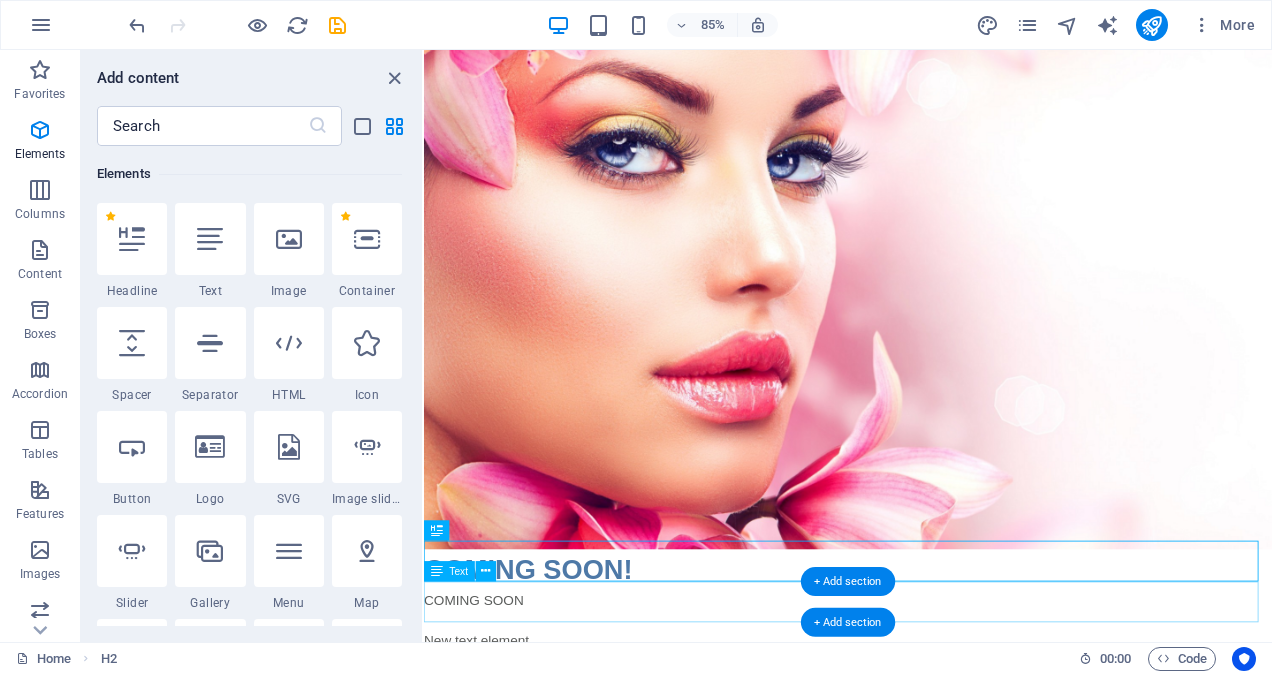 click on "COMING SOON" at bounding box center [923, 709] 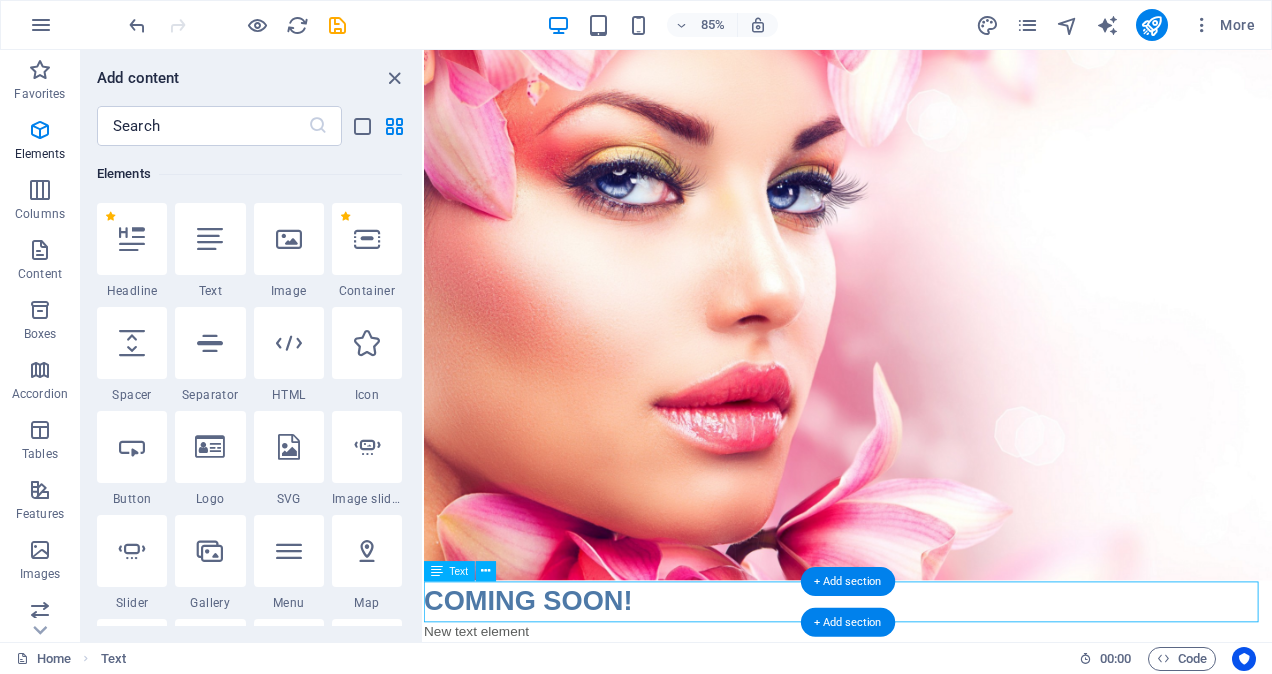 scroll, scrollTop: 3, scrollLeft: 0, axis: vertical 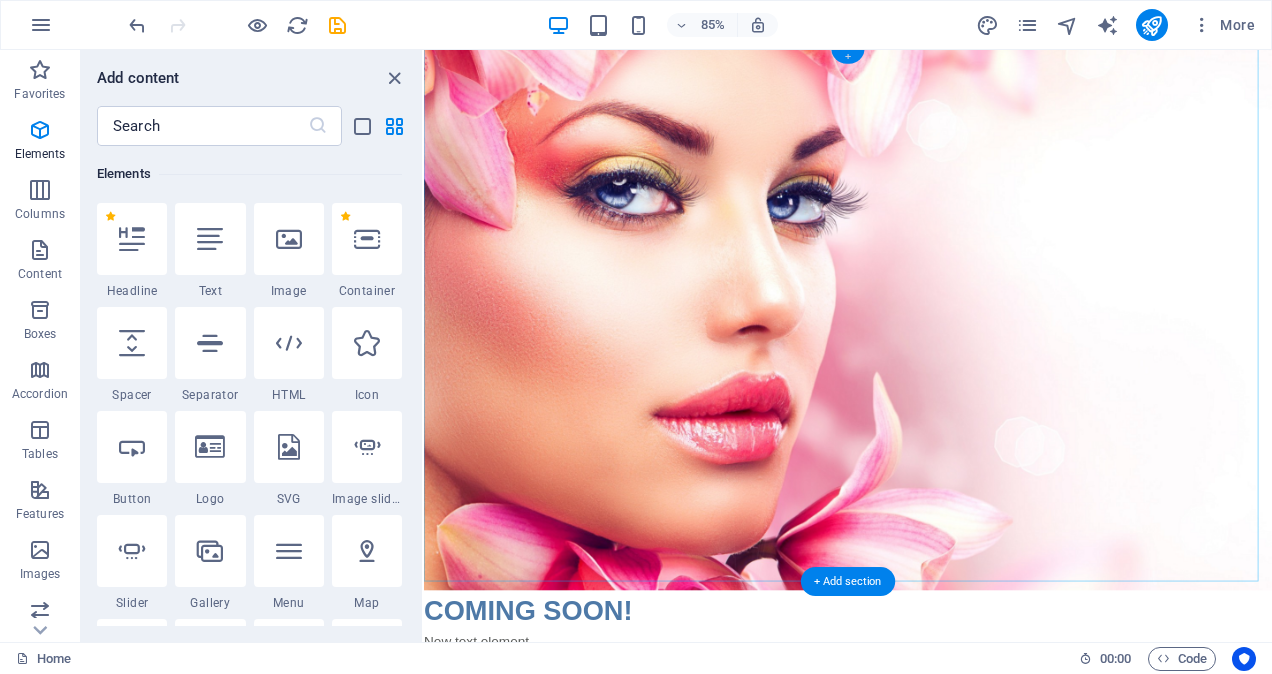 click on "+" at bounding box center [847, 55] 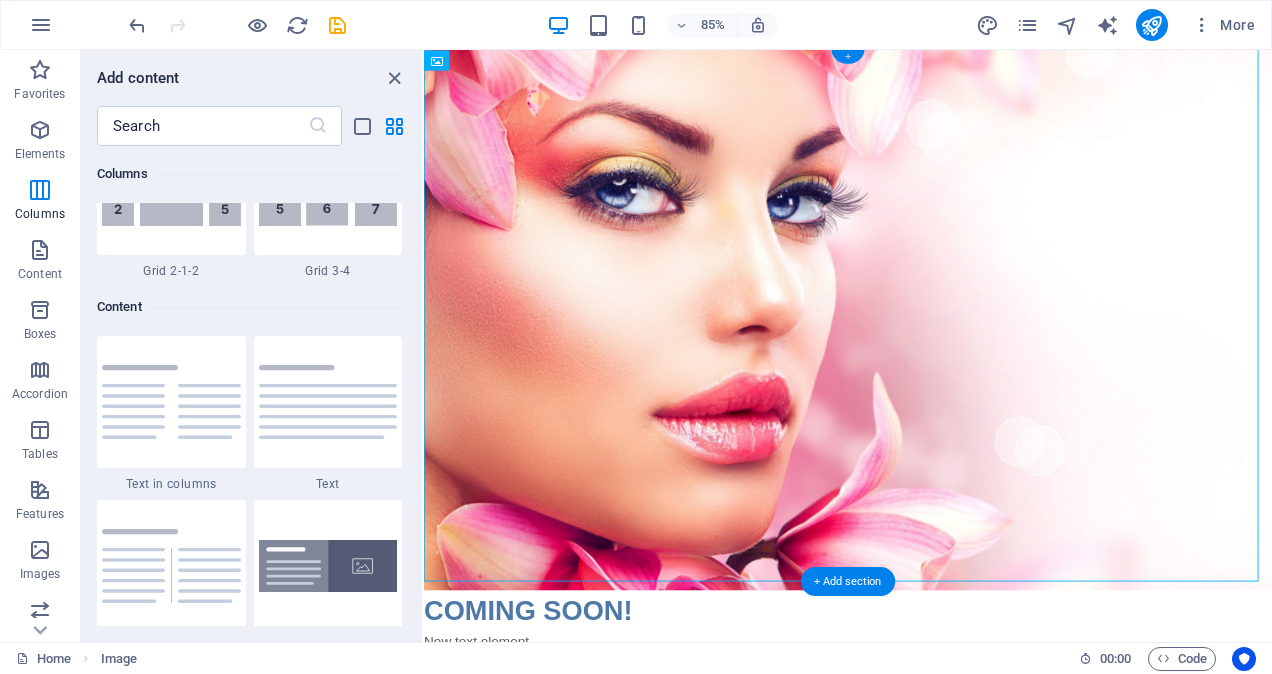 scroll, scrollTop: 3499, scrollLeft: 0, axis: vertical 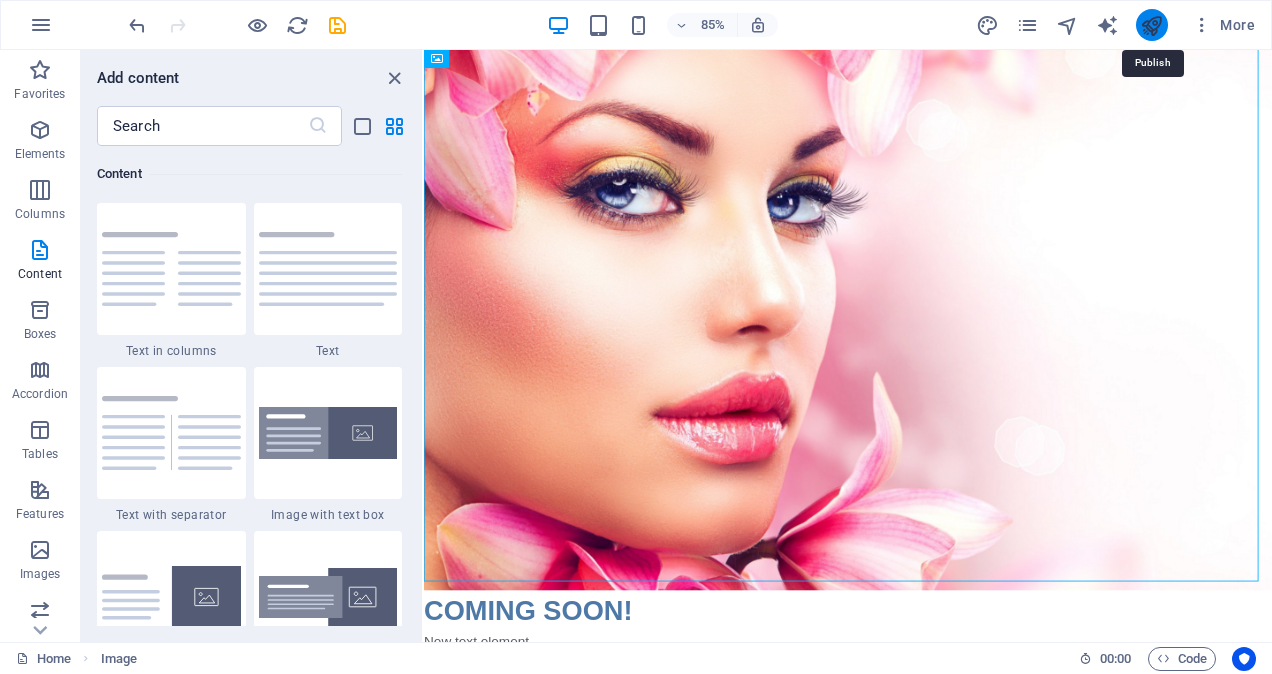 click at bounding box center [1151, 25] 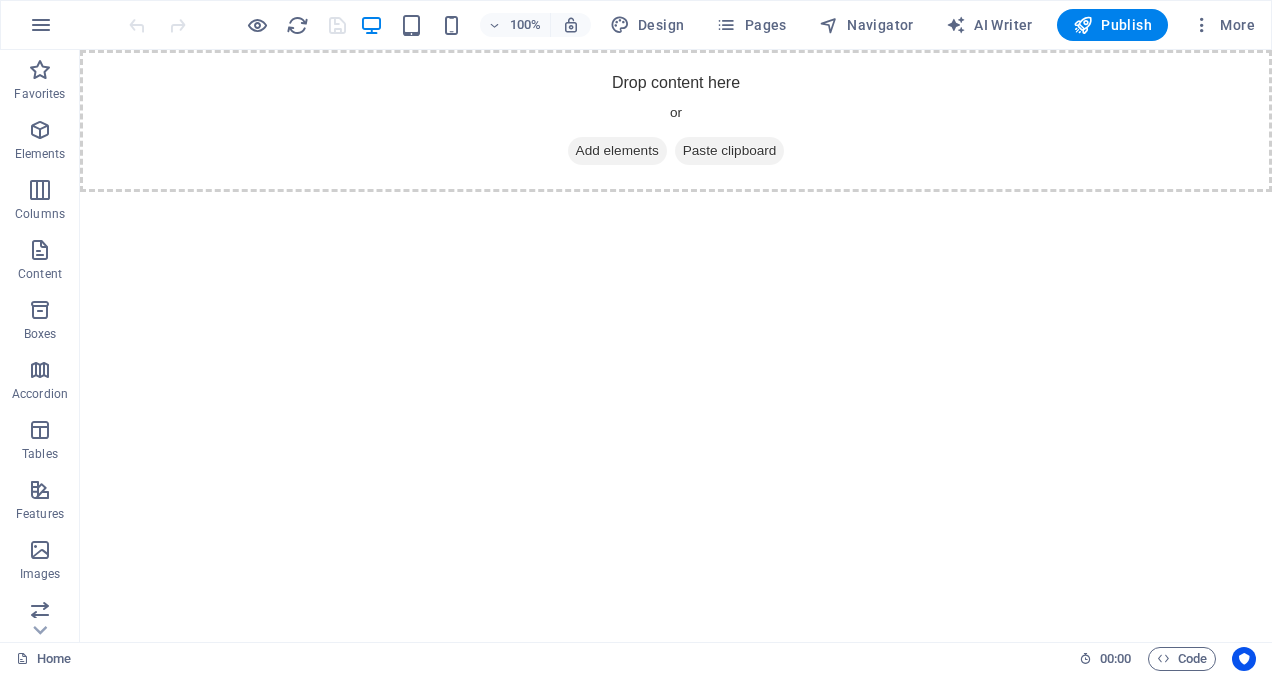 scroll, scrollTop: 0, scrollLeft: 0, axis: both 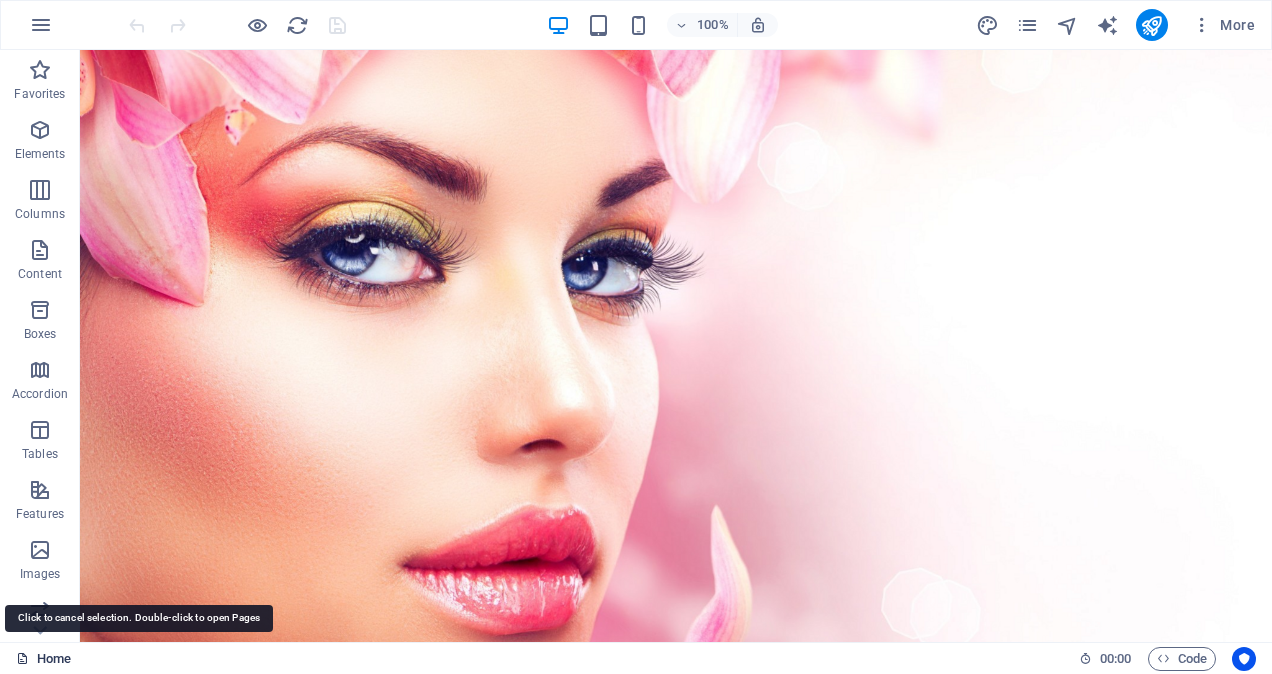 click on "Home" at bounding box center (43, 659) 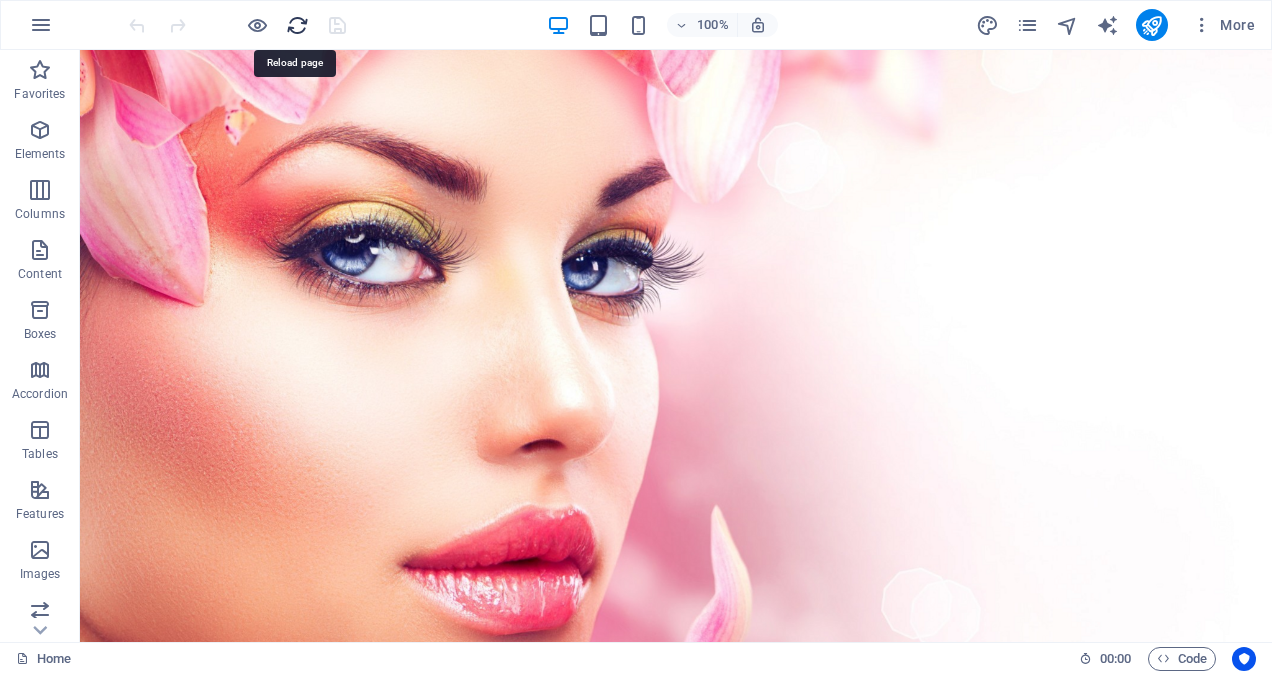 click at bounding box center (297, 25) 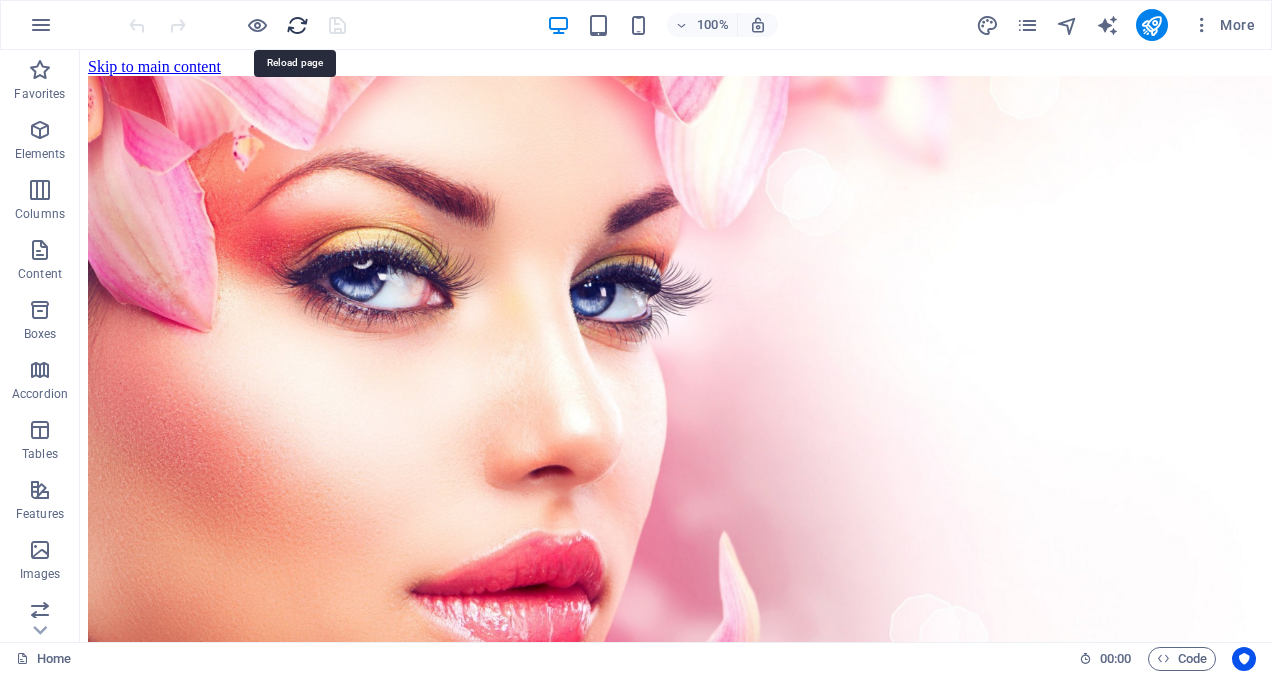 scroll, scrollTop: 0, scrollLeft: 0, axis: both 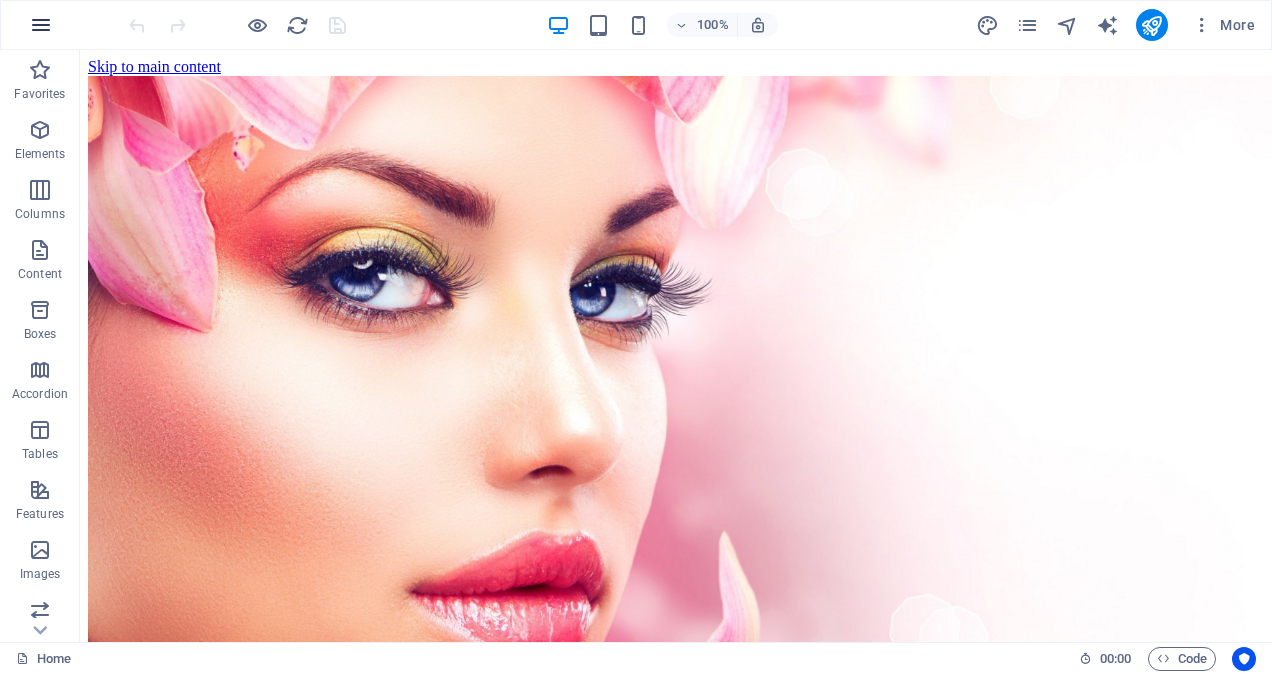 click at bounding box center (41, 25) 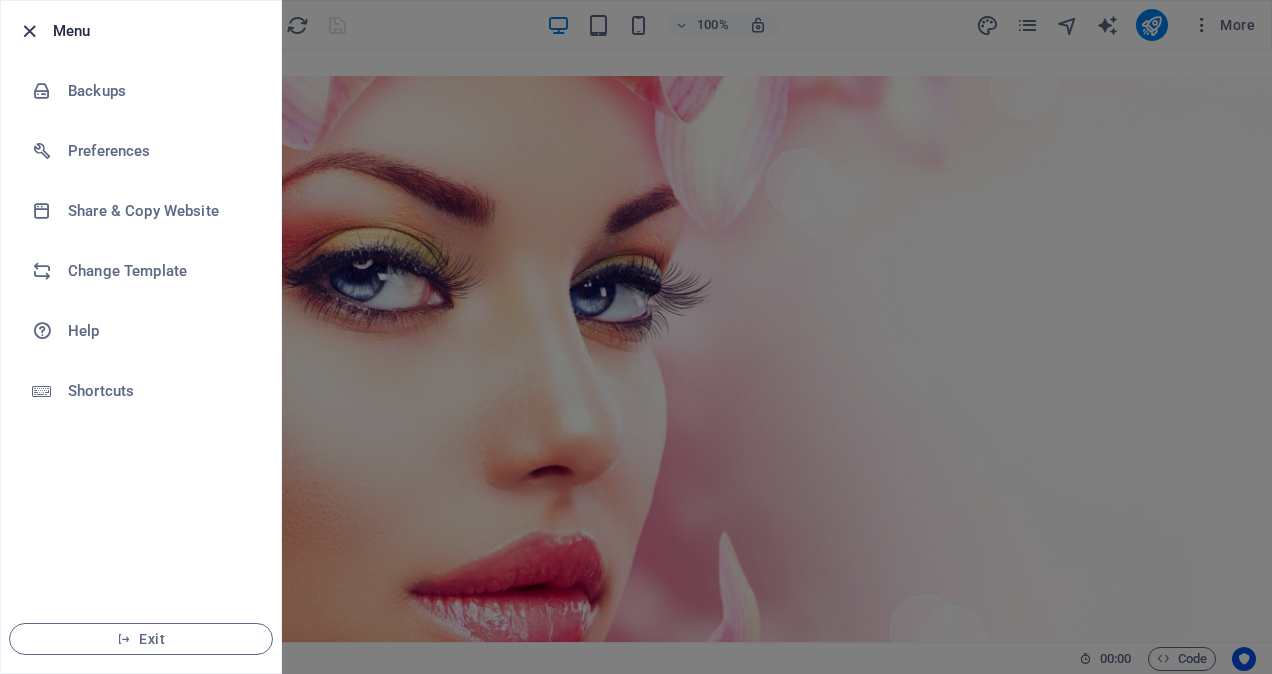 click at bounding box center (29, 31) 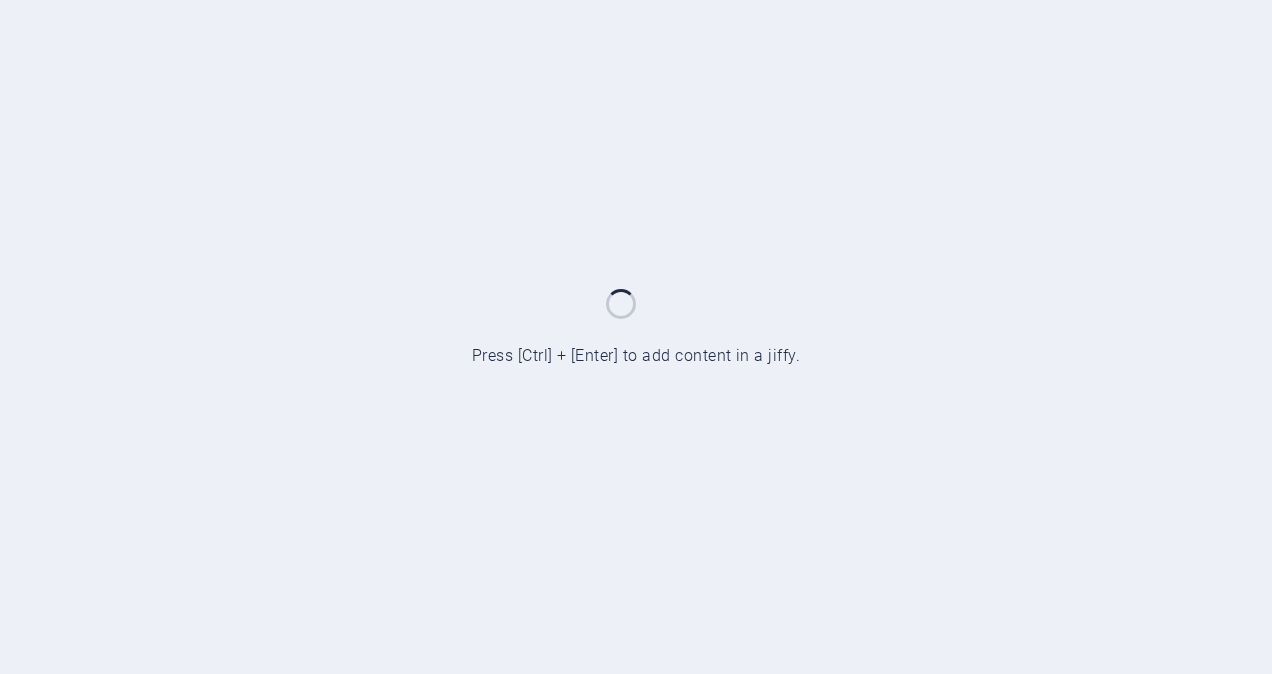 scroll, scrollTop: 0, scrollLeft: 0, axis: both 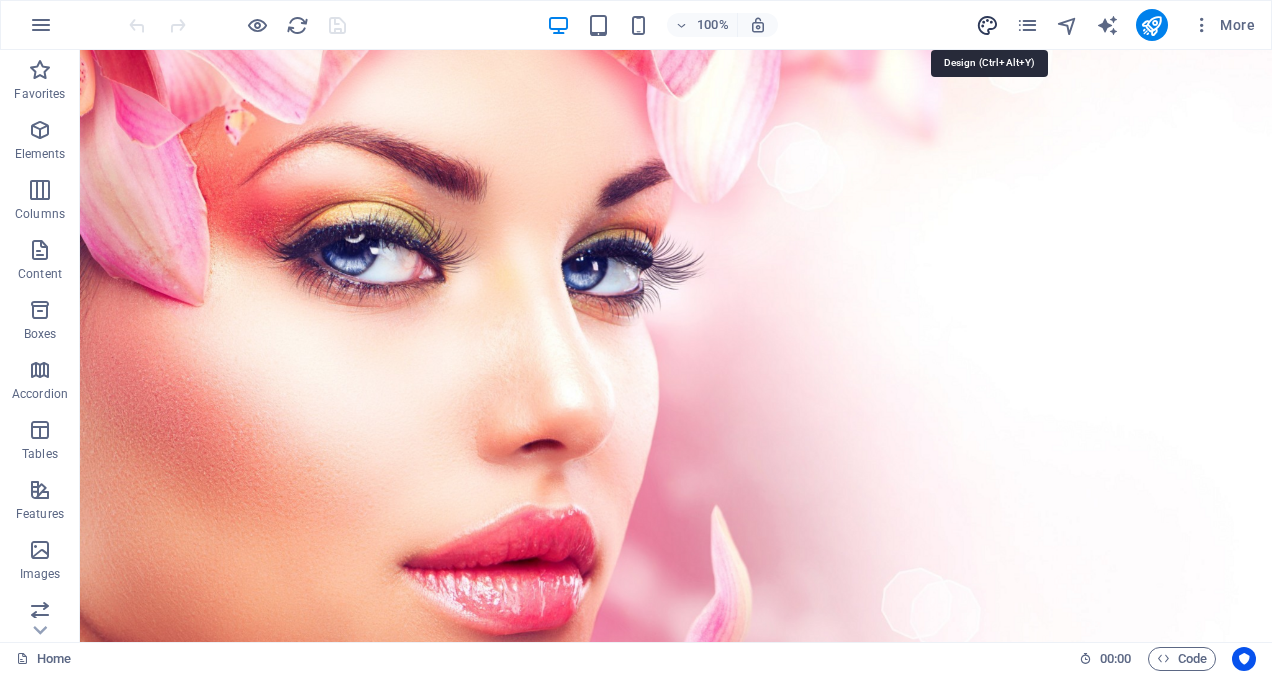 click at bounding box center [987, 25] 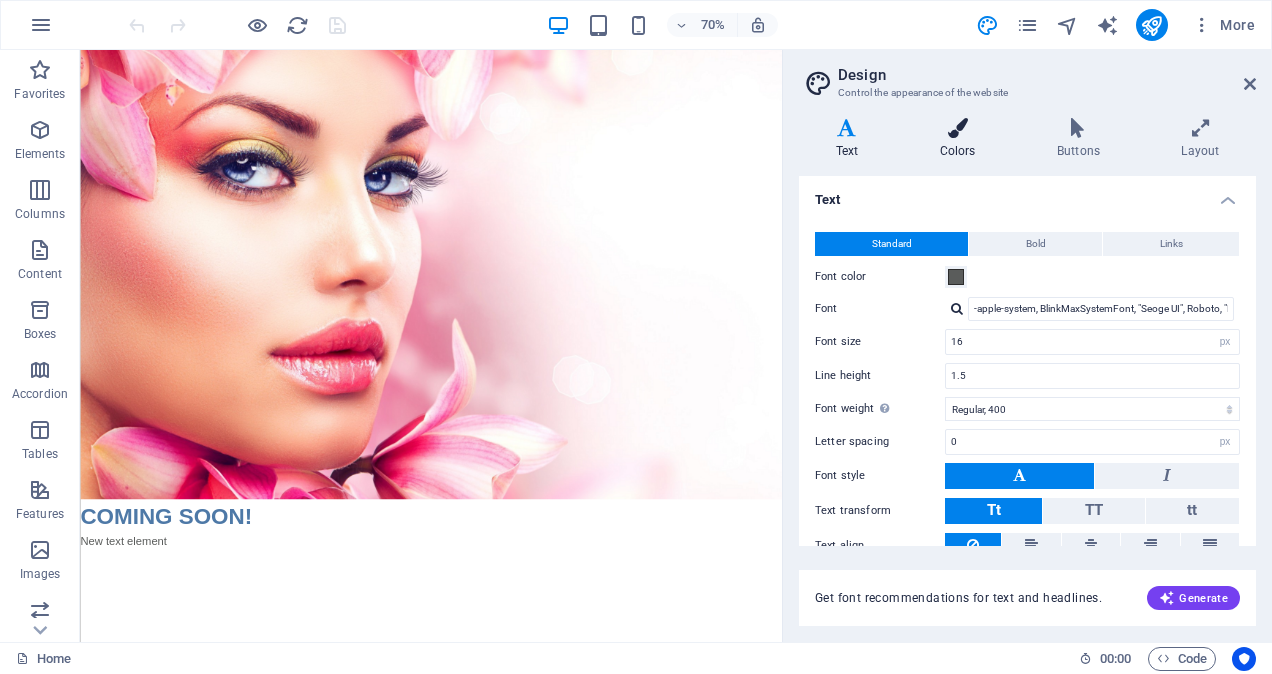 click on "Colors" at bounding box center (961, 139) 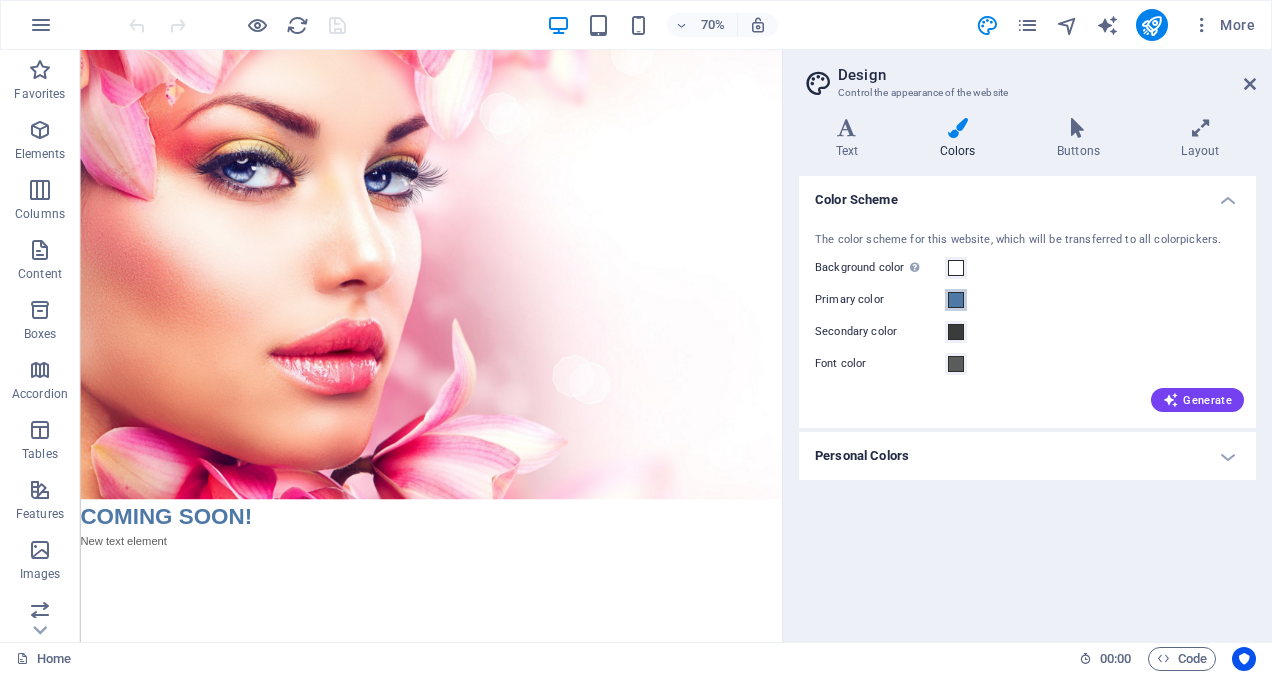 click at bounding box center [956, 300] 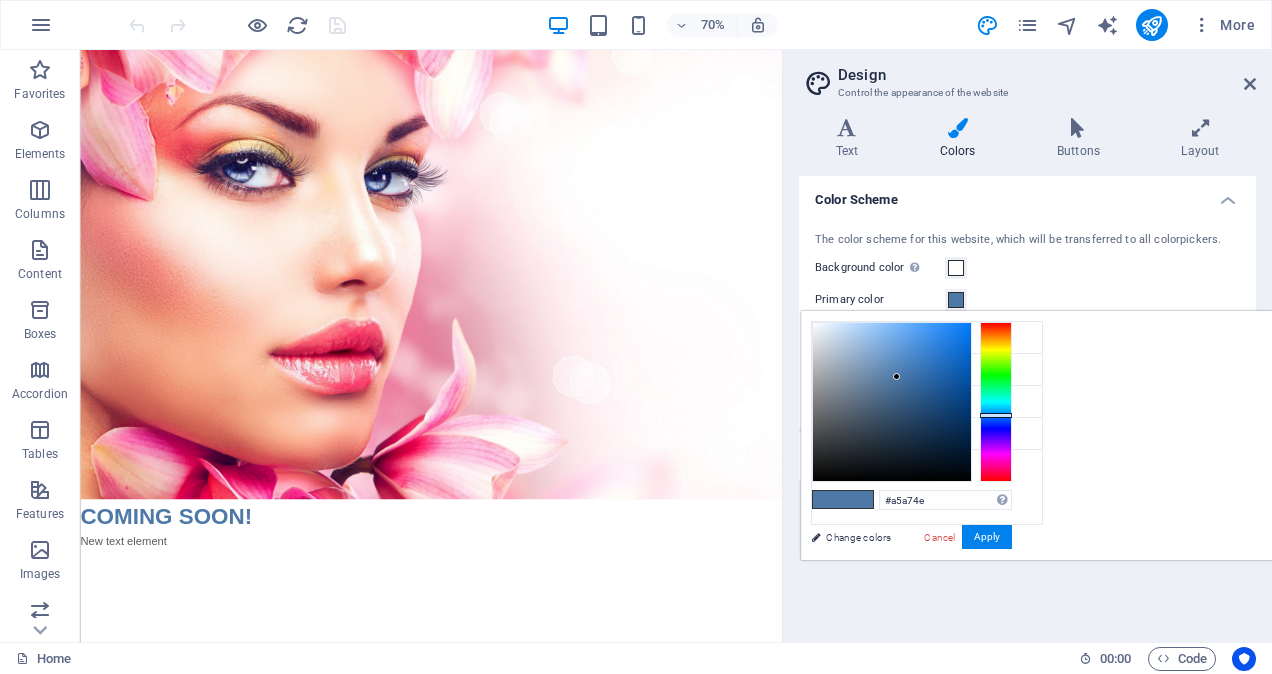click at bounding box center [996, 402] 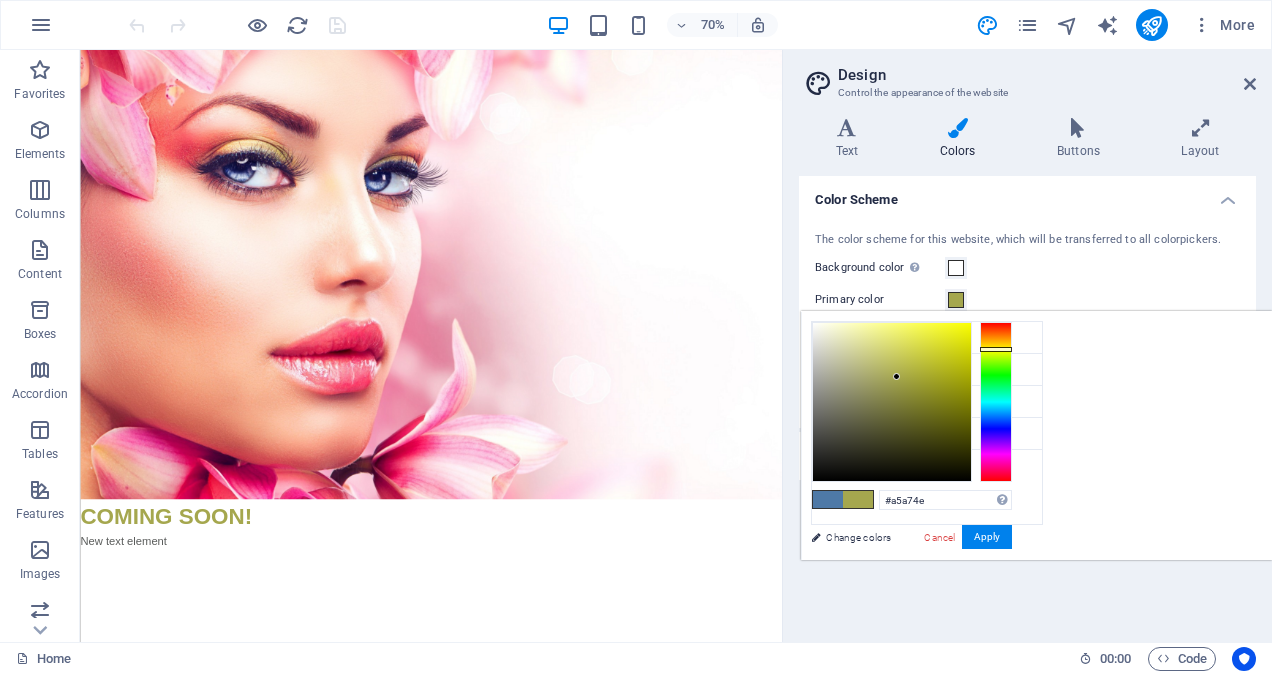 type on "#9fa74e" 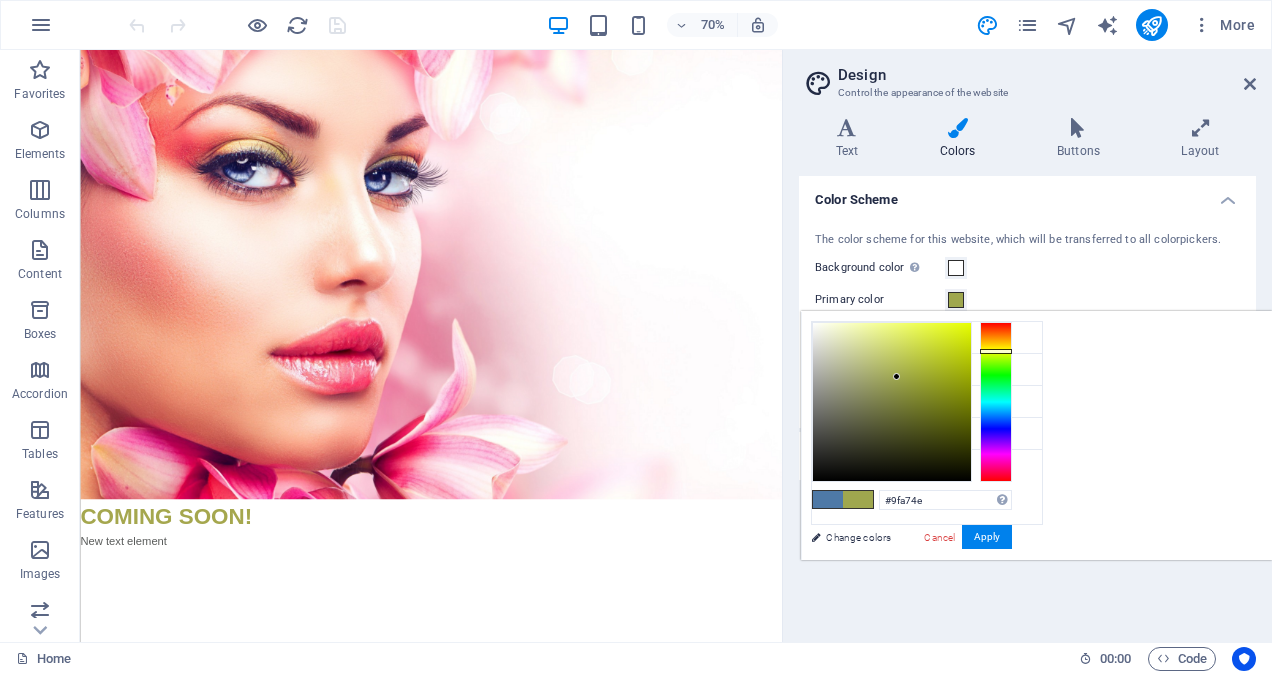 click at bounding box center [996, 402] 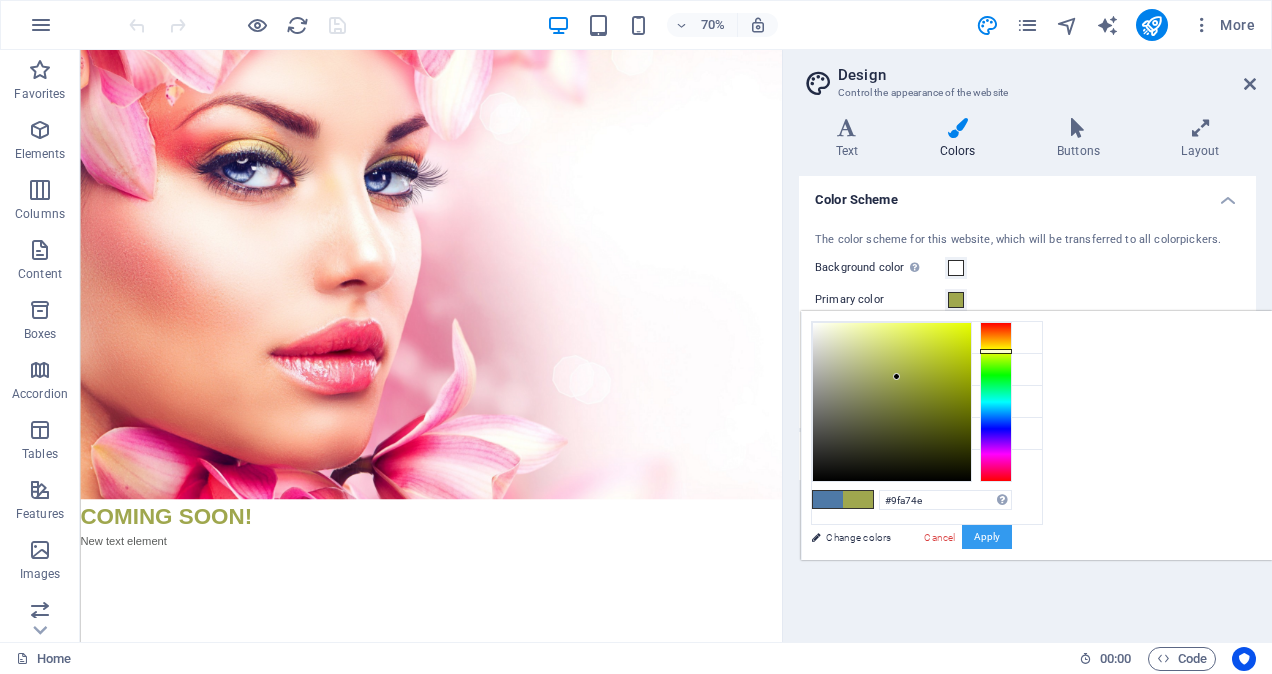 click on "Apply" at bounding box center (987, 537) 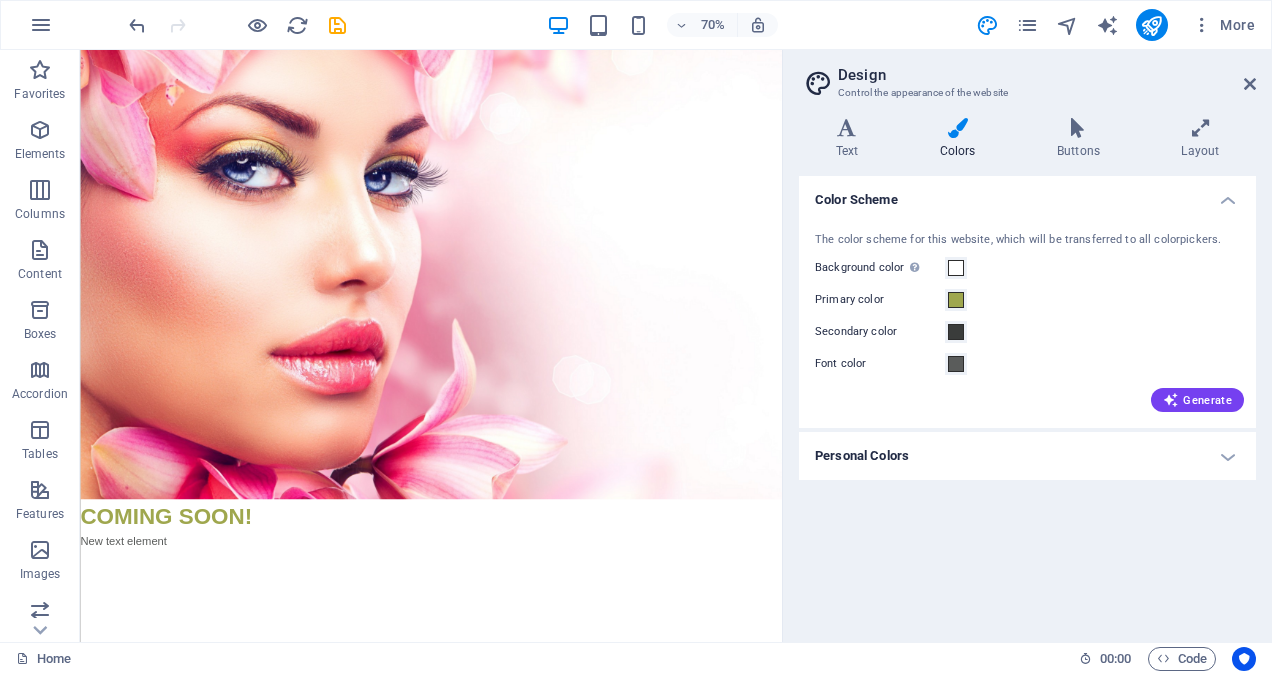 click on "Personal Colors" at bounding box center (1027, 456) 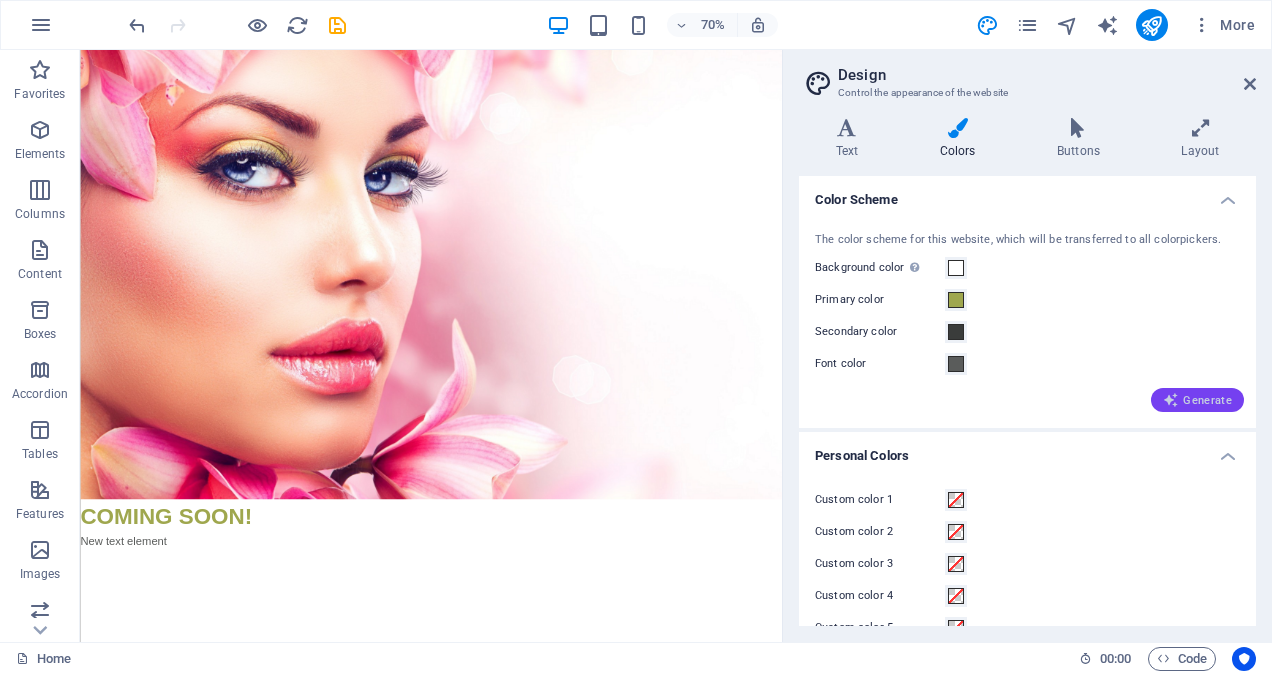 click on "Generate" at bounding box center [1197, 400] 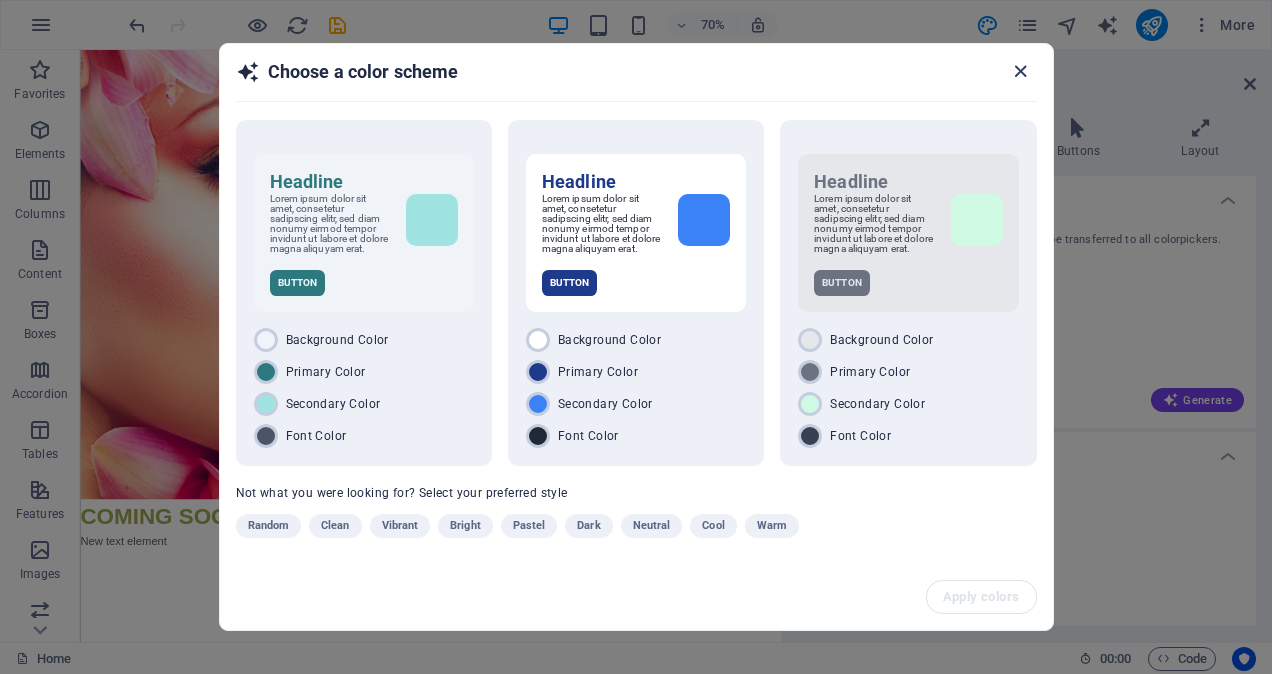 click at bounding box center [1020, 71] 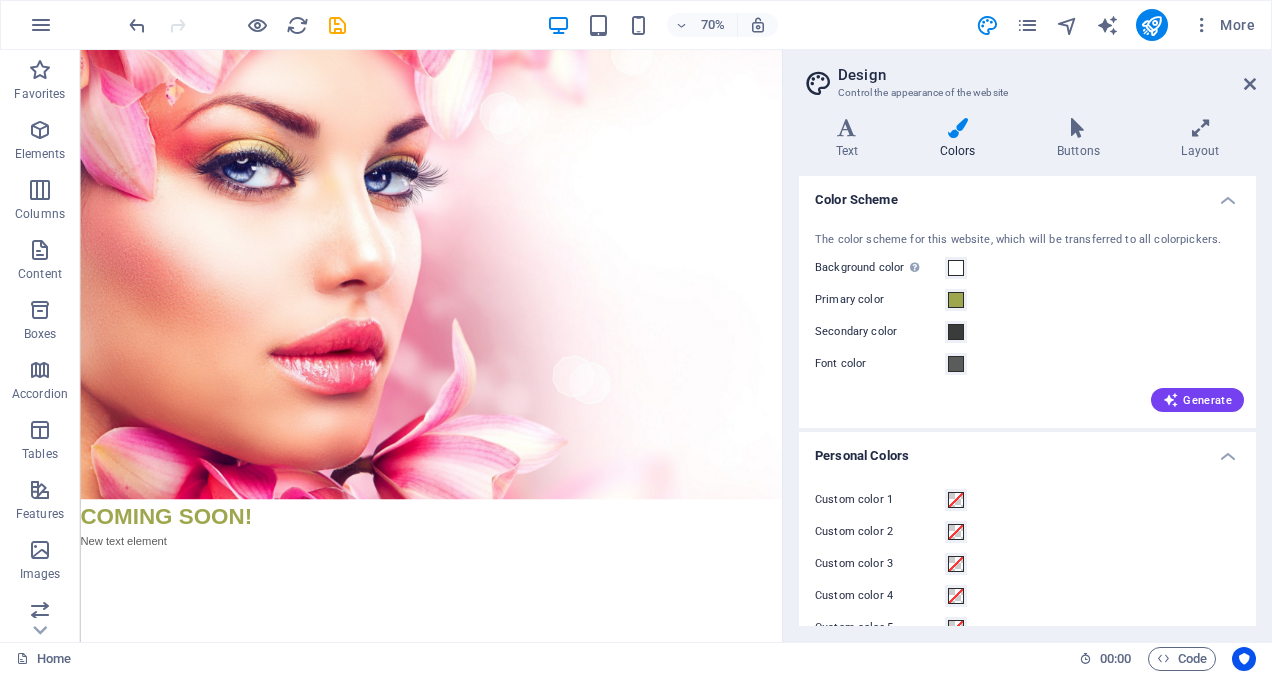 click on "Skip to main content
COMING SOON! New text element" at bounding box center (581, 407) 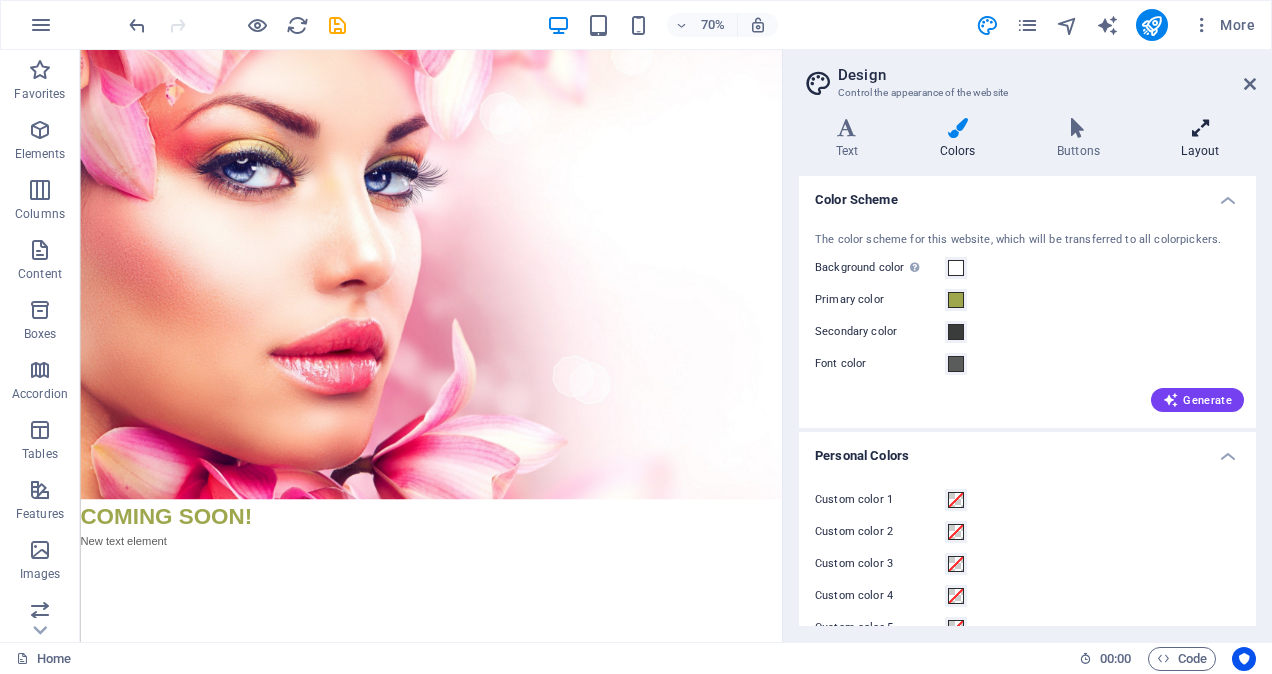 click at bounding box center (1200, 128) 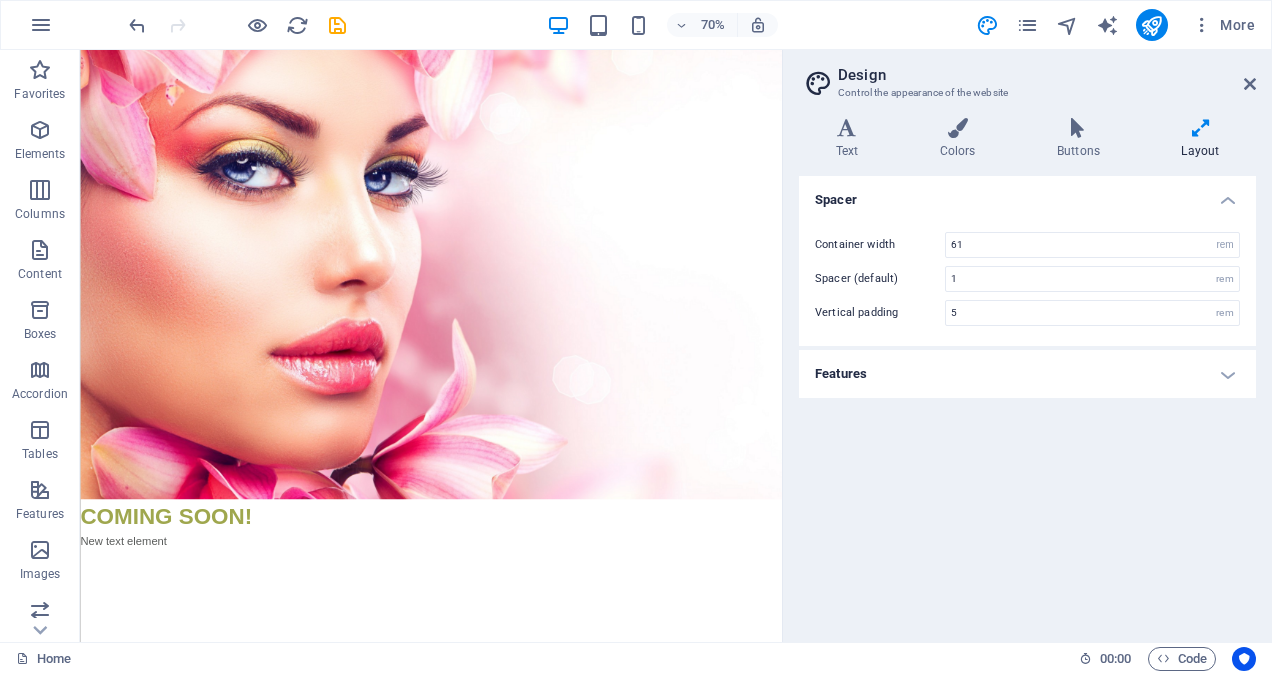 click on "Features" at bounding box center [1027, 374] 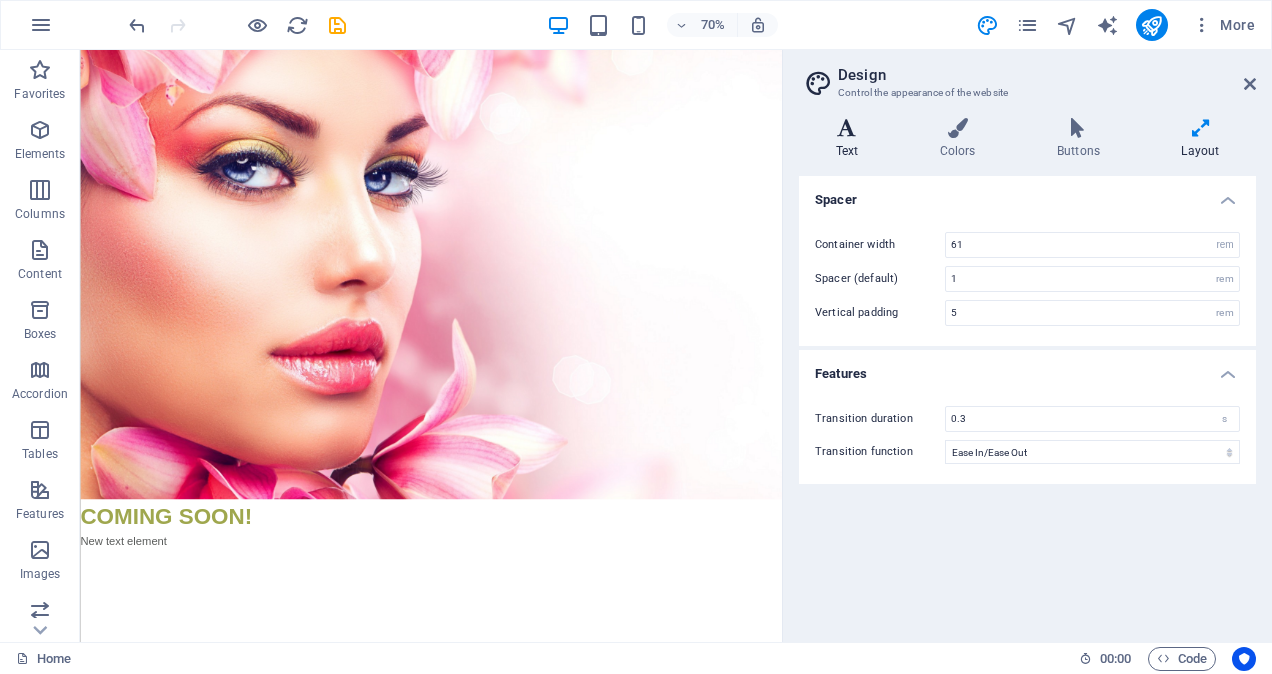 click at bounding box center (847, 128) 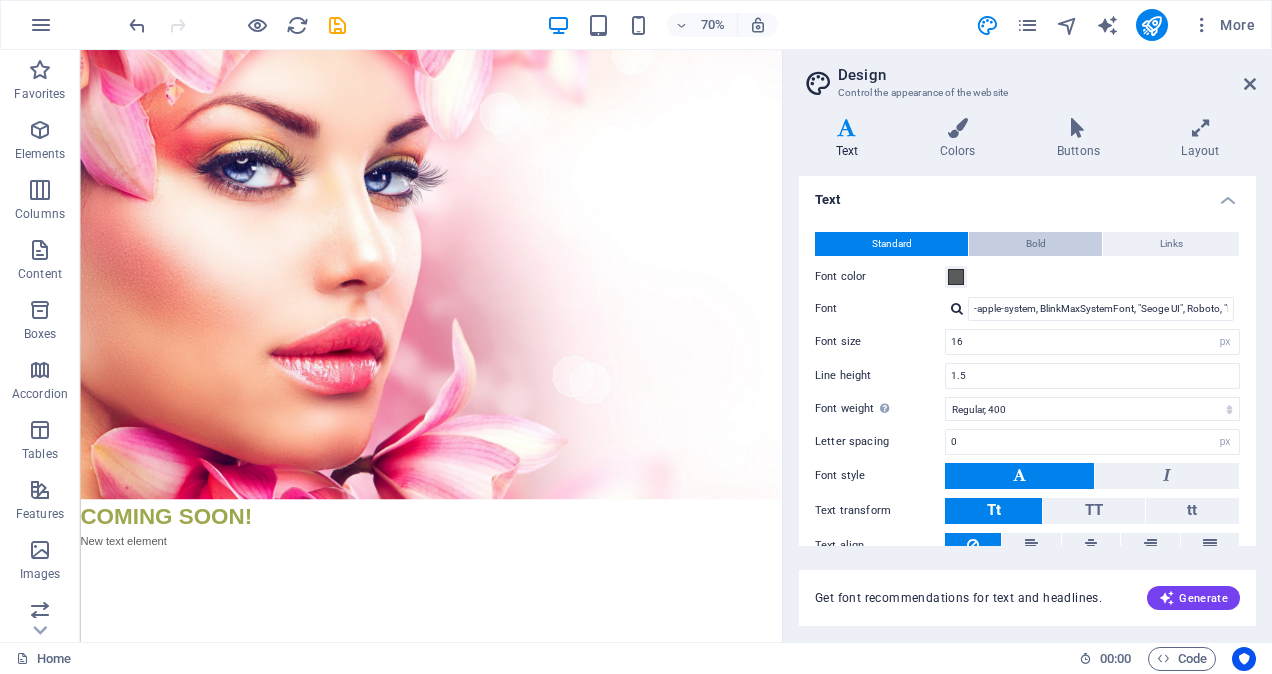 click on "Bold" at bounding box center (1036, 244) 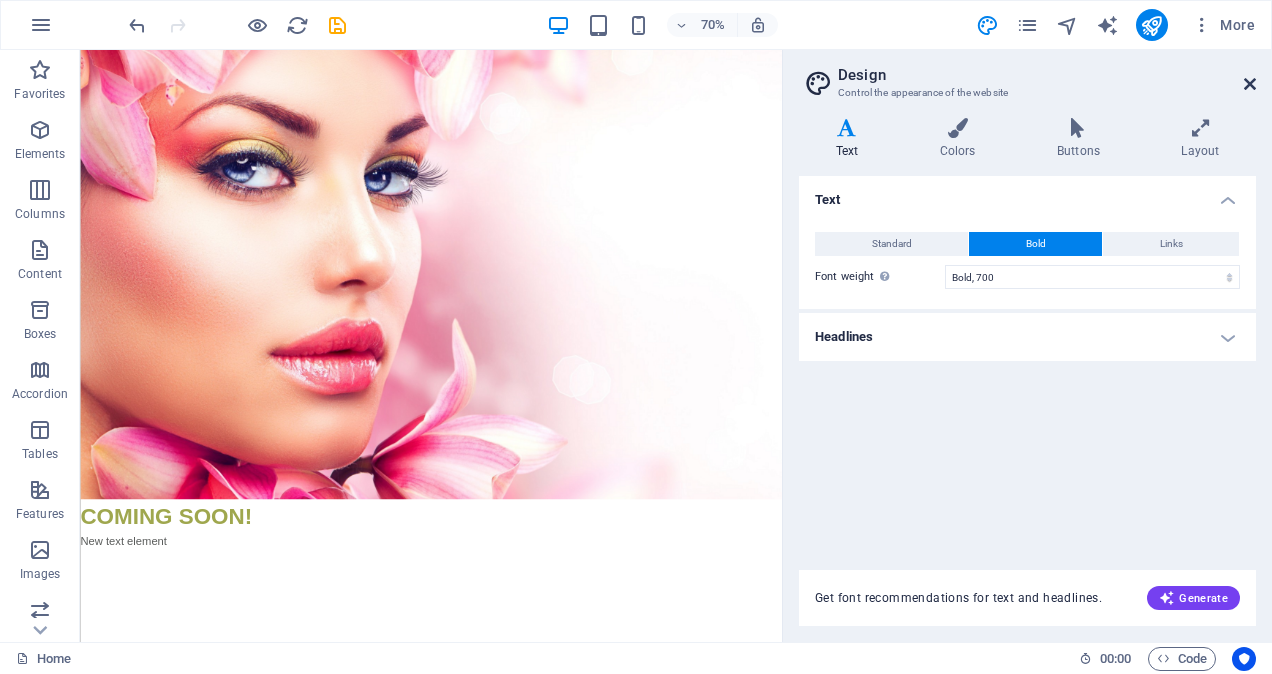 click at bounding box center (1250, 84) 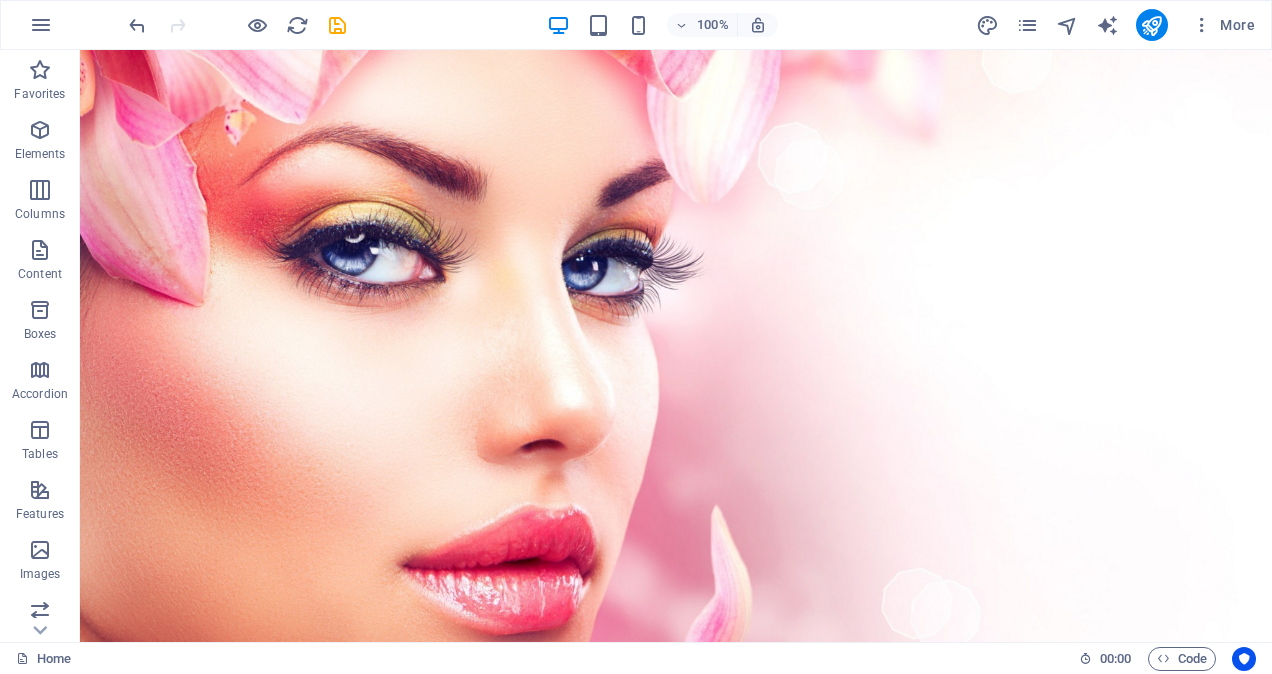 scroll, scrollTop: 232, scrollLeft: 0, axis: vertical 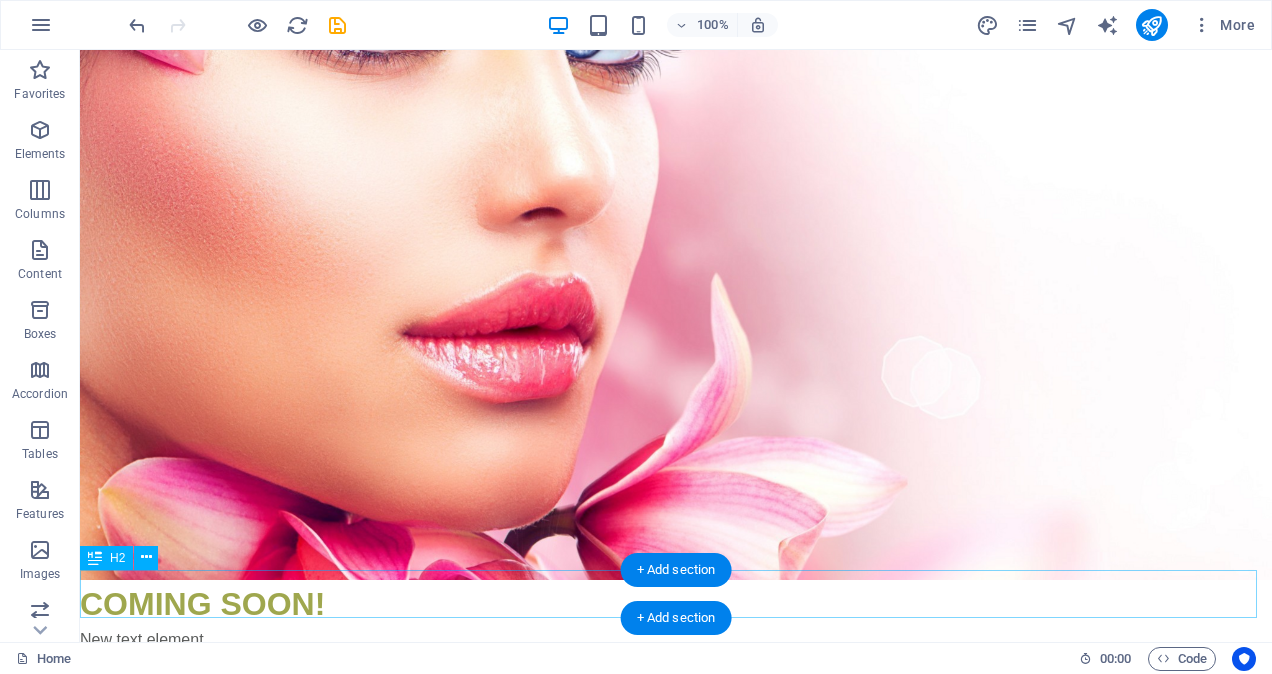click on "COMING SOON!" at bounding box center (676, 604) 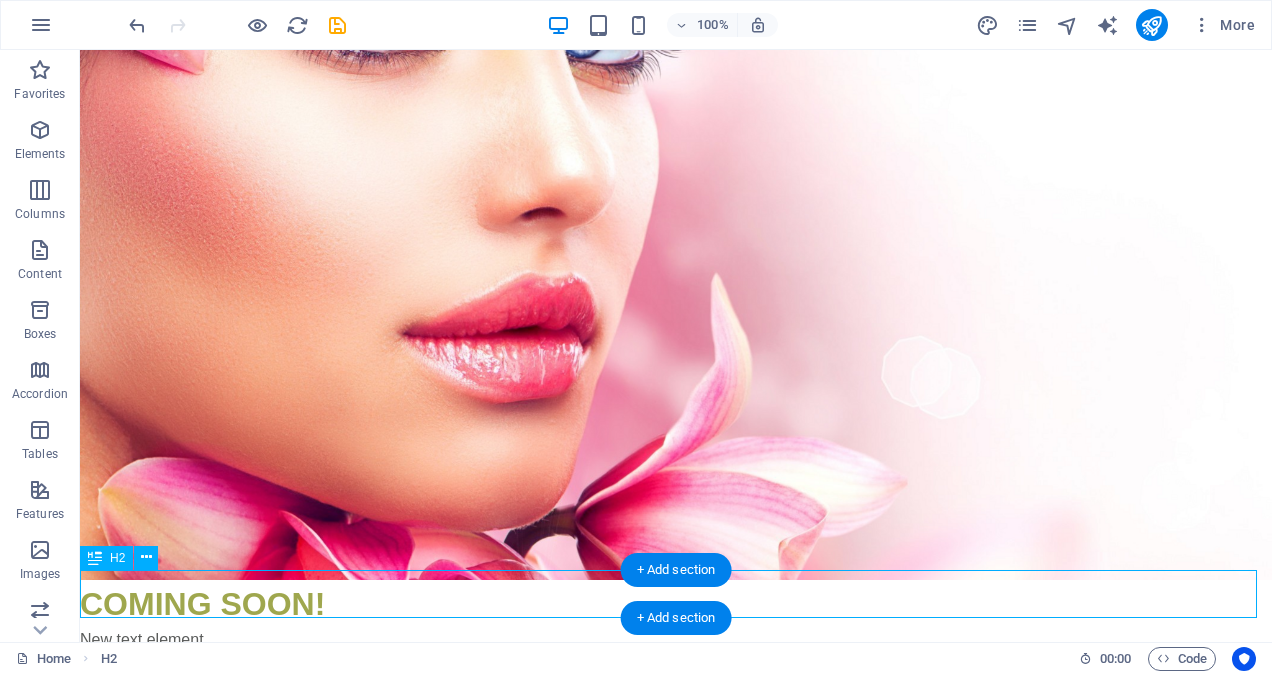 click on "COMING SOON!" at bounding box center [676, 604] 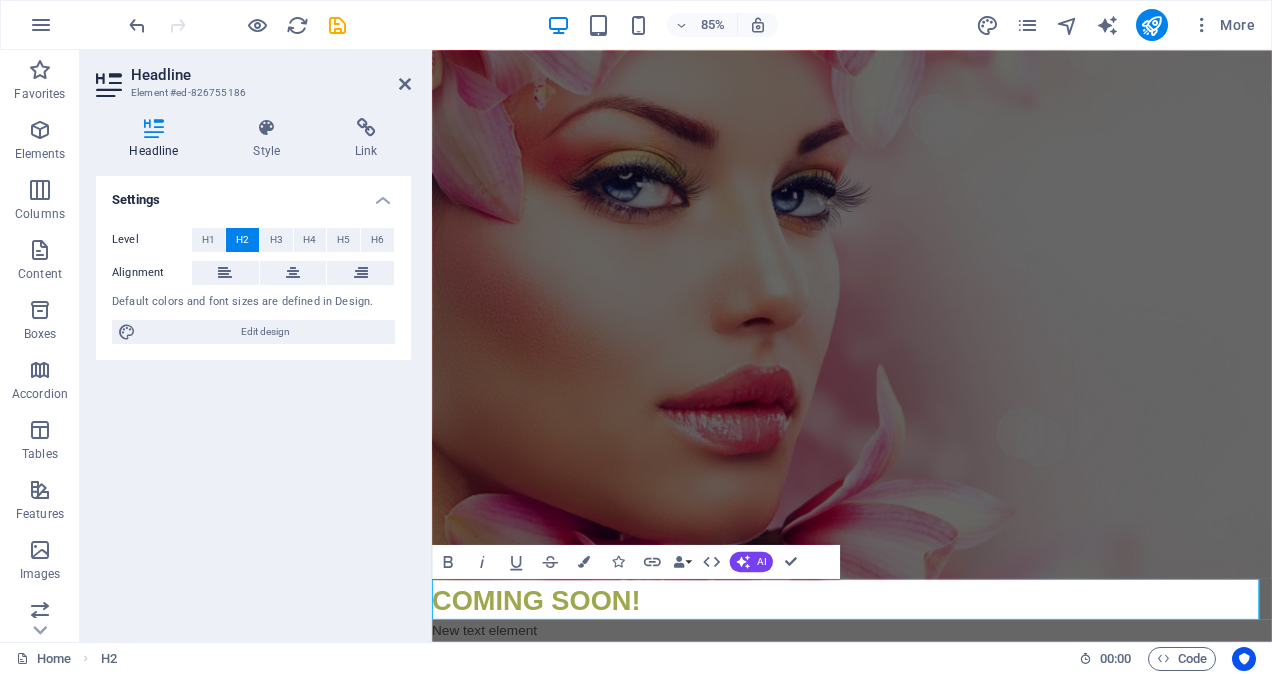 scroll, scrollTop: 0, scrollLeft: 0, axis: both 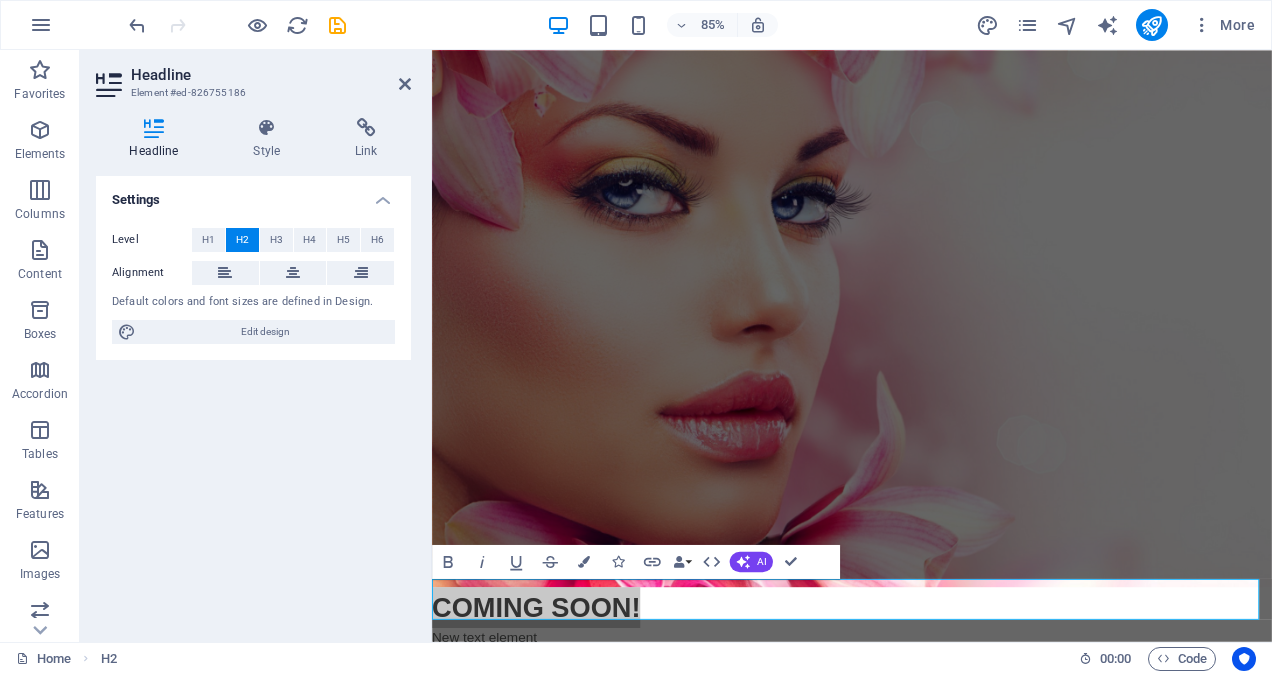 click on "Settings Level H1 H2 H3 H4 H5 H6 Alignment Default colors and font sizes are defined in Design. Edit design" at bounding box center (253, 401) 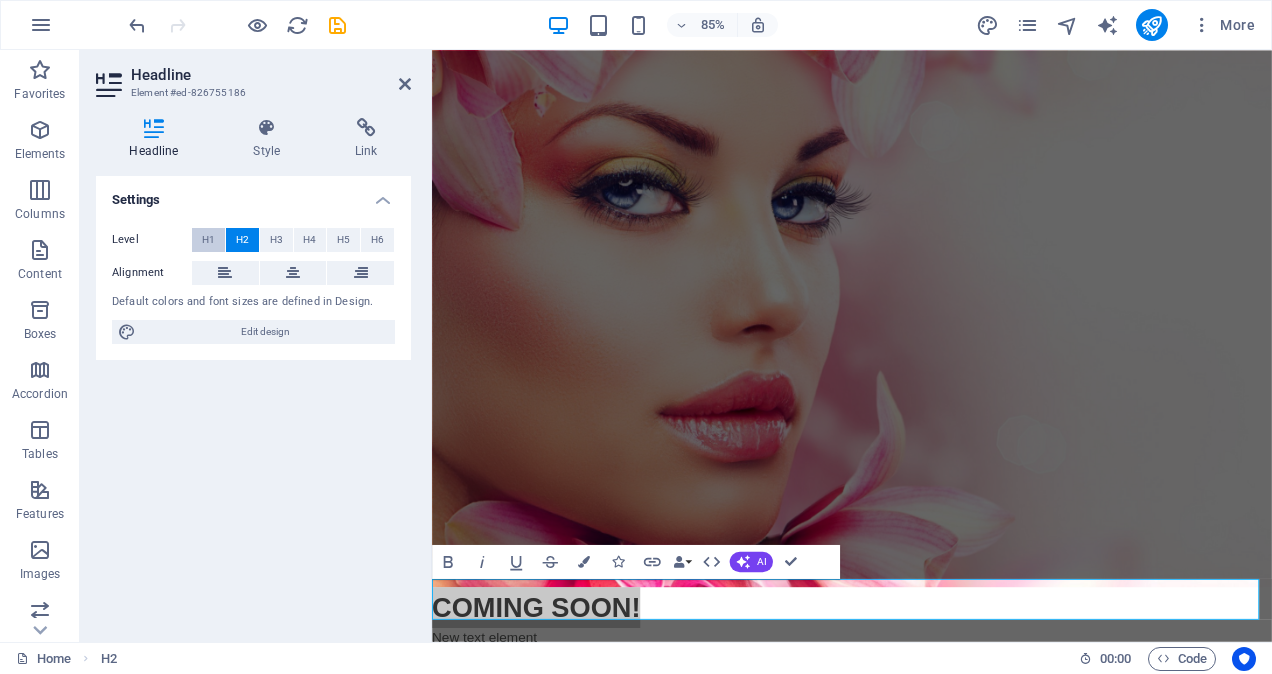 click on "H1" at bounding box center (208, 240) 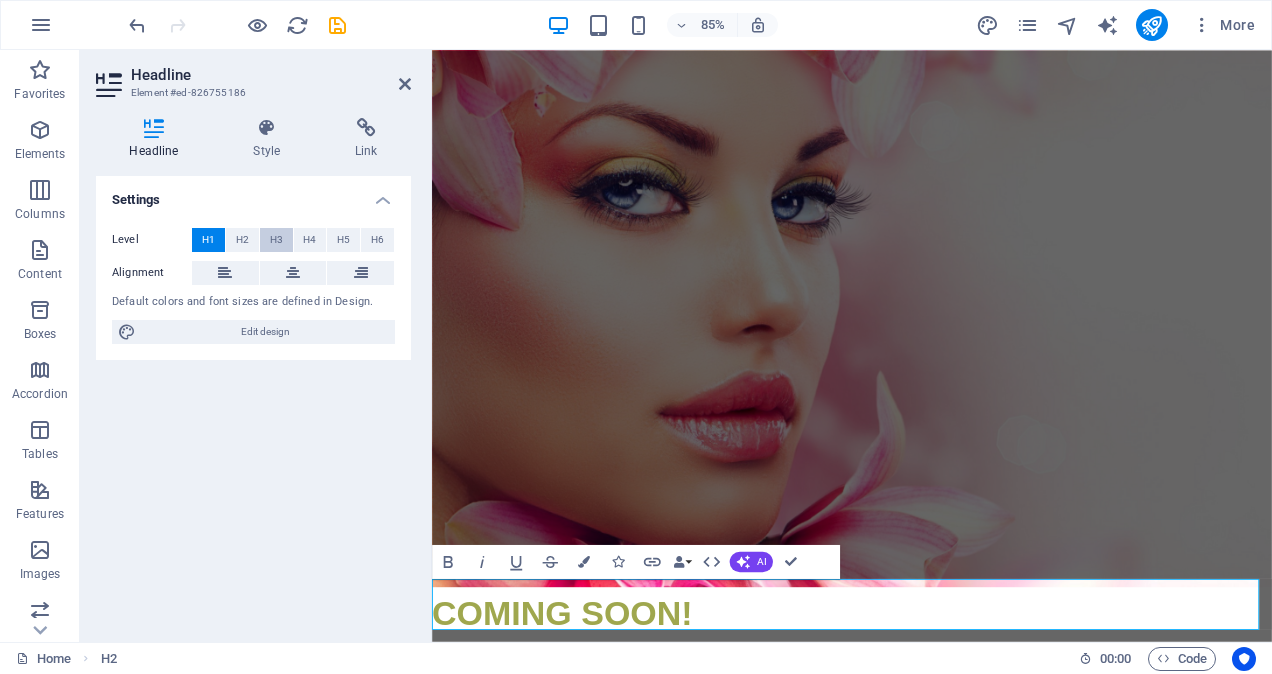 click on "H3" at bounding box center [276, 240] 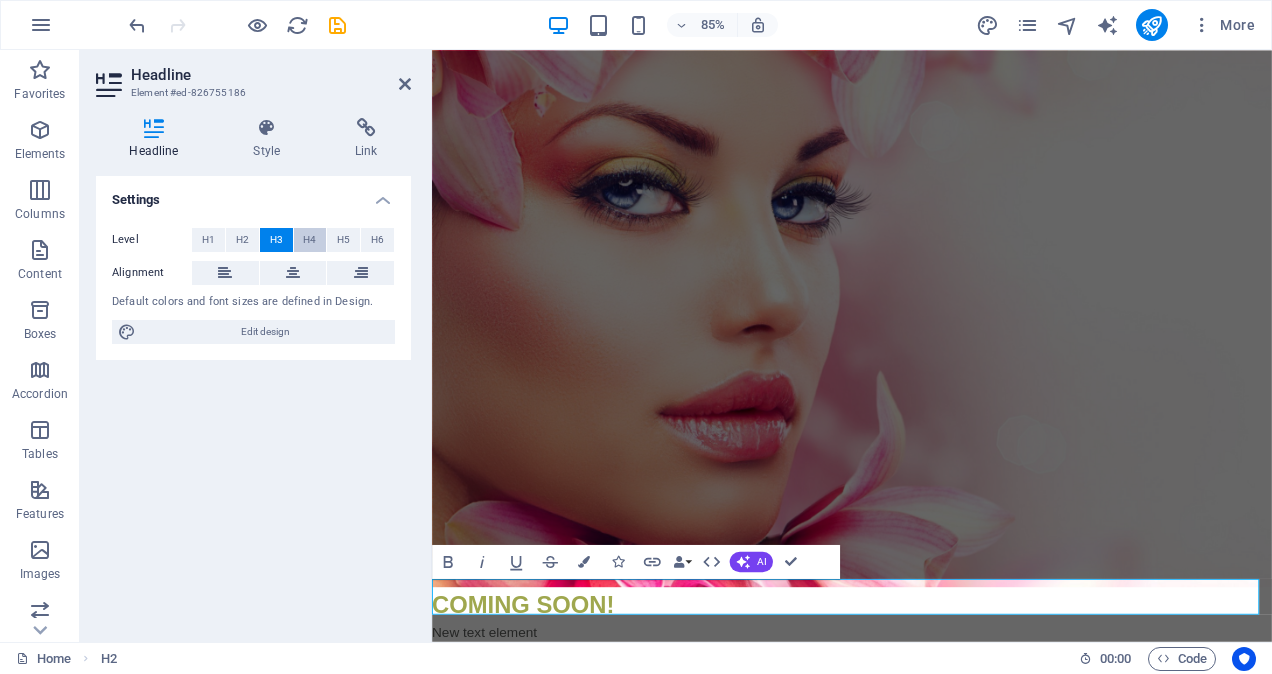 click on "H4" at bounding box center (310, 240) 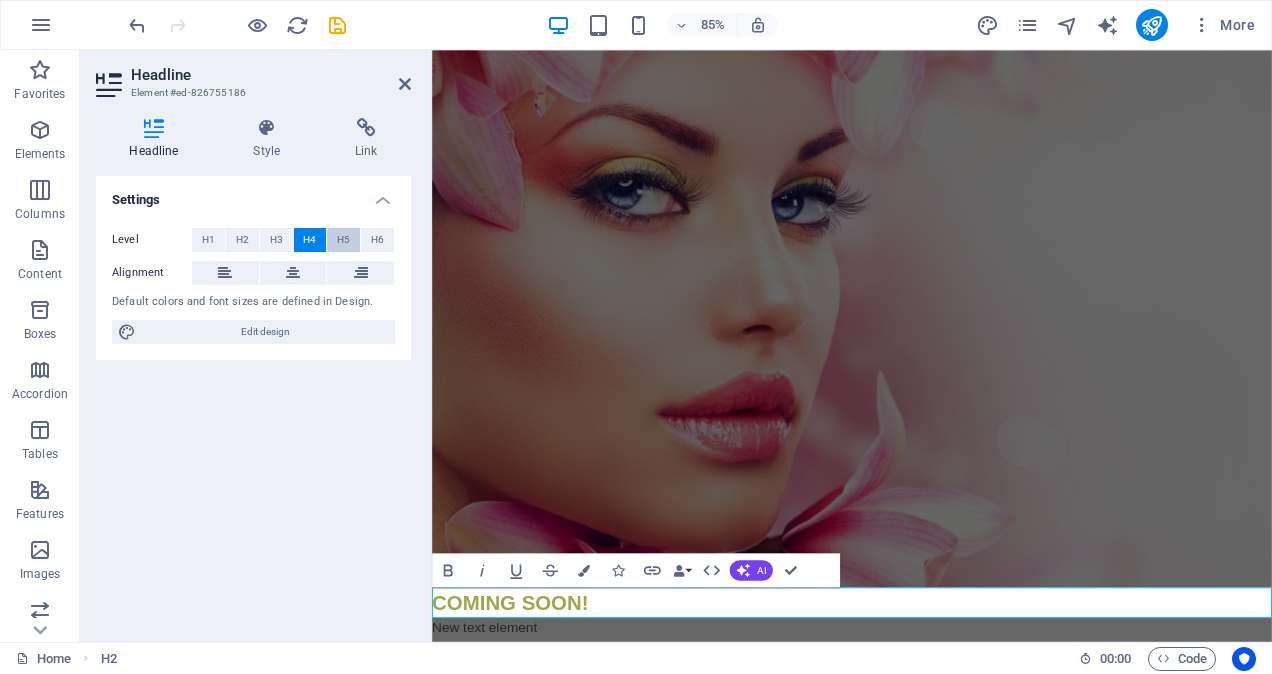 click on "H5" at bounding box center [343, 240] 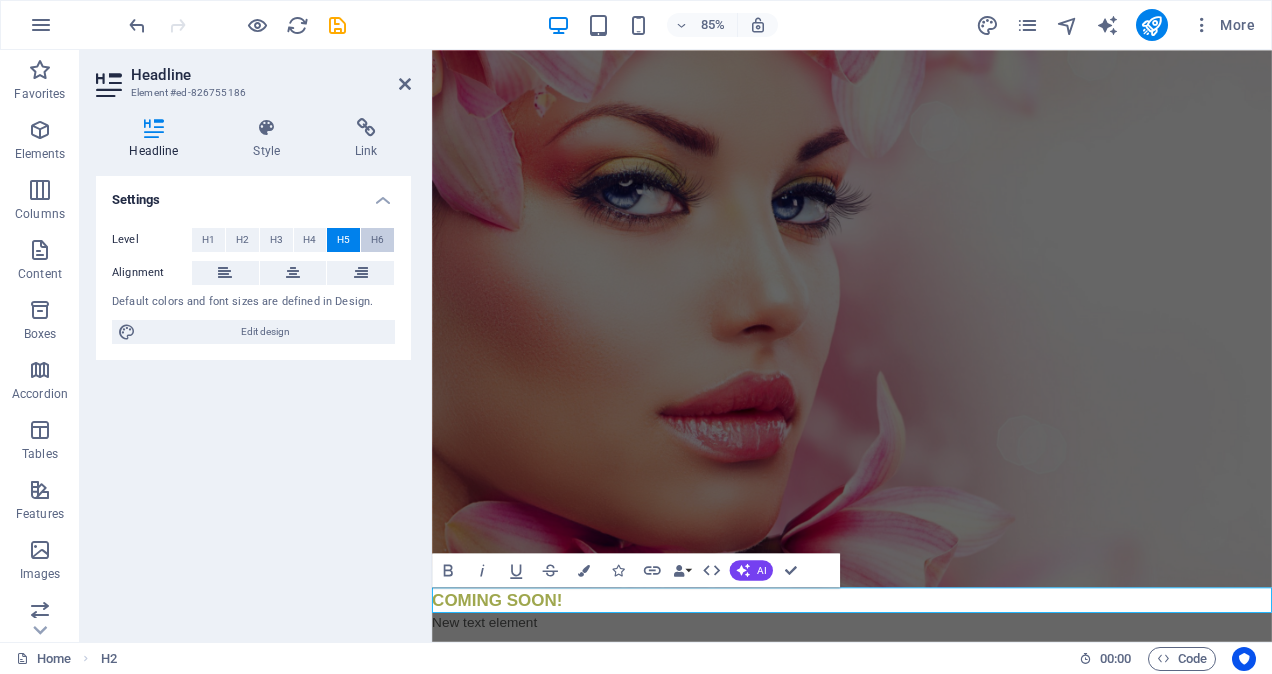 click on "H6" at bounding box center (377, 240) 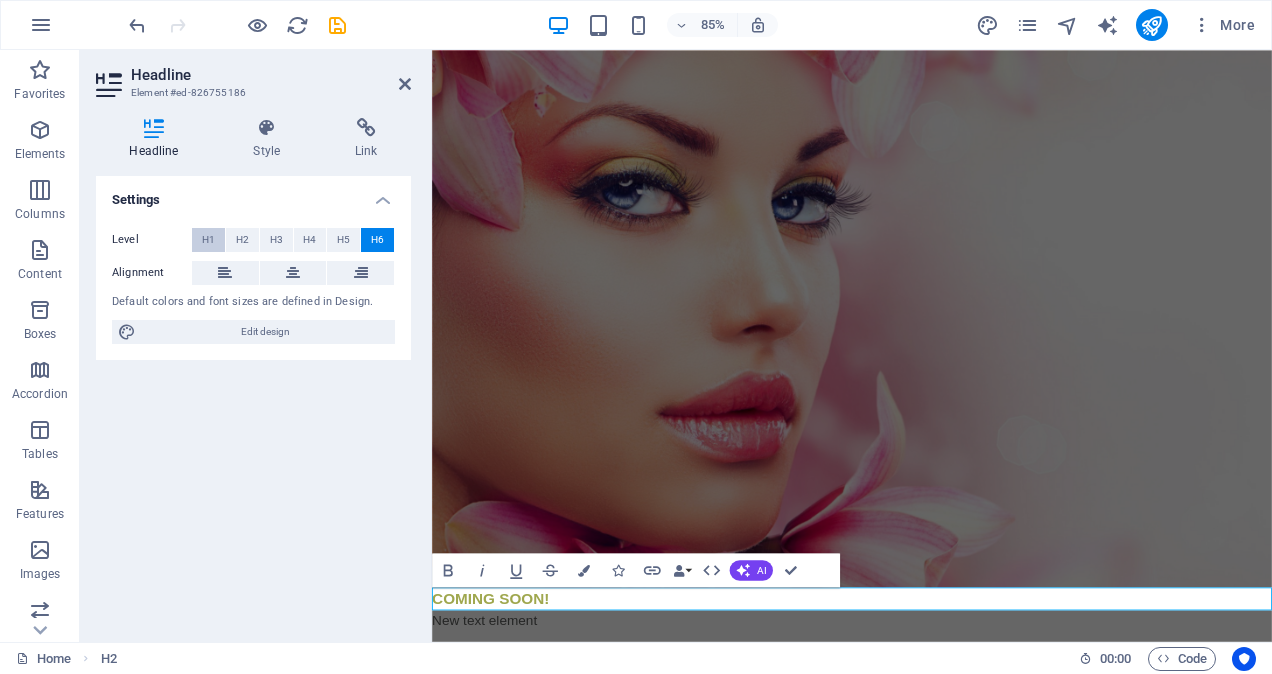 click on "H1" at bounding box center [208, 240] 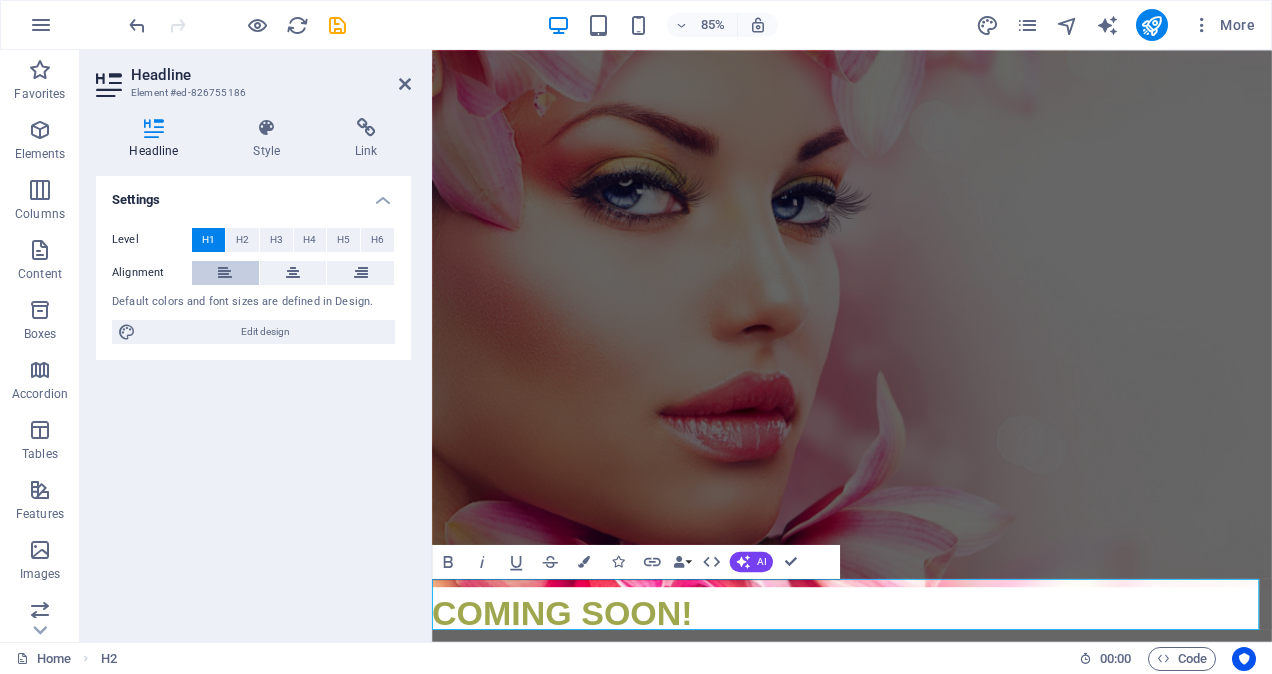 click at bounding box center (225, 273) 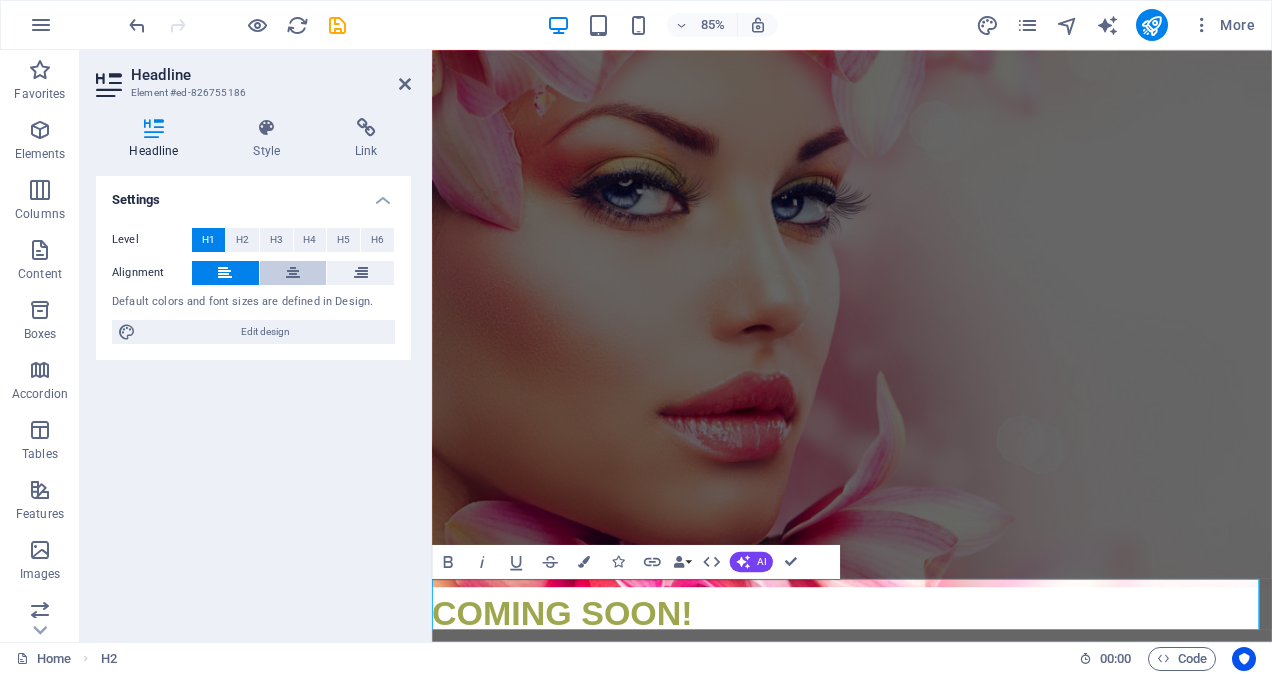 click at bounding box center [293, 273] 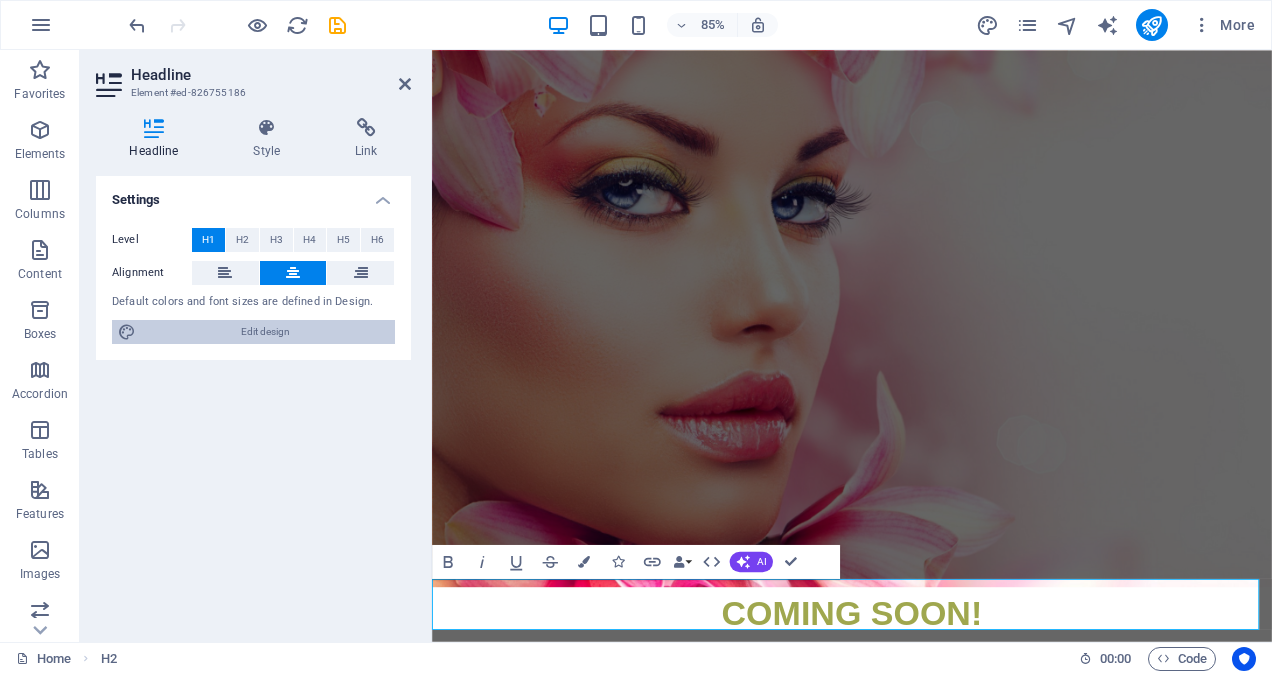click on "Edit design" at bounding box center (265, 332) 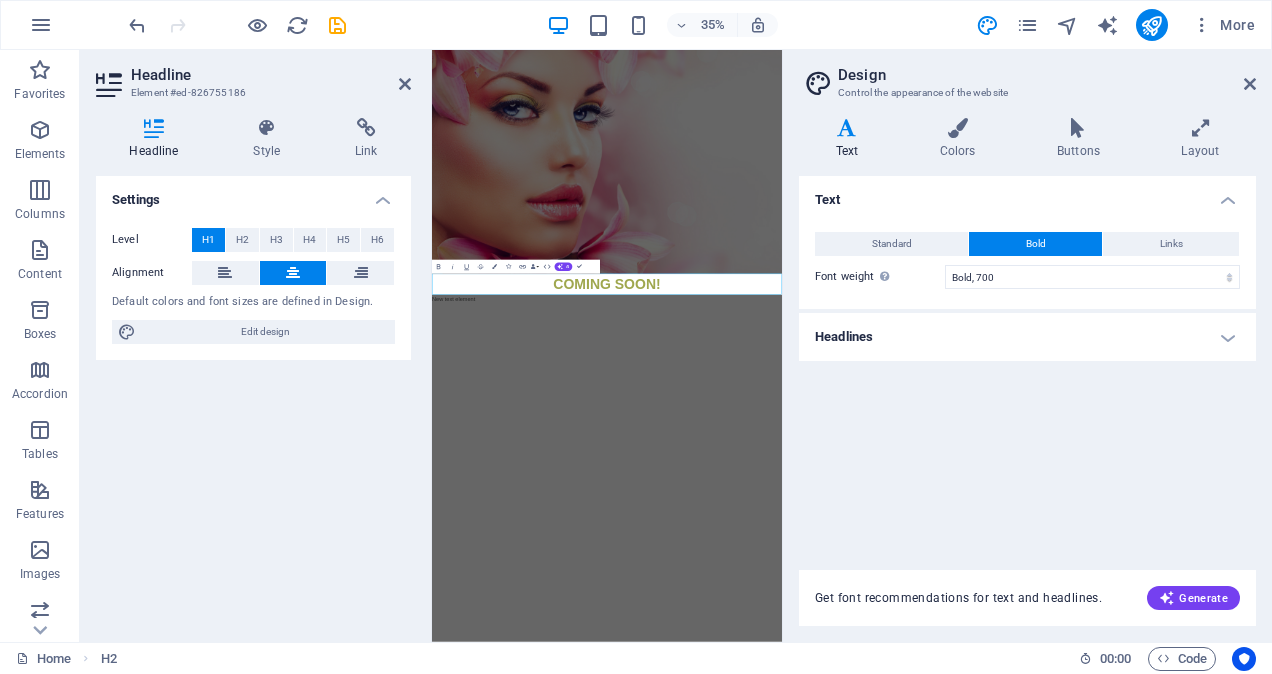 click on "Headlines" at bounding box center [1027, 337] 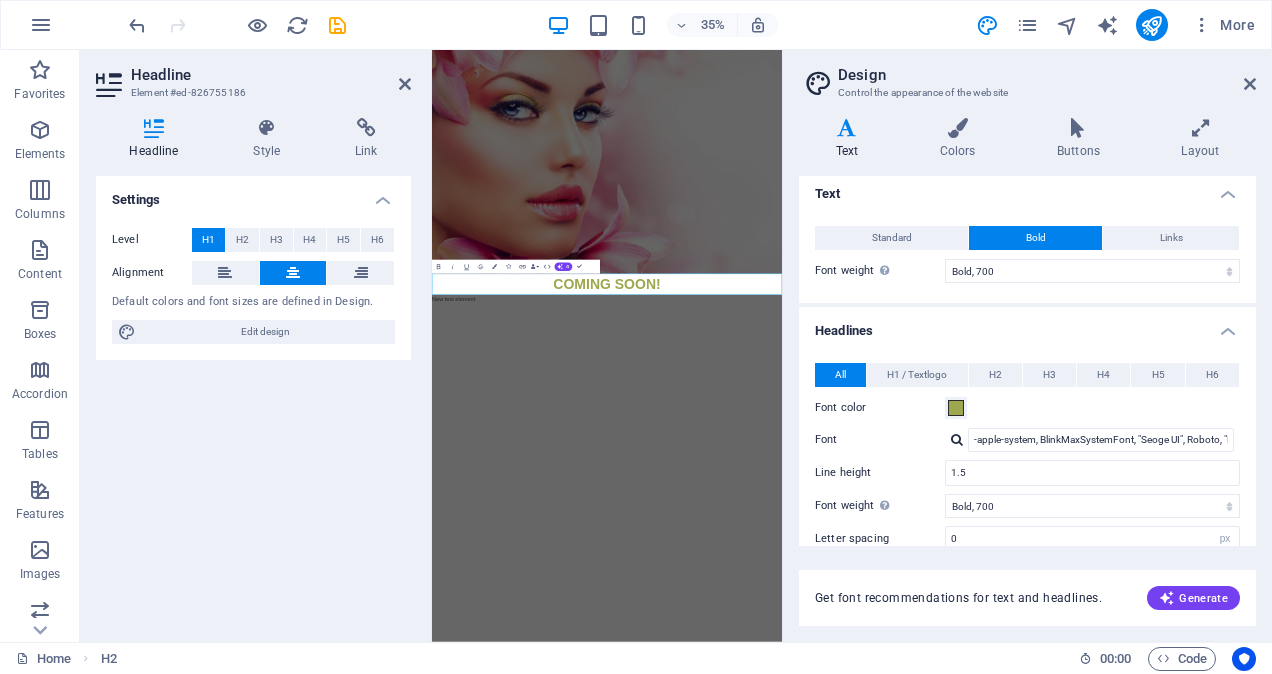 scroll, scrollTop: 0, scrollLeft: 0, axis: both 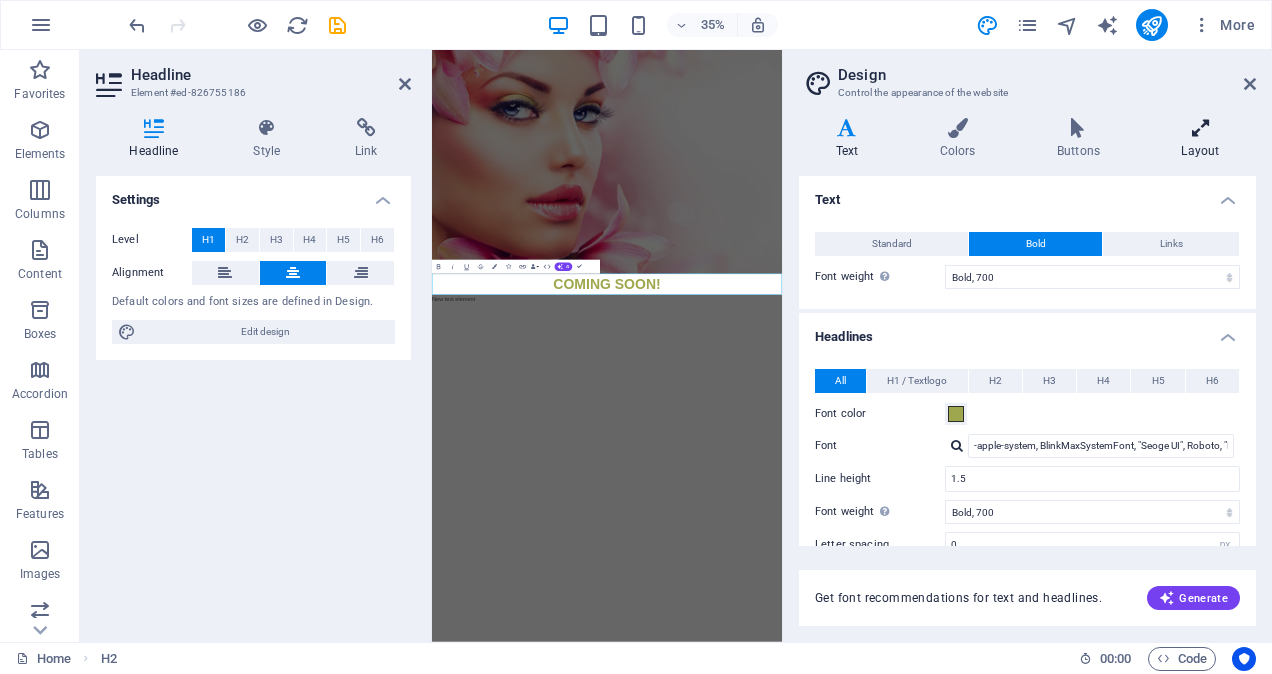 click at bounding box center [1200, 128] 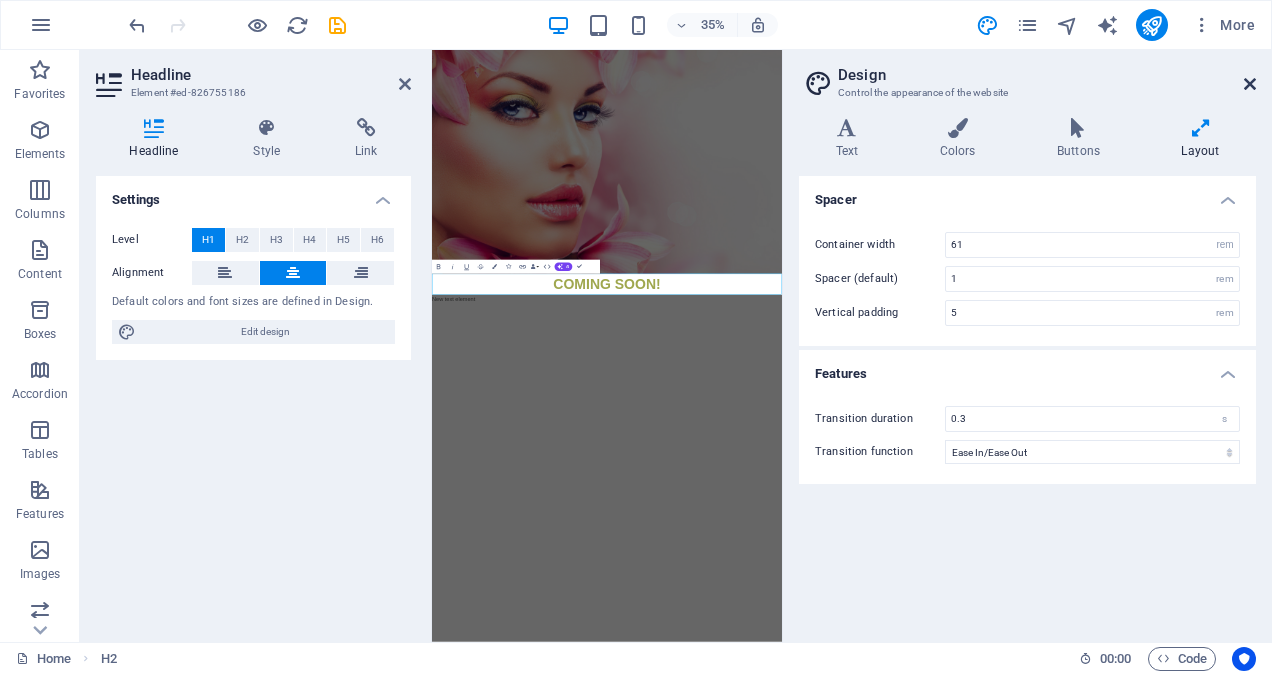 click at bounding box center (1250, 84) 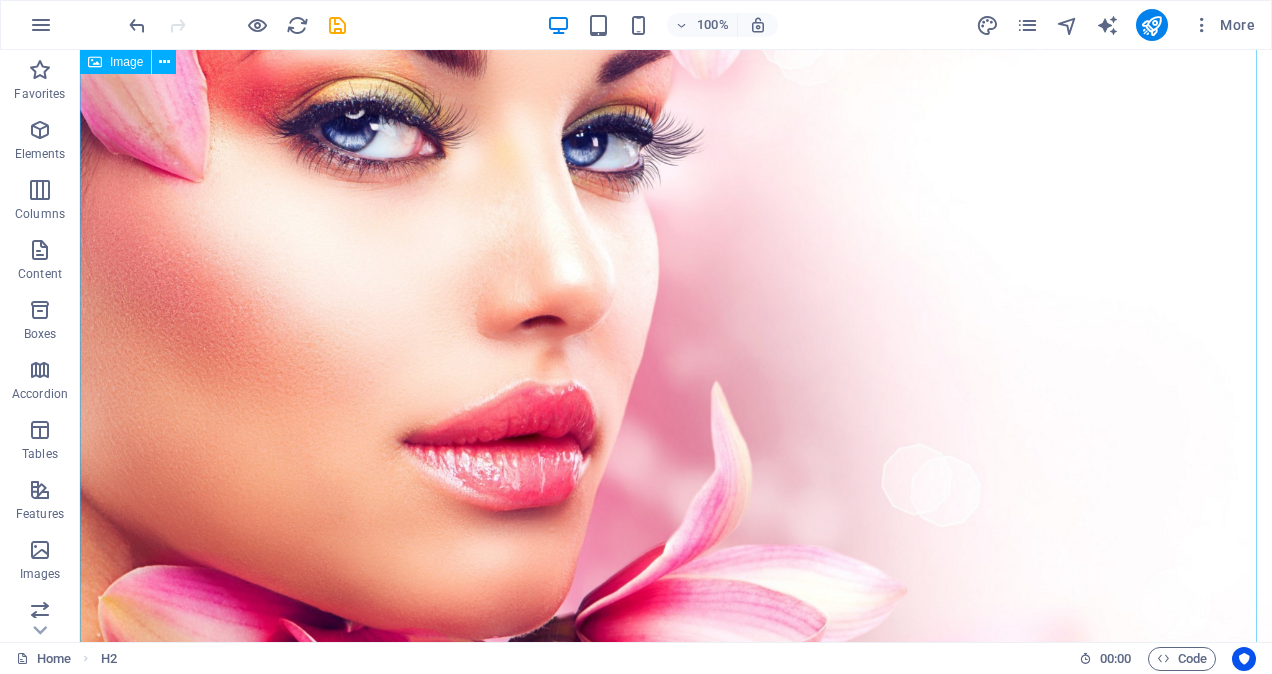 scroll, scrollTop: 244, scrollLeft: 0, axis: vertical 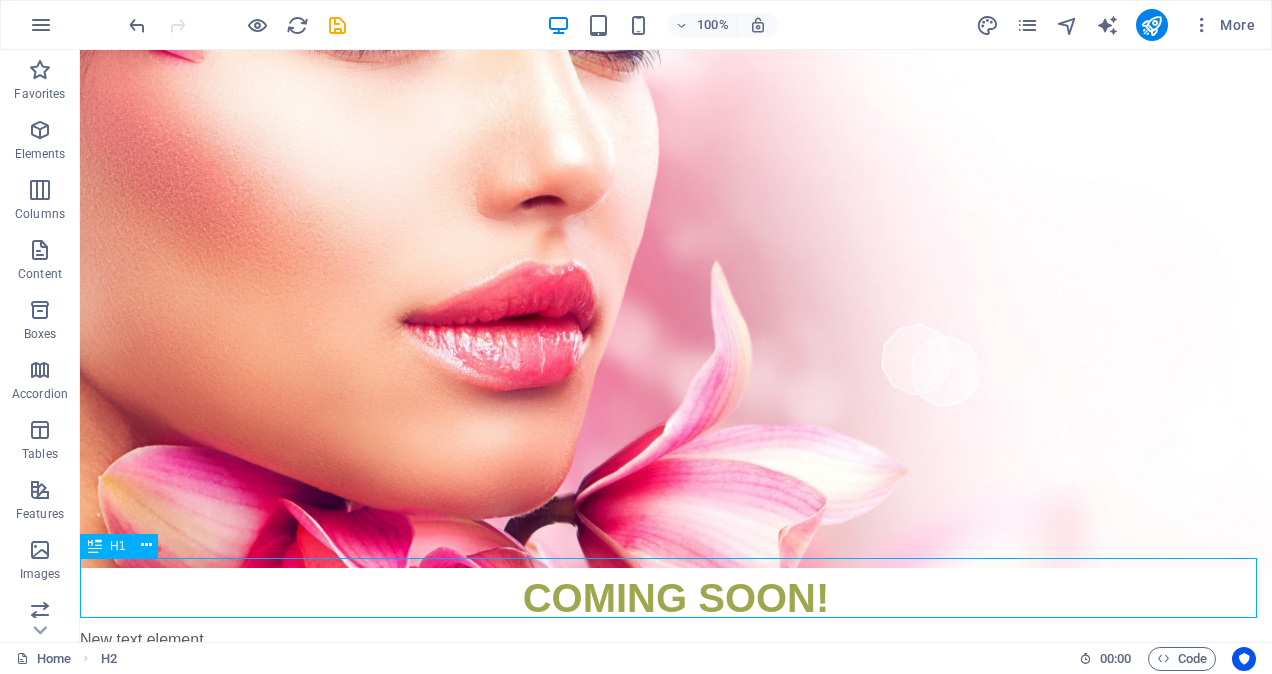 click at bounding box center (95, 546) 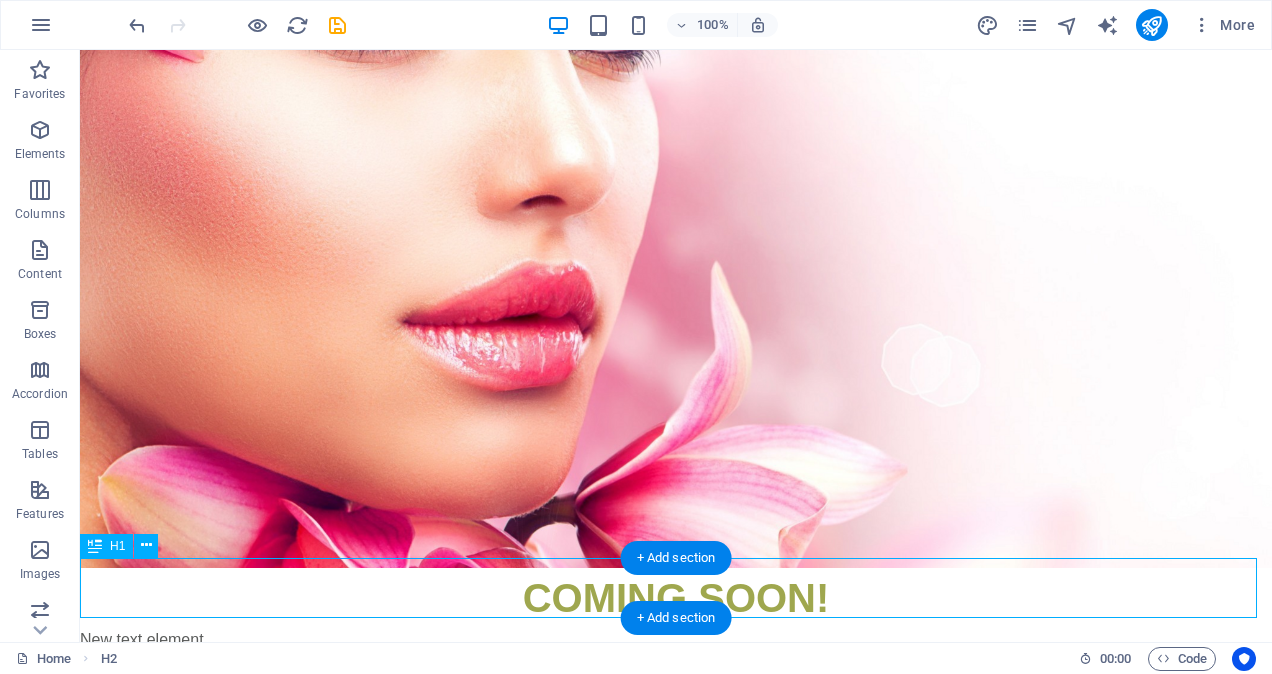 click on "COMING SOON!" at bounding box center (676, 598) 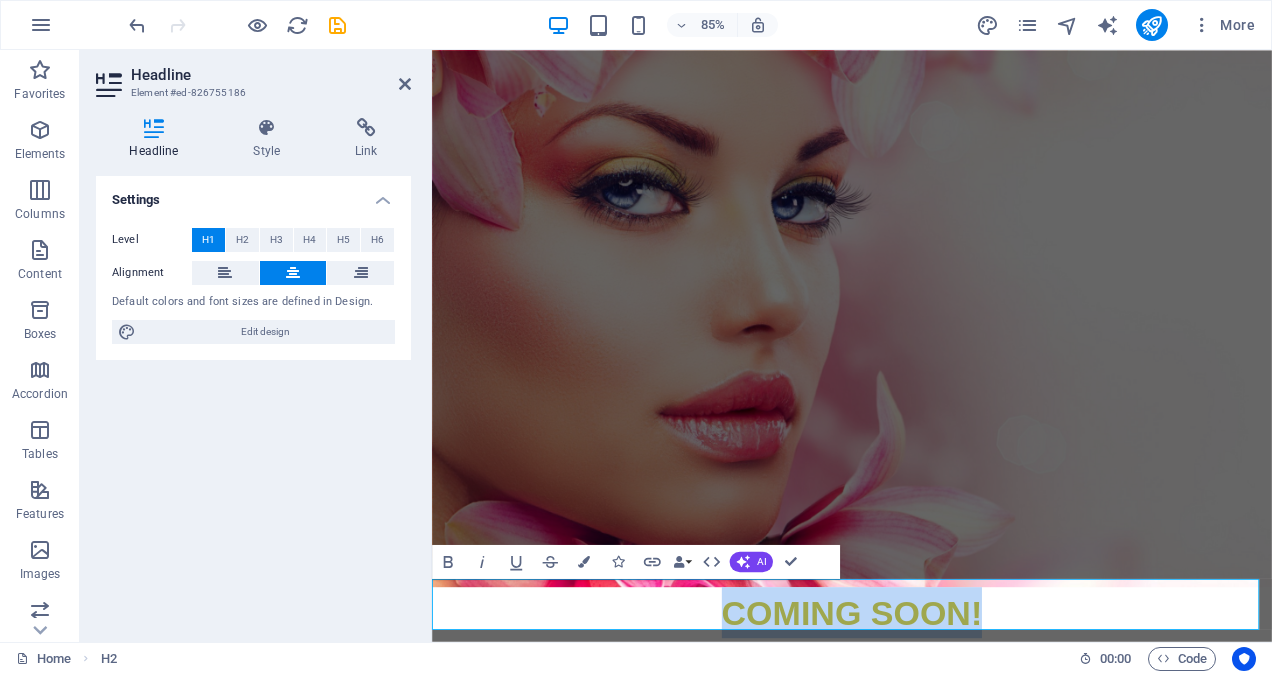 click on "COMING SOON!" at bounding box center [926, 712] 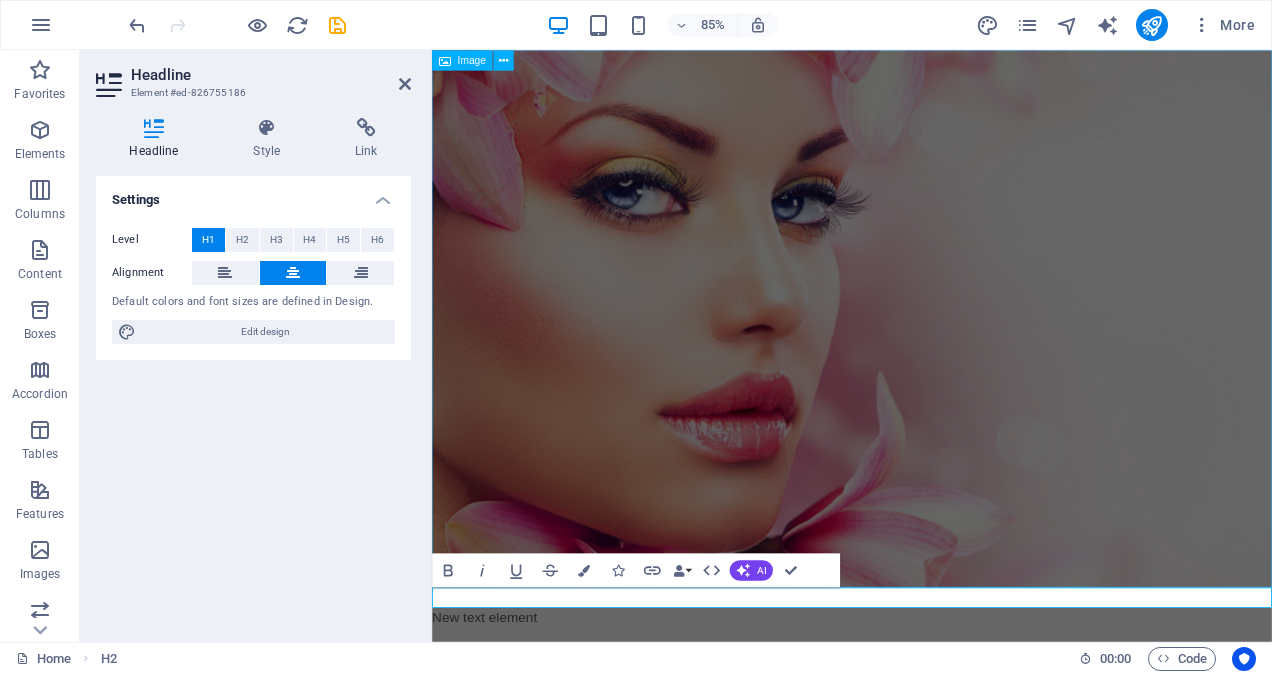 click at bounding box center [926, 366] 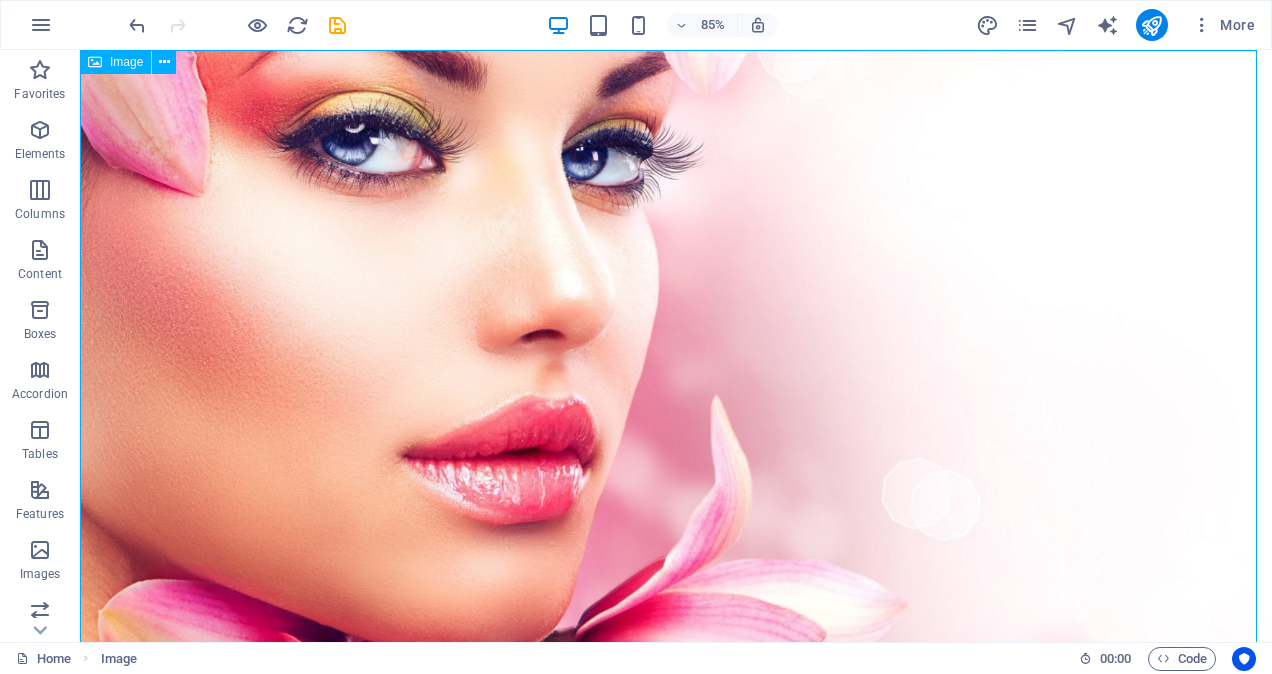 scroll, scrollTop: 184, scrollLeft: 0, axis: vertical 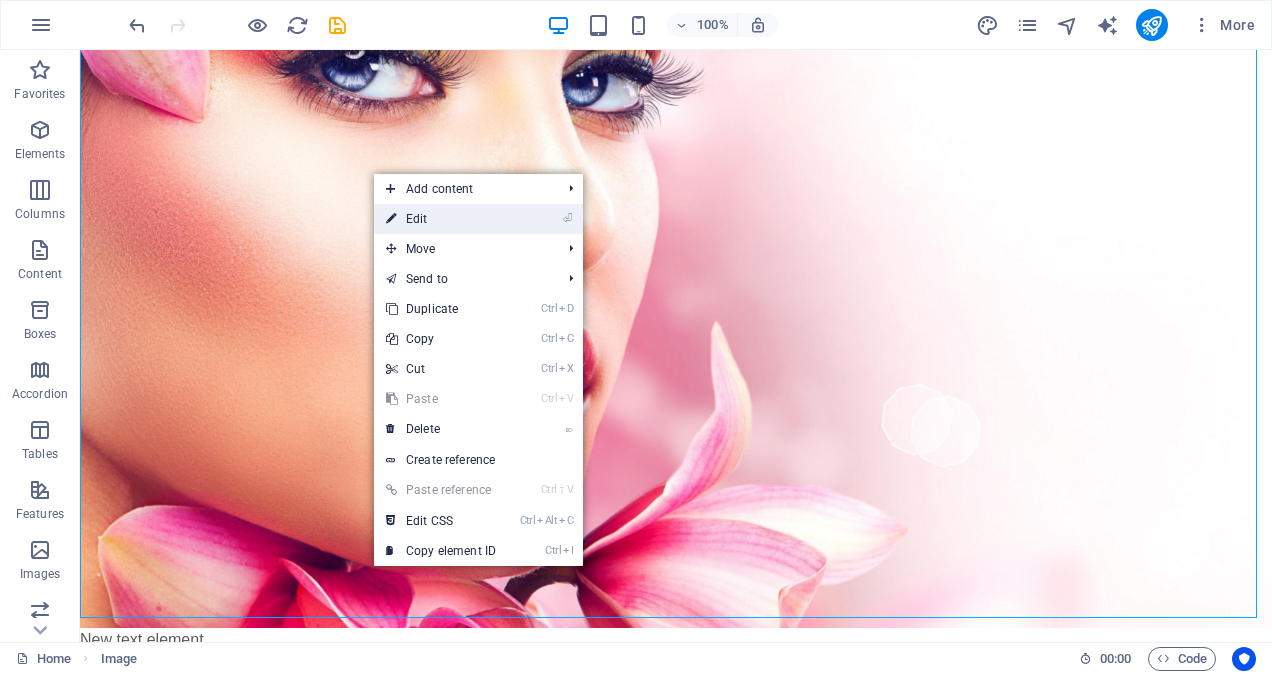 click on "⏎  Edit" at bounding box center (441, 219) 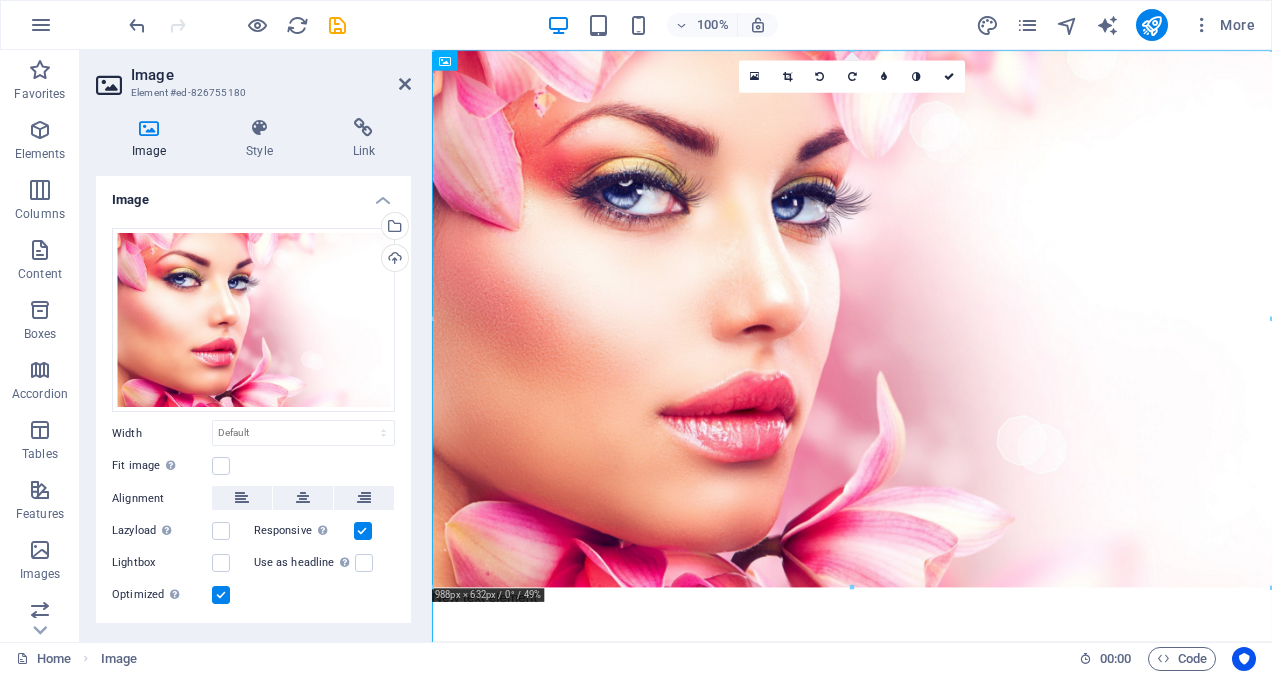 scroll, scrollTop: 0, scrollLeft: 0, axis: both 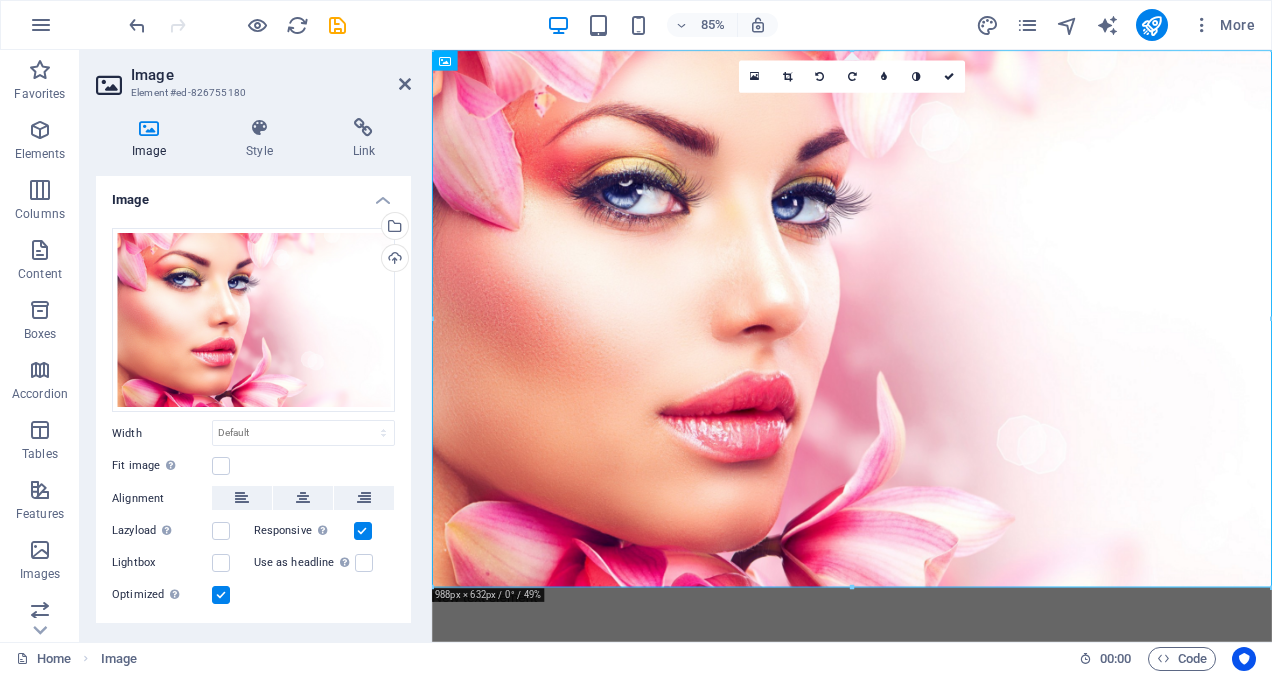 drag, startPoint x: 406, startPoint y: 485, endPoint x: 392, endPoint y: 570, distance: 86.145226 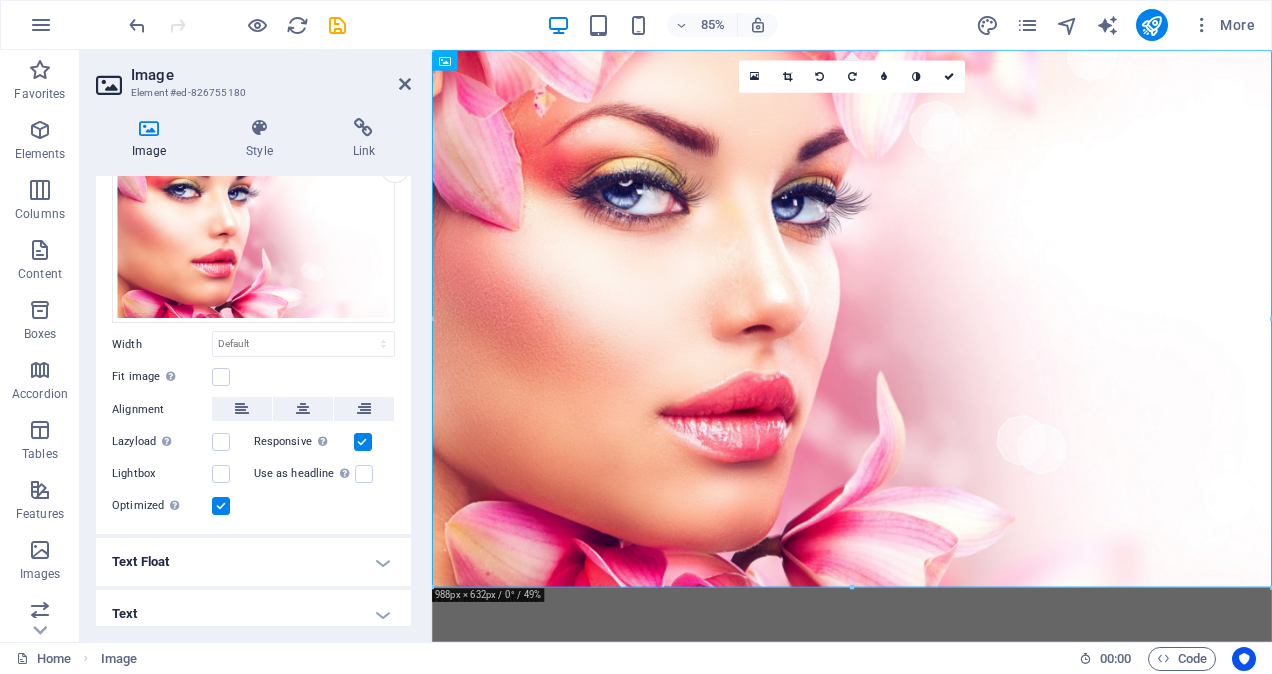 scroll, scrollTop: 98, scrollLeft: 0, axis: vertical 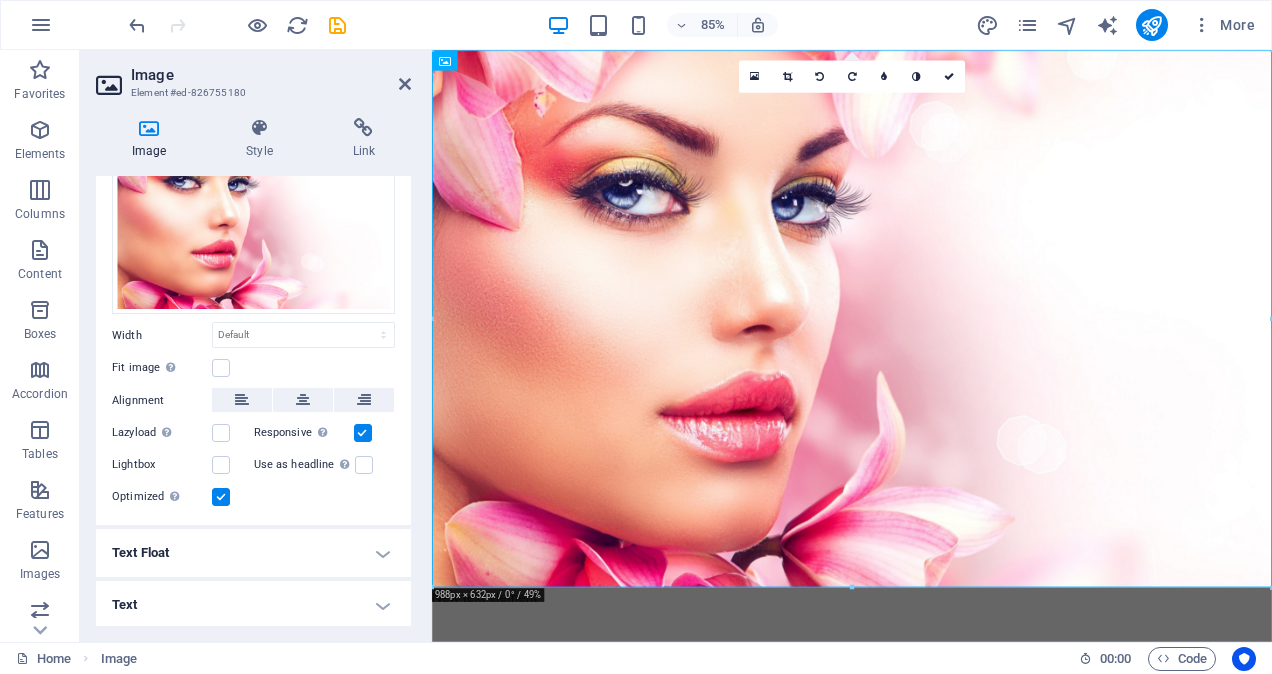 click on "Text Float" at bounding box center [253, 553] 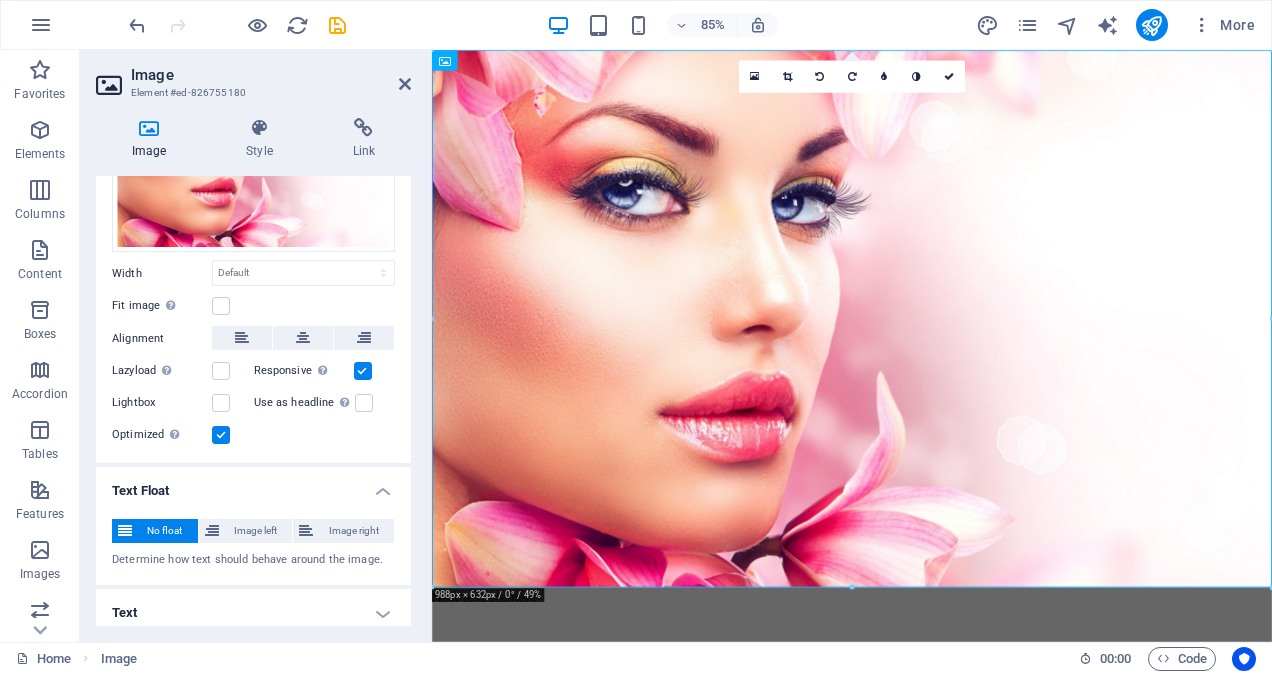 scroll, scrollTop: 167, scrollLeft: 0, axis: vertical 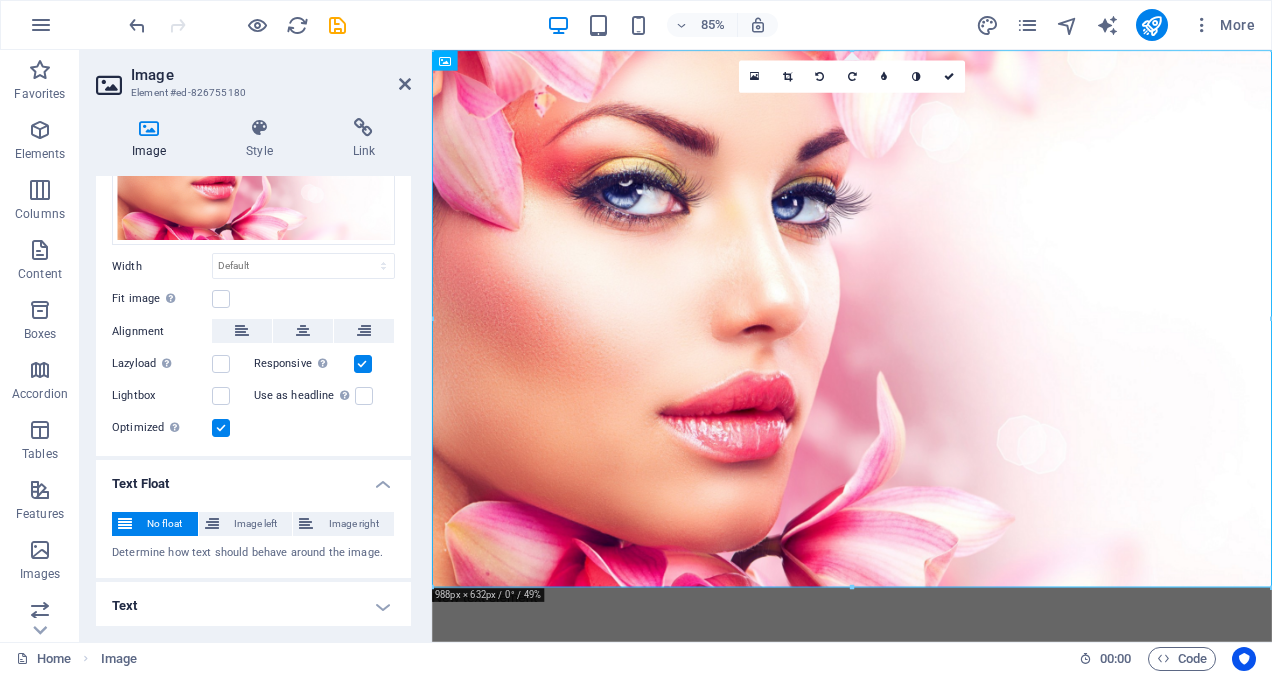 click on "Text" at bounding box center (253, 606) 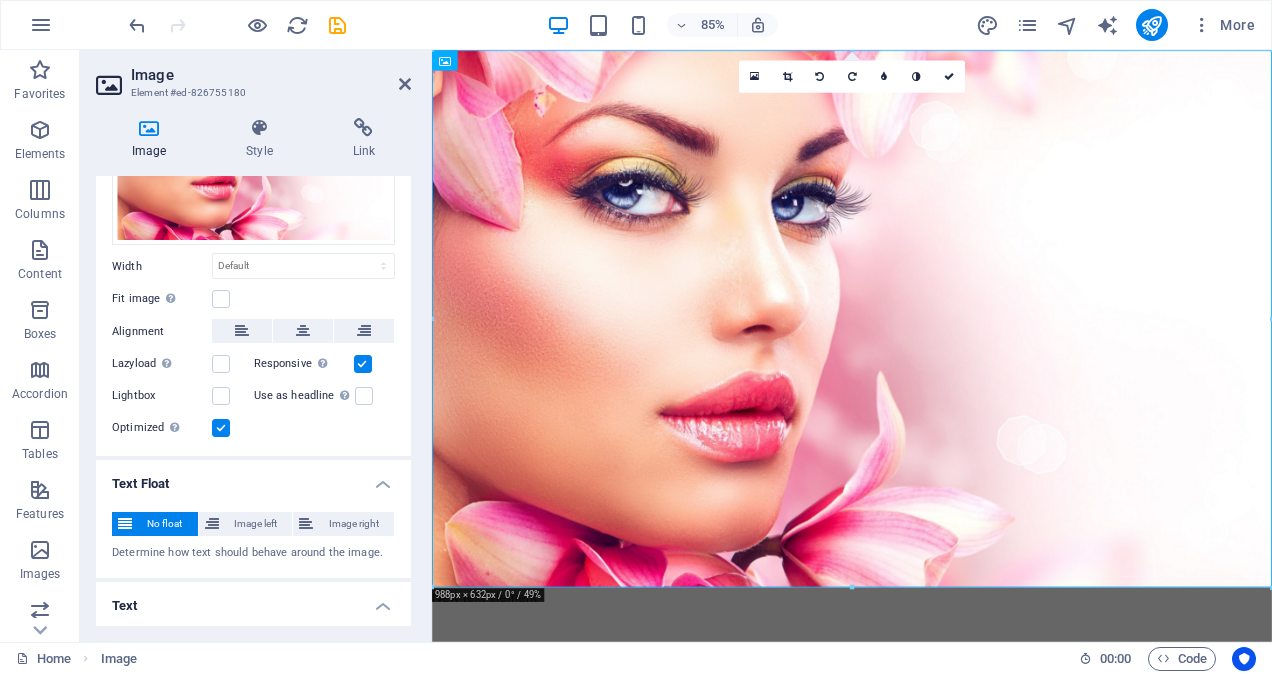 click on "Text" at bounding box center (253, 600) 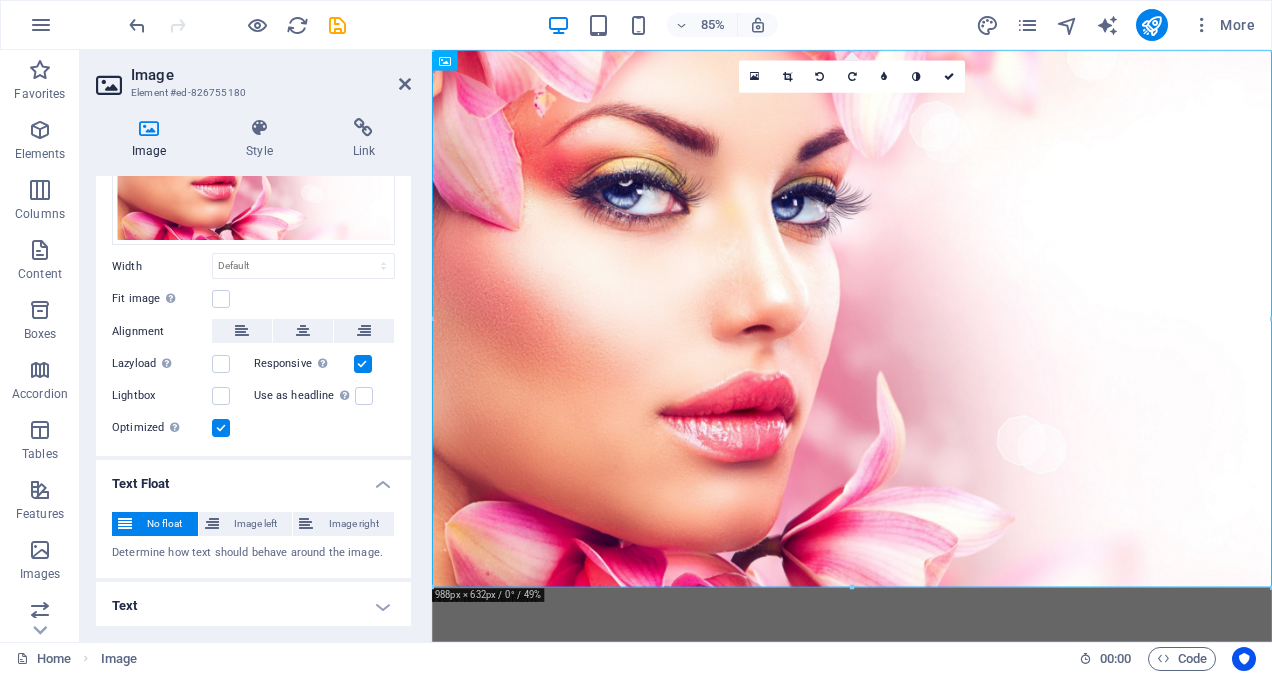 click on "Text" at bounding box center [253, 606] 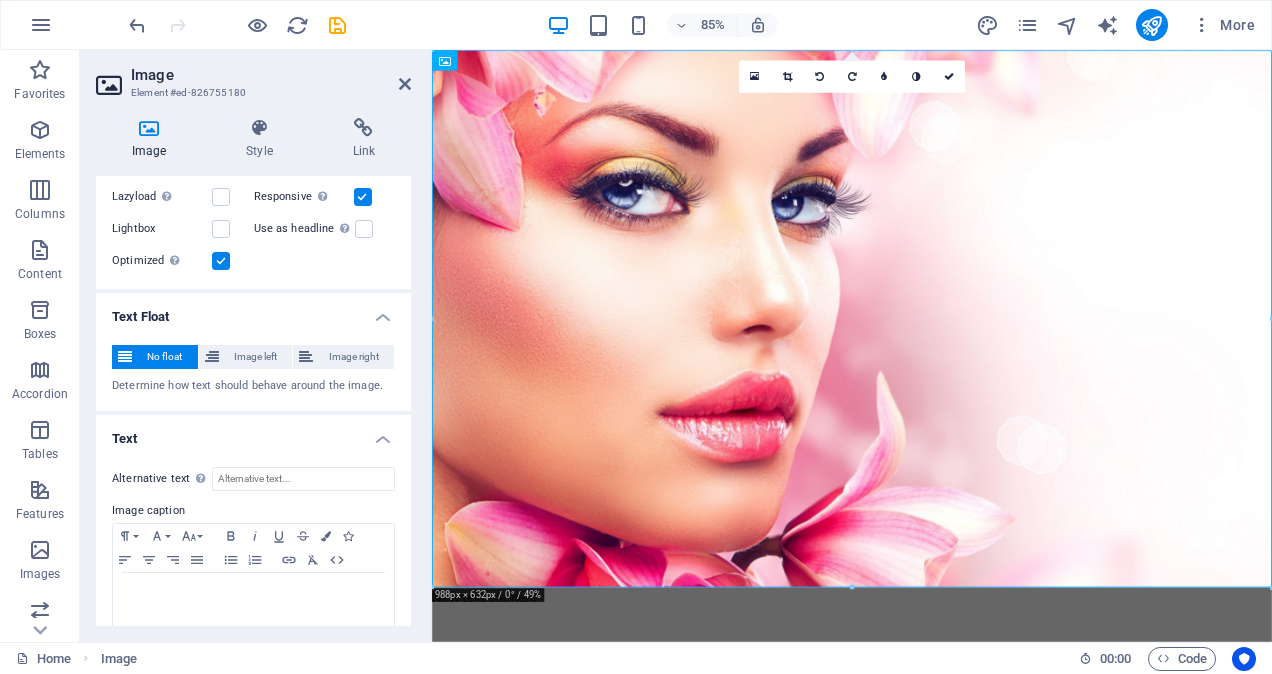 scroll, scrollTop: 354, scrollLeft: 0, axis: vertical 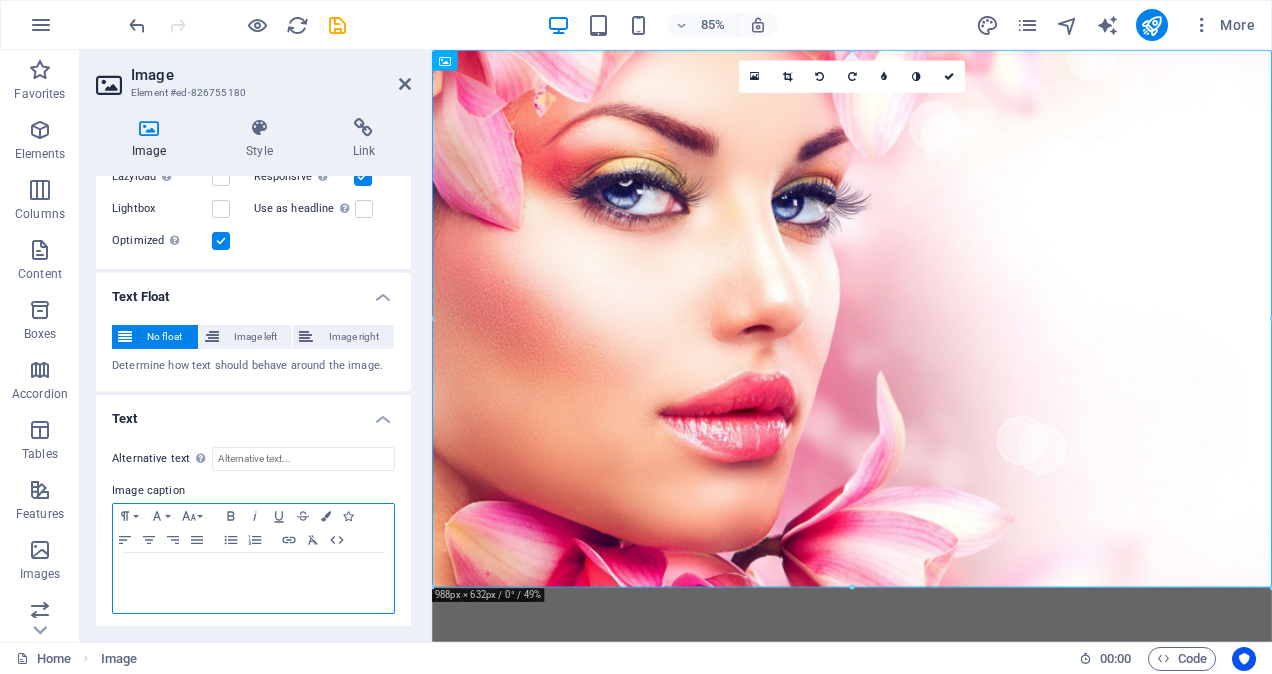 click at bounding box center [253, 572] 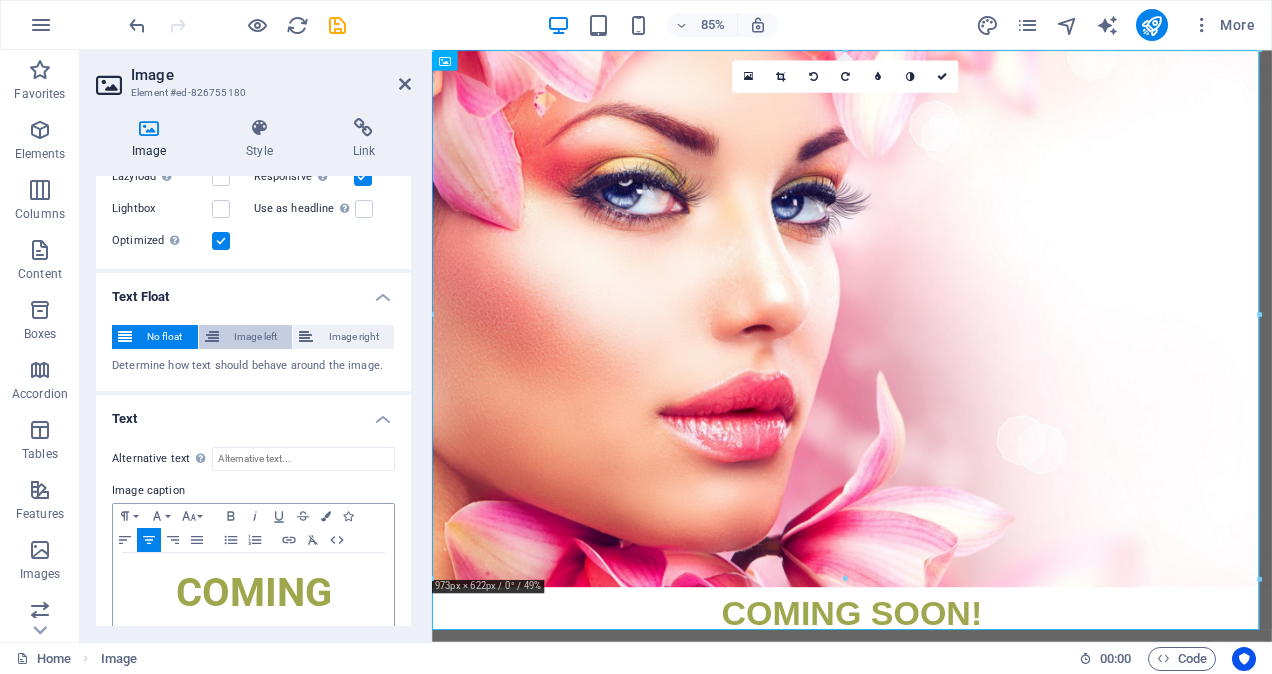 click on "Image left" at bounding box center (256, 337) 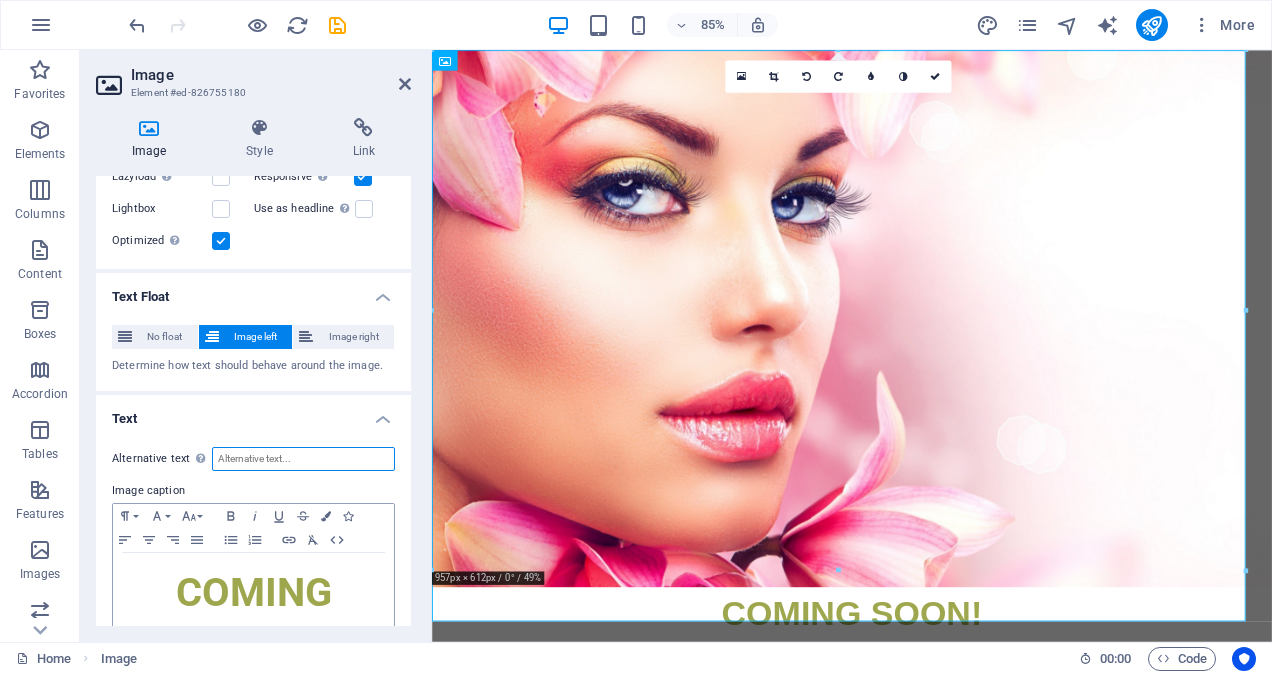 click on "Alternative text The alternative text is used by devices that cannot display images (e.g. image search engines) and should be added to every image to improve website accessibility." at bounding box center [303, 459] 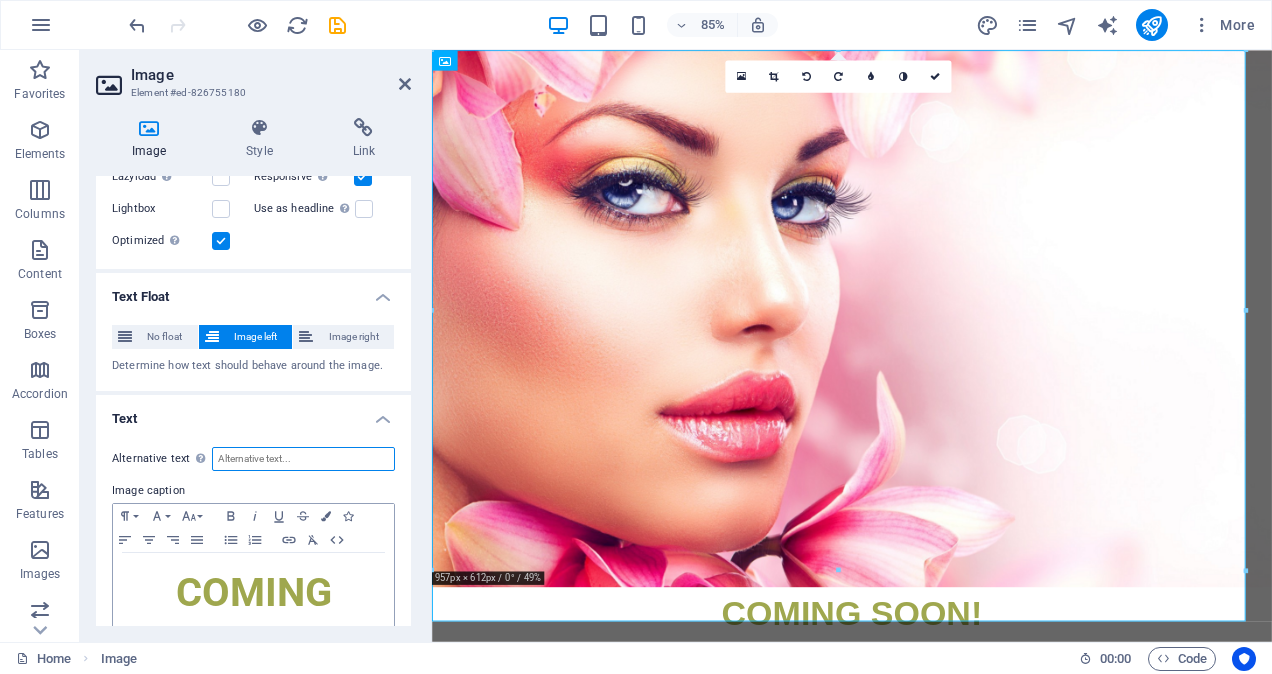 paste on "COMING SOON!" 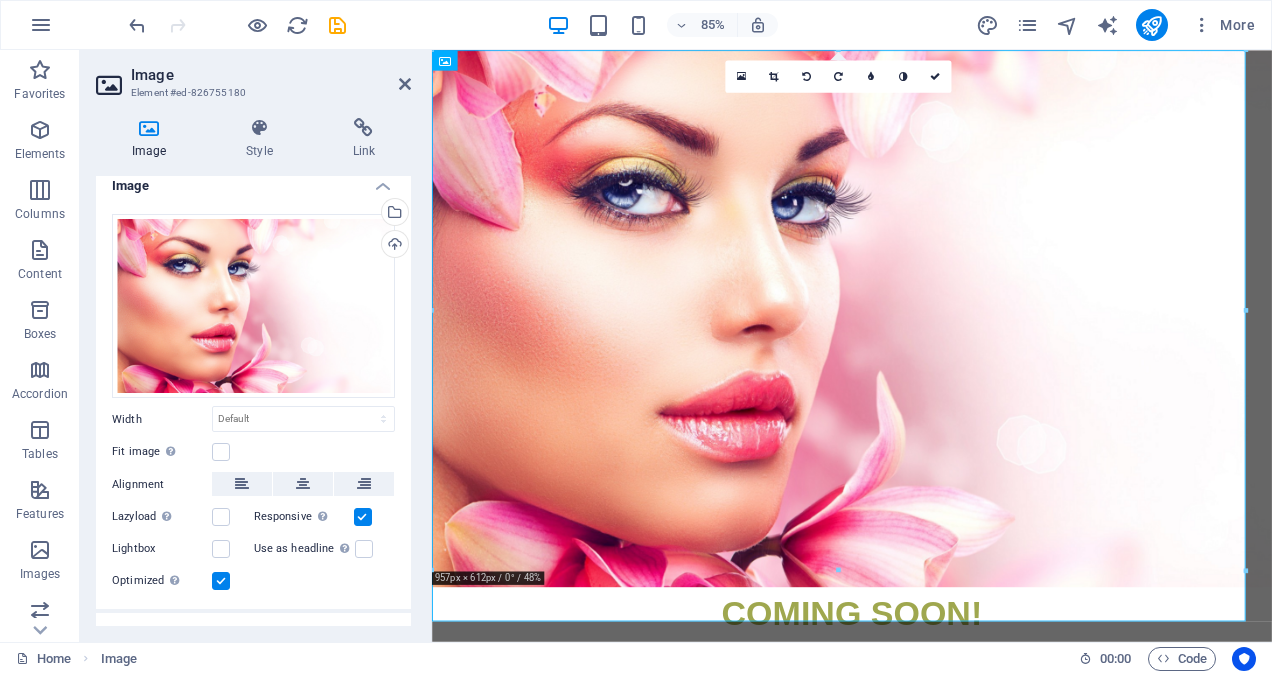 scroll, scrollTop: 0, scrollLeft: 0, axis: both 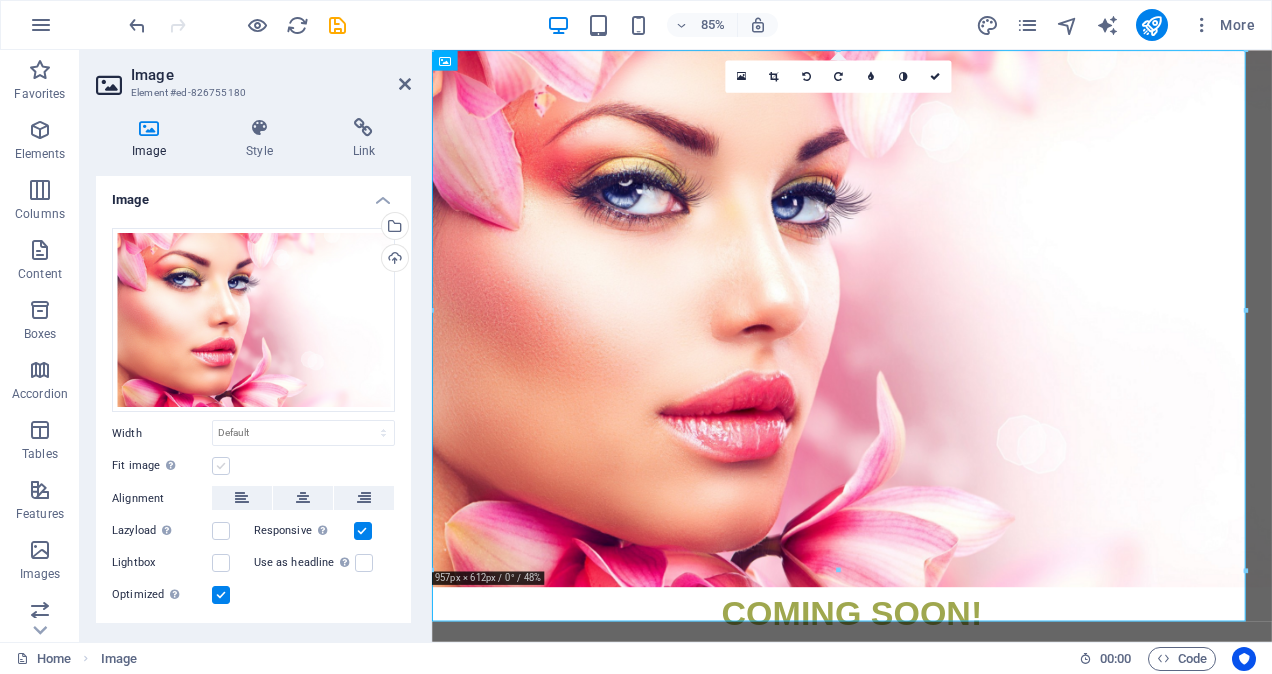 type on "COMING SOON!" 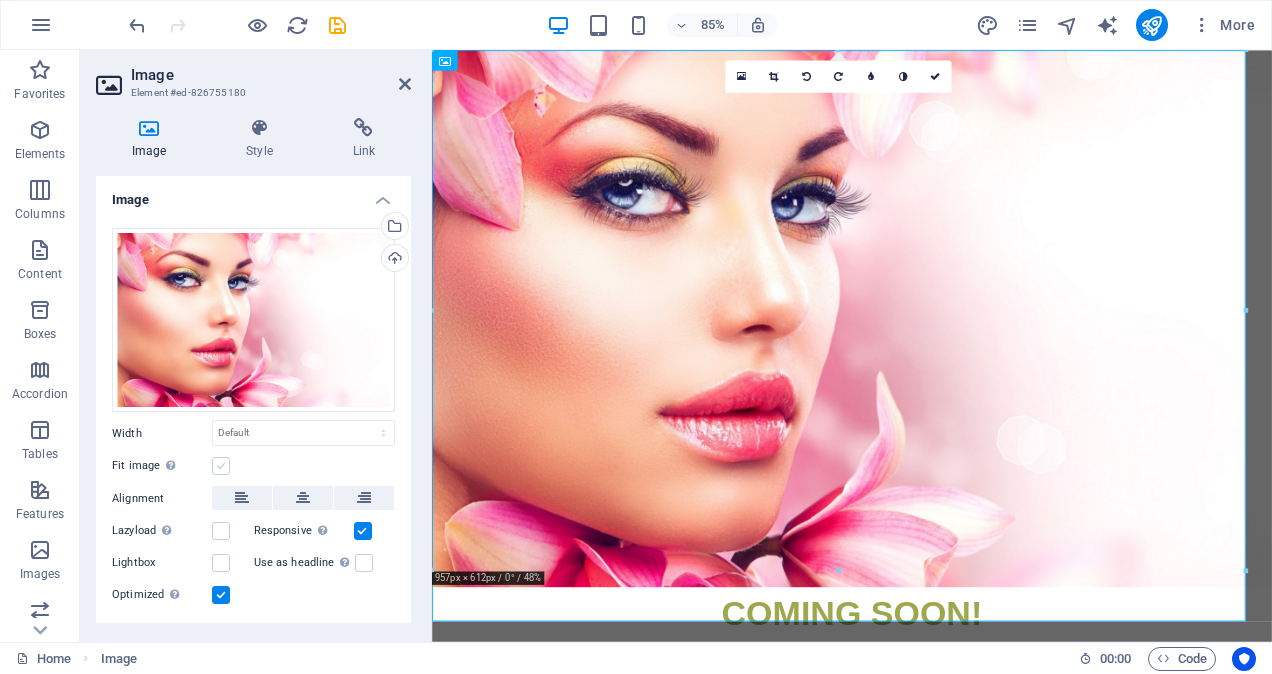 click at bounding box center (221, 466) 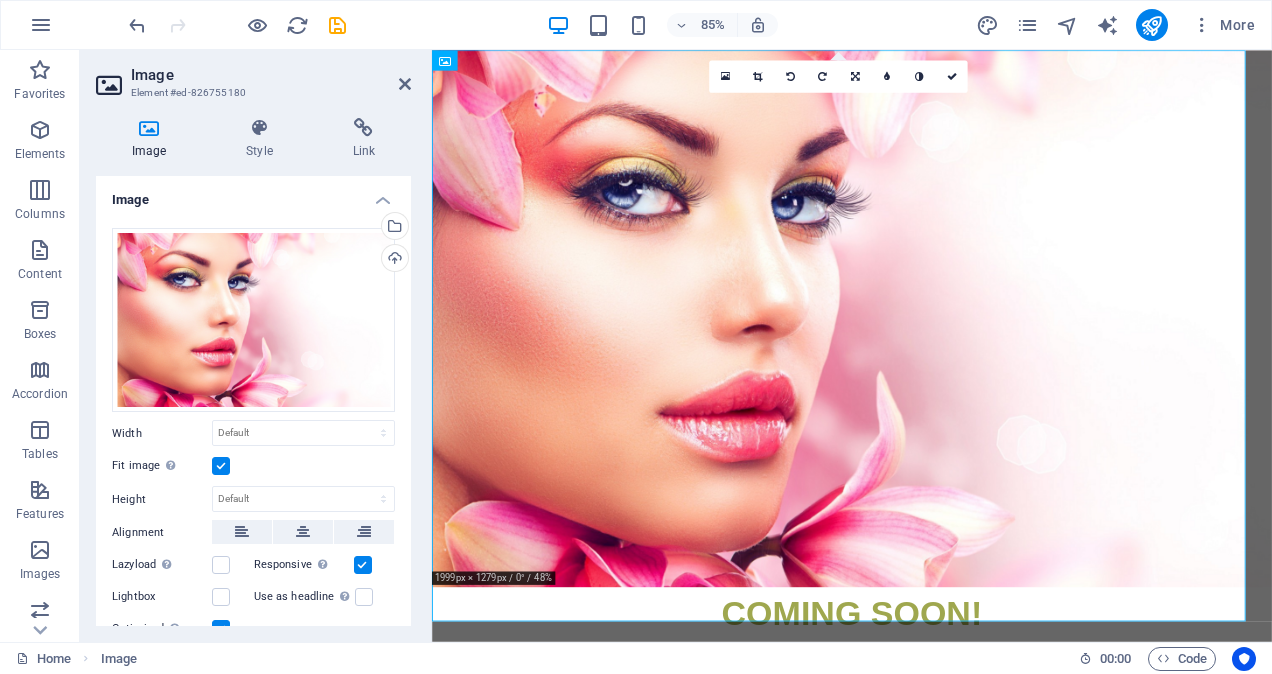 click at bounding box center [221, 466] 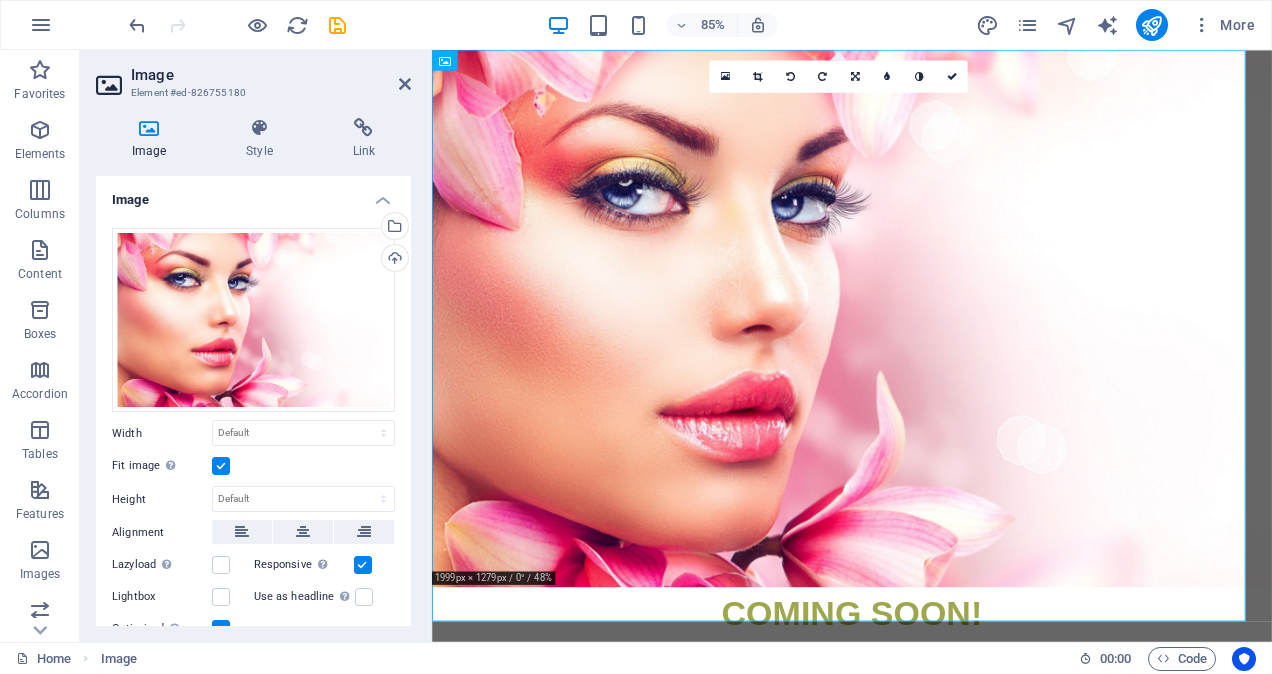 click on "Fit image Automatically fit image to a fixed width and height" at bounding box center (0, 0) 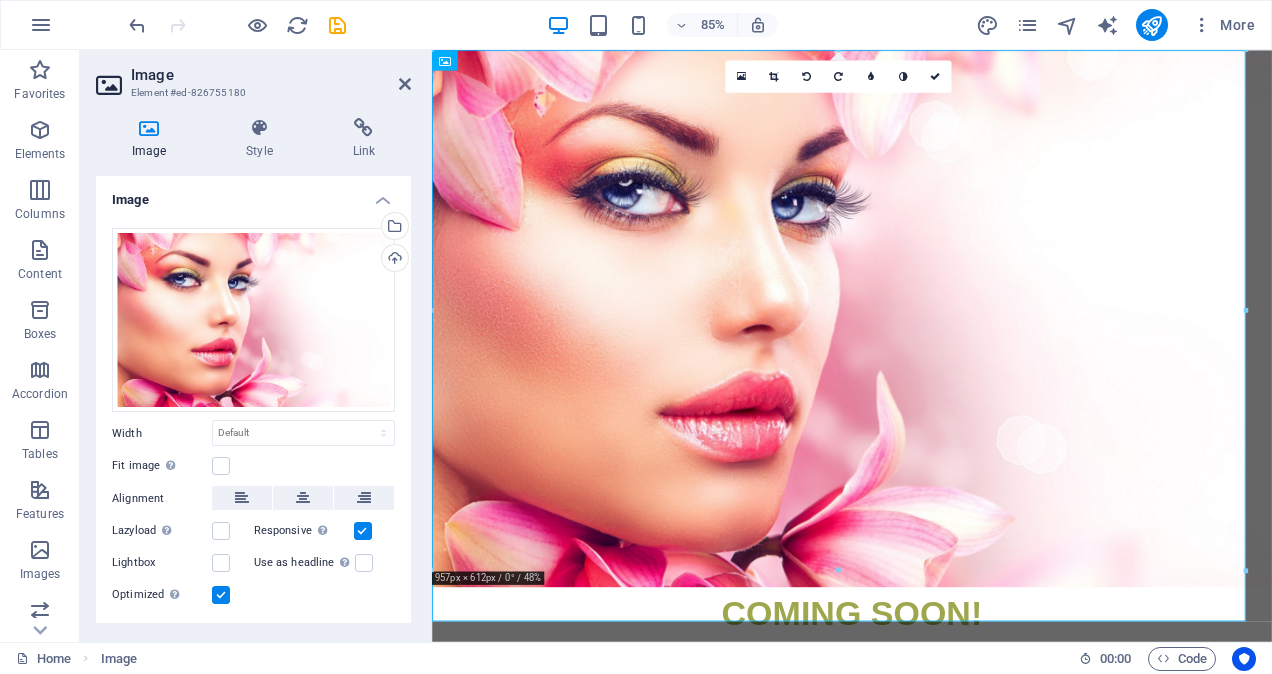 drag, startPoint x: 404, startPoint y: 384, endPoint x: 410, endPoint y: 254, distance: 130.13838 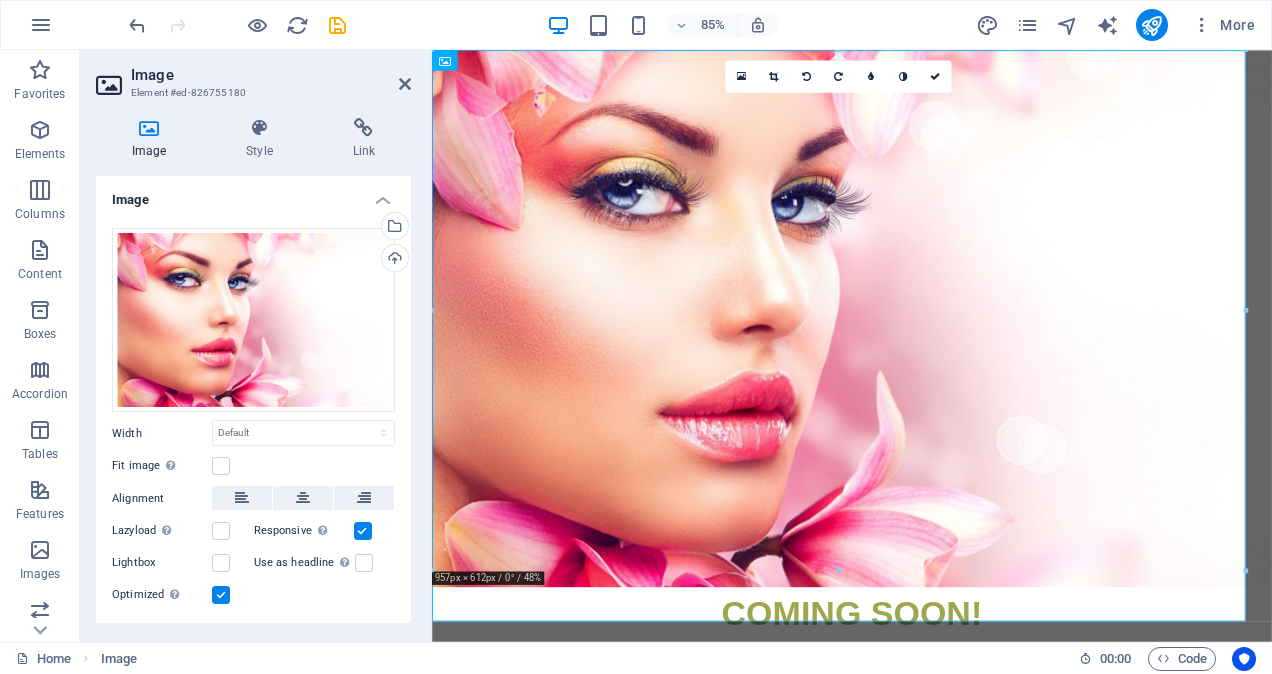 click on "Image Drag files here, click to choose files or select files from Files or our free stock photos & videos Select files from the file manager, stock photos, or upload file(s) Upload Width Default auto px rem % em vh vw Fit image Automatically fit image to a fixed width and height Height Default auto px Alignment Lazyload Loading images after the page loads improves page speed. Responsive Automatically load retina image and smartphone optimized sizes. Lightbox Use as headline The image will be wrapped in an H1 headline tag. Useful for giving alternative text the weight of an H1 headline, e.g. for the logo. Leave unchecked if uncertain. Optimized Images are compressed to improve page speed. Position Direction Custom X offset 50 px rem % vh vw Y offset 50 px rem % vh vw Text Float No float Image left Image right Determine how text should behave around the image. Text Alternative text COMING SOON! Image caption Paragraph Format Normal Heading 1 Heading 2 Heading 3 Heading 4 Heading 5 Heading 6 Code Font Family 8 9" at bounding box center [253, 401] 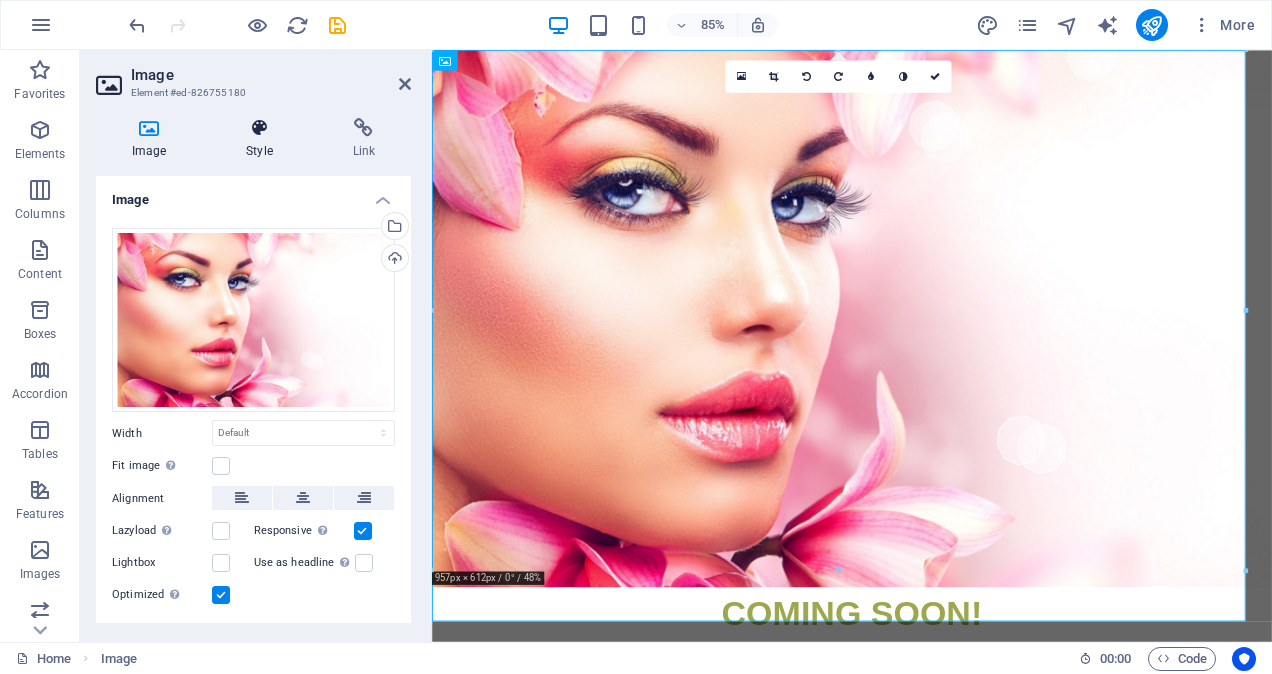 click at bounding box center (259, 128) 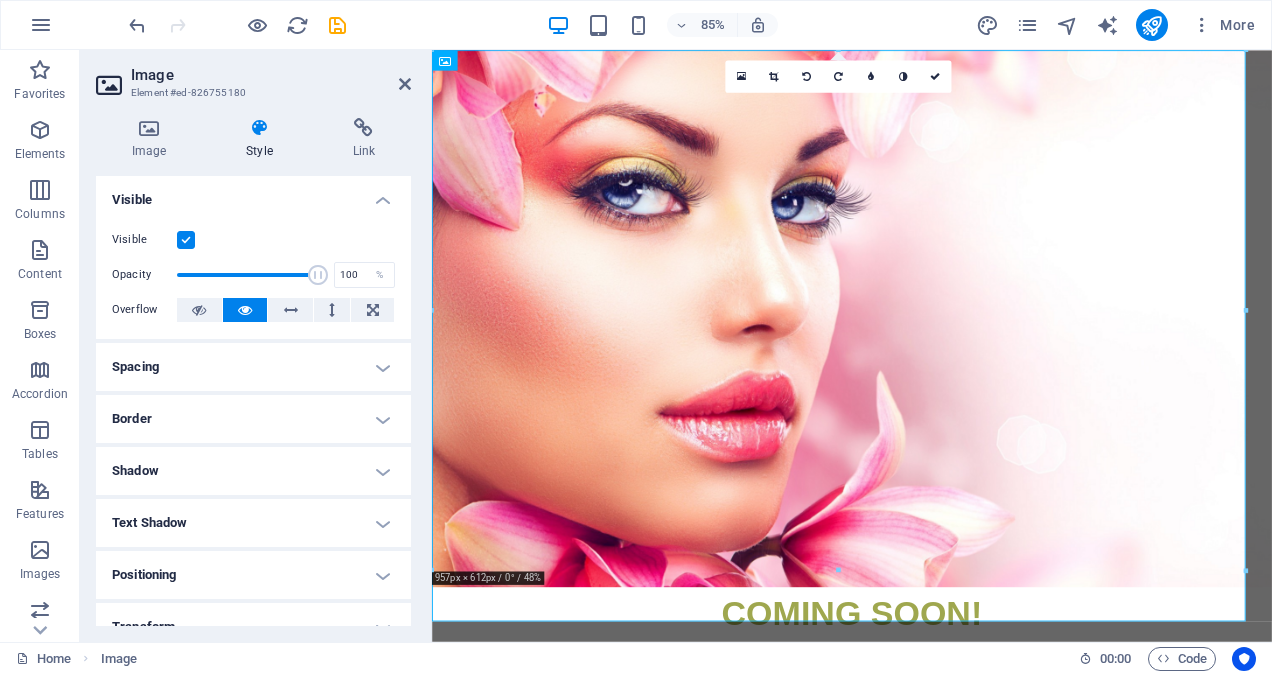 click on "Text Shadow" at bounding box center [253, 523] 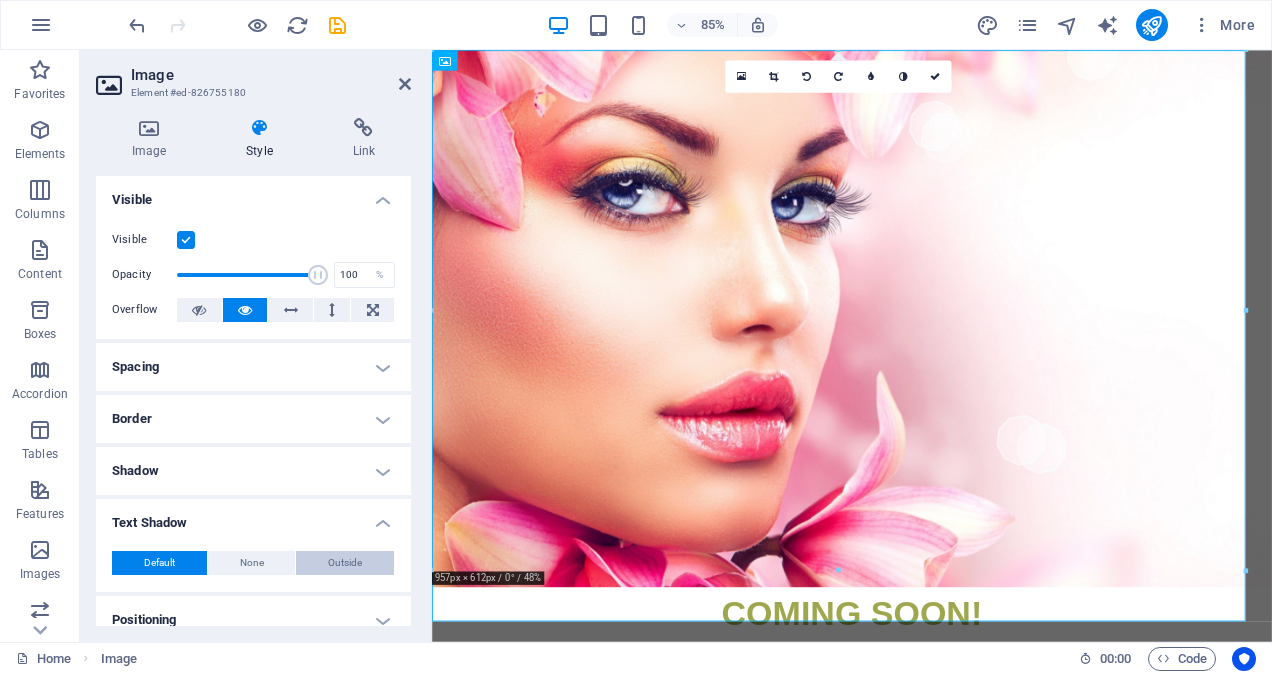 click on "Outside" at bounding box center [345, 563] 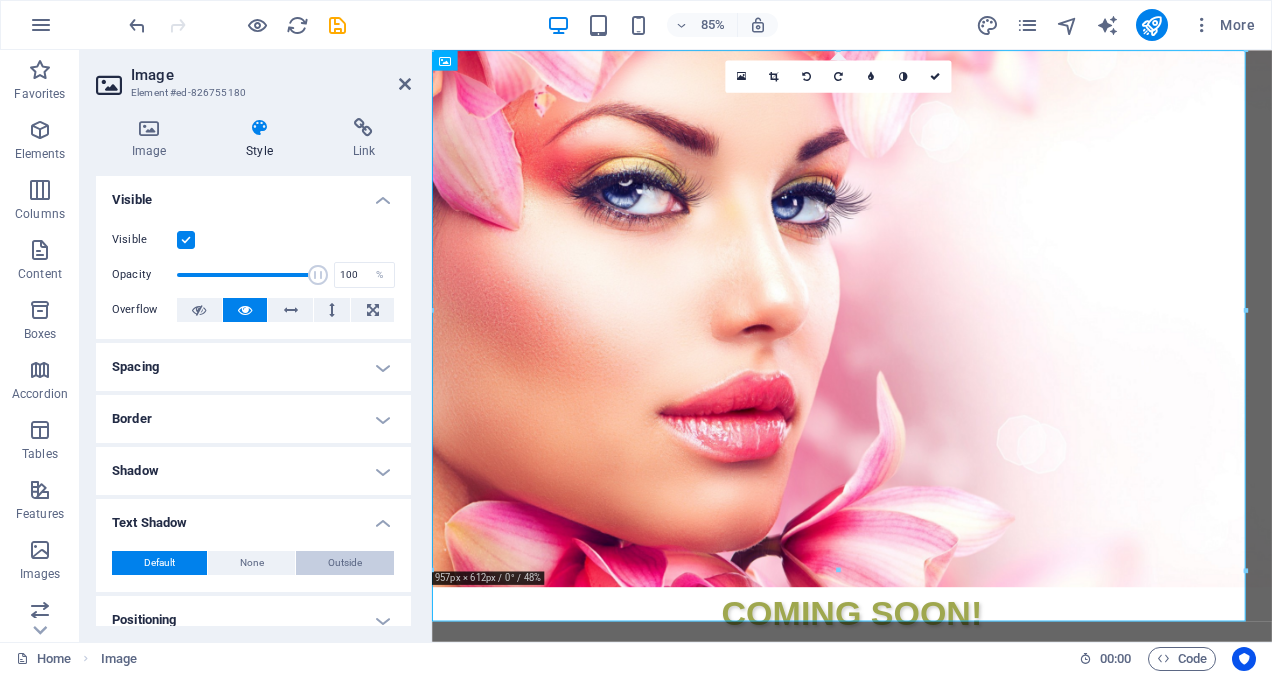 type on "2" 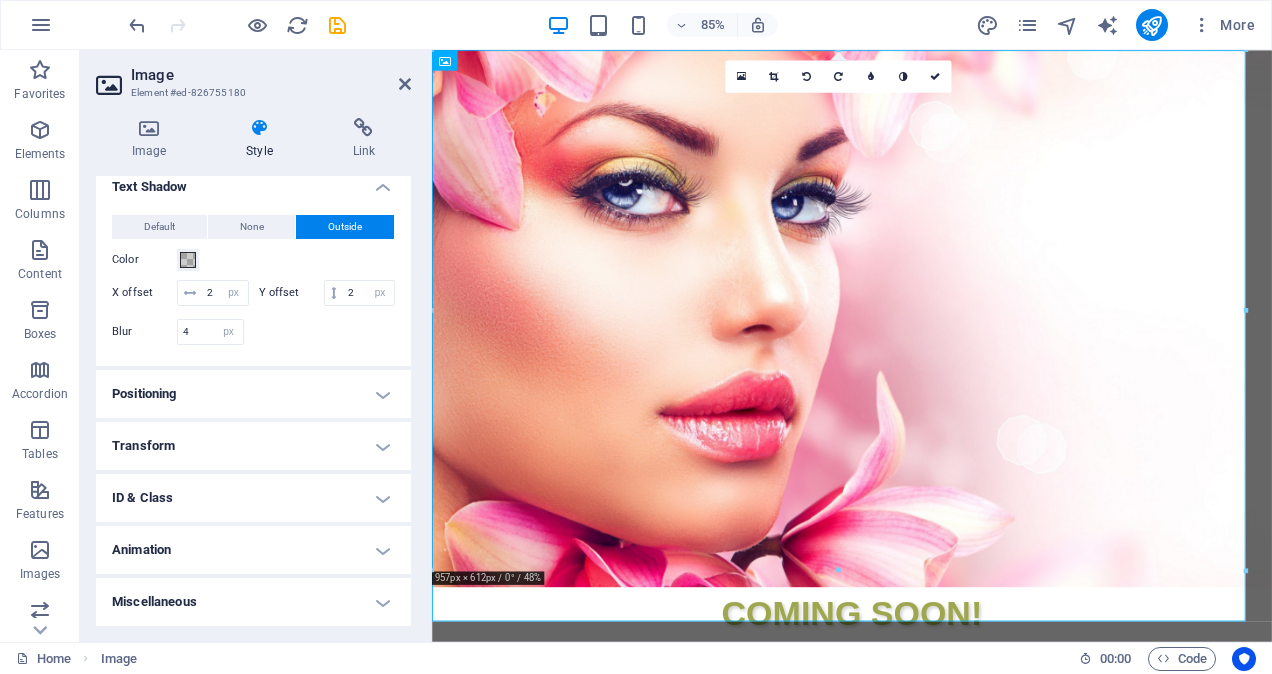 scroll, scrollTop: 359, scrollLeft: 0, axis: vertical 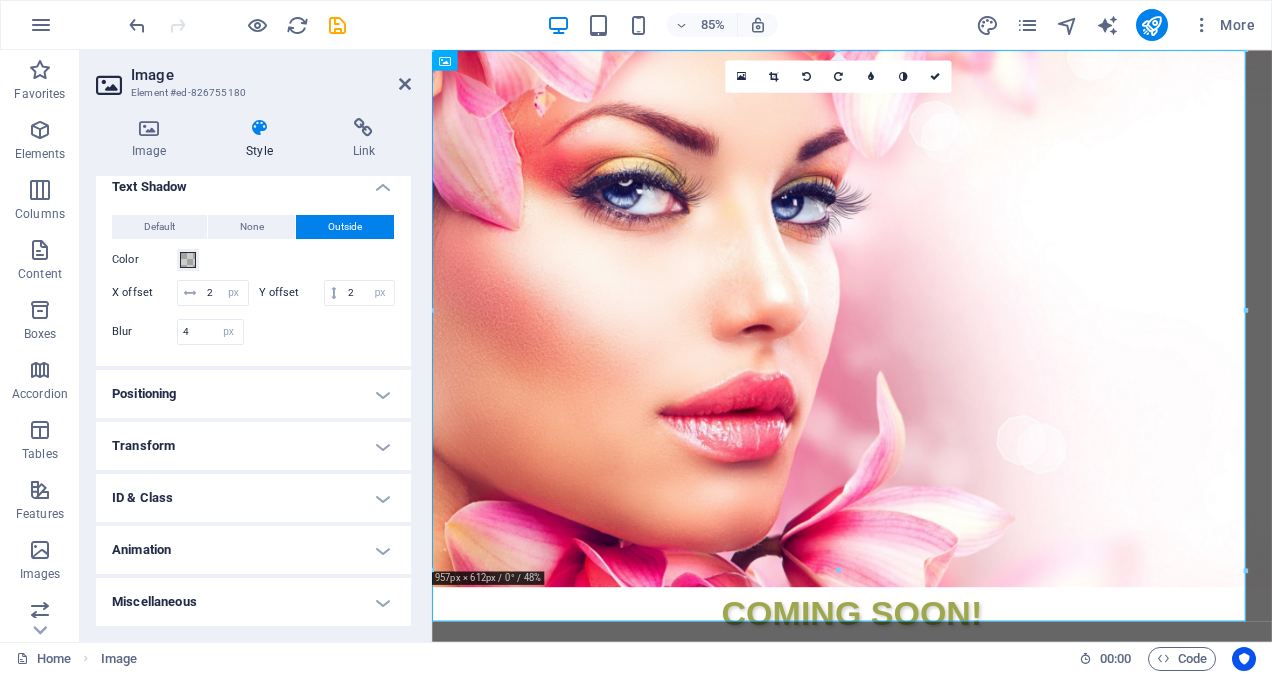 click on "Positioning" at bounding box center (253, 394) 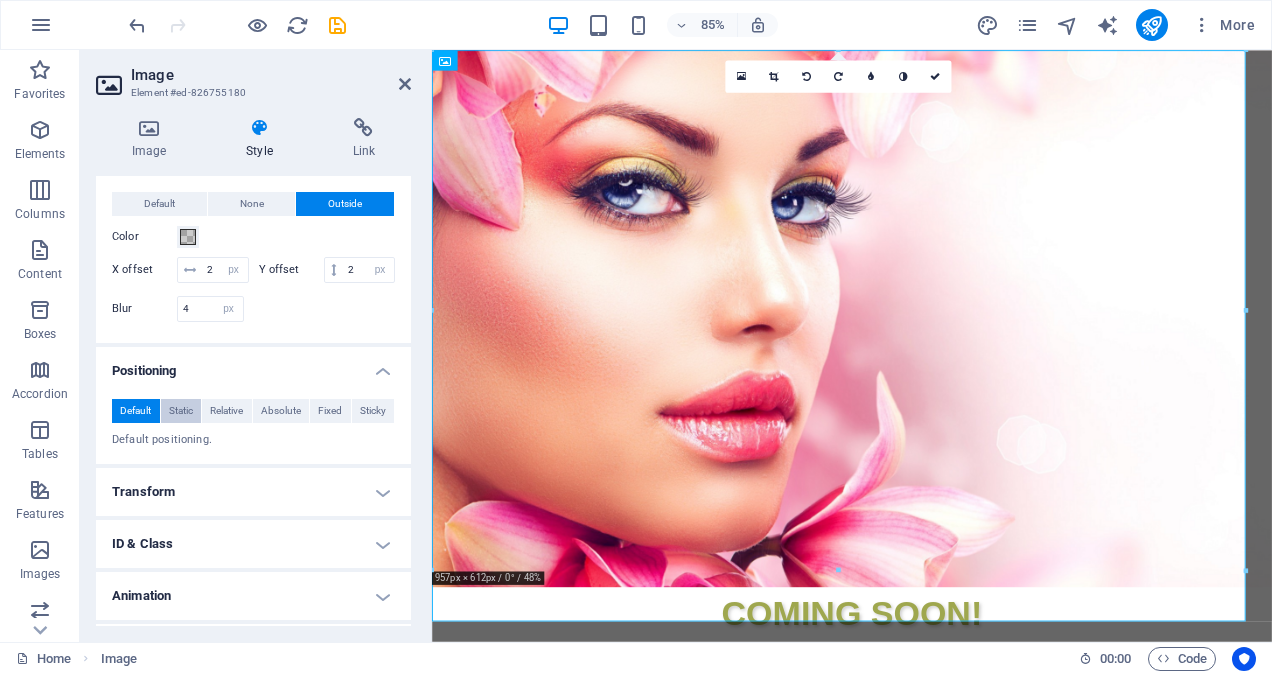 click on "Static" at bounding box center (181, 411) 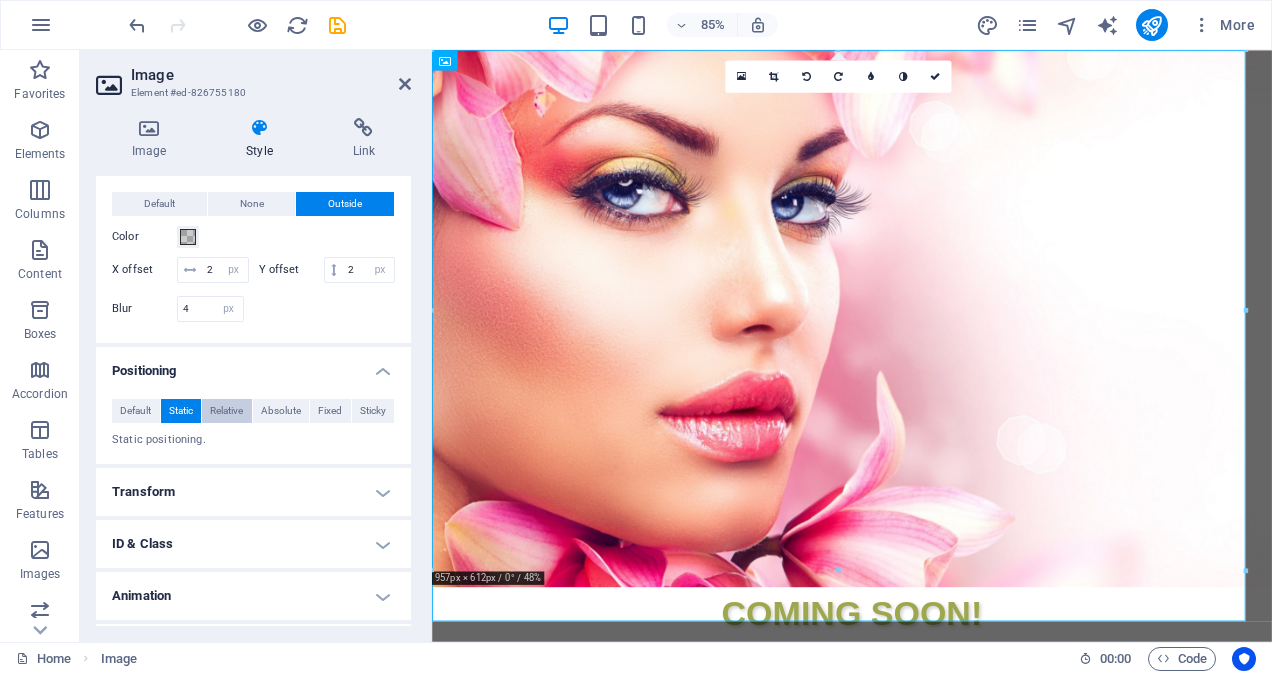 click on "Relative" at bounding box center (226, 411) 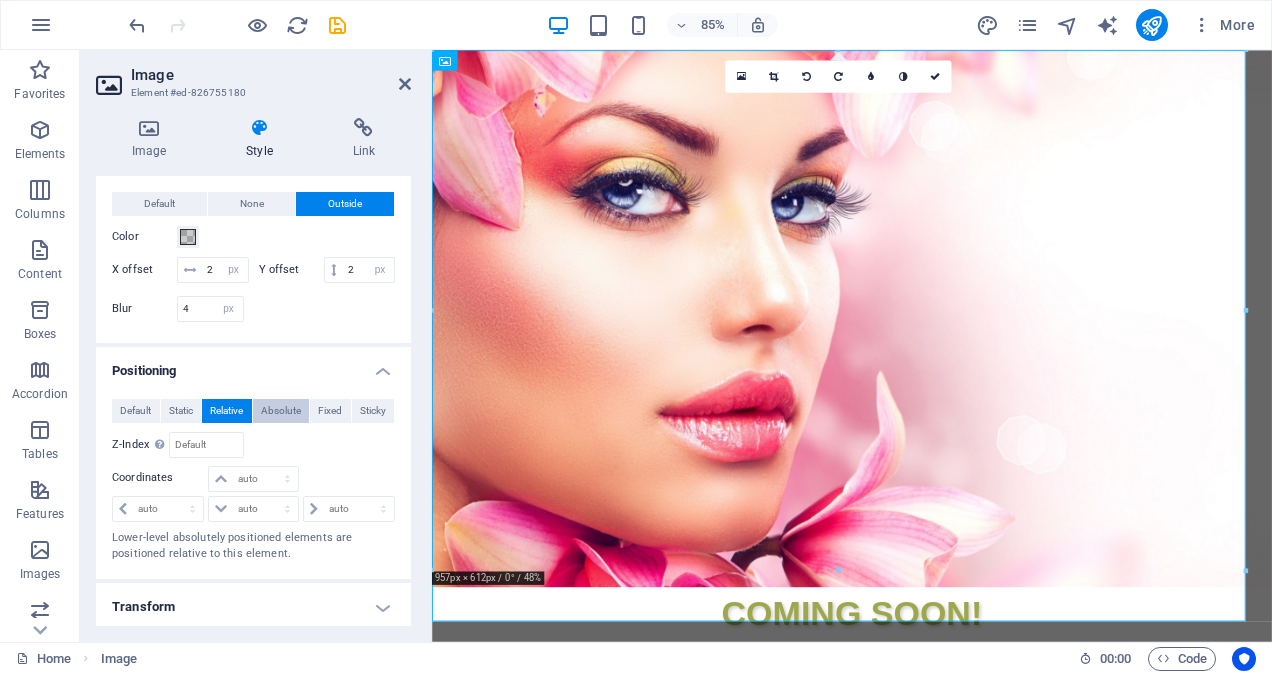 click on "Absolute" at bounding box center (281, 411) 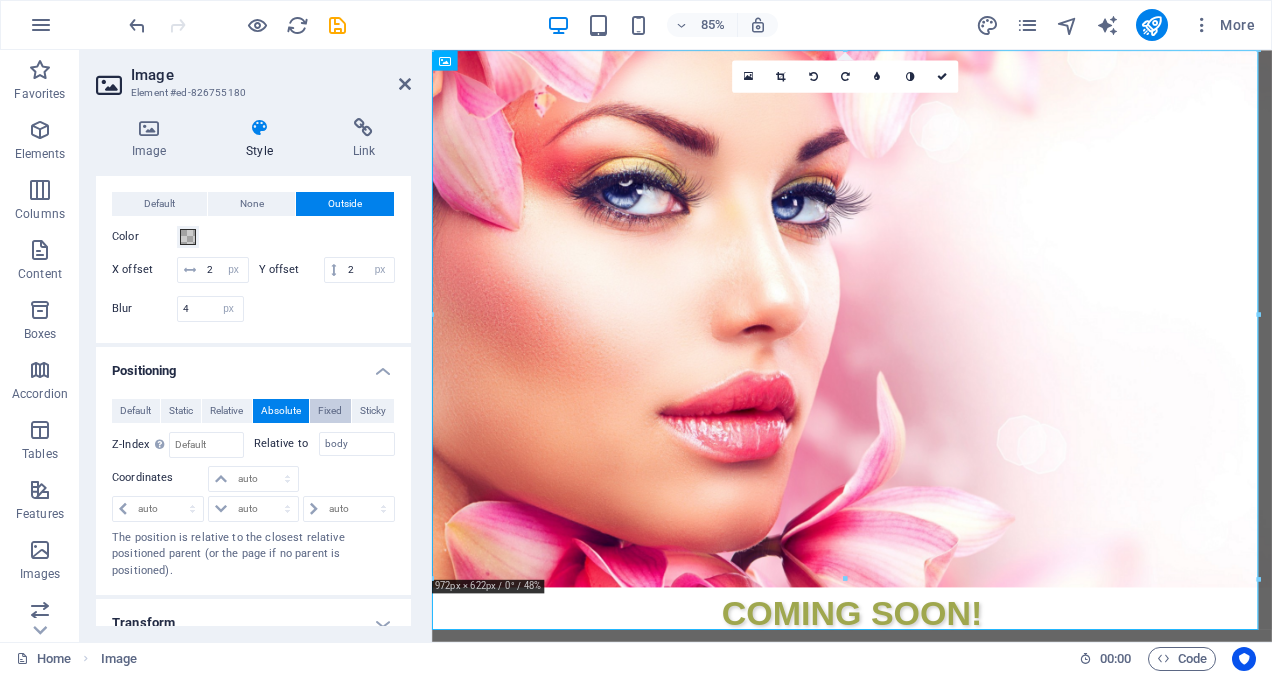 click on "Fixed" at bounding box center [330, 411] 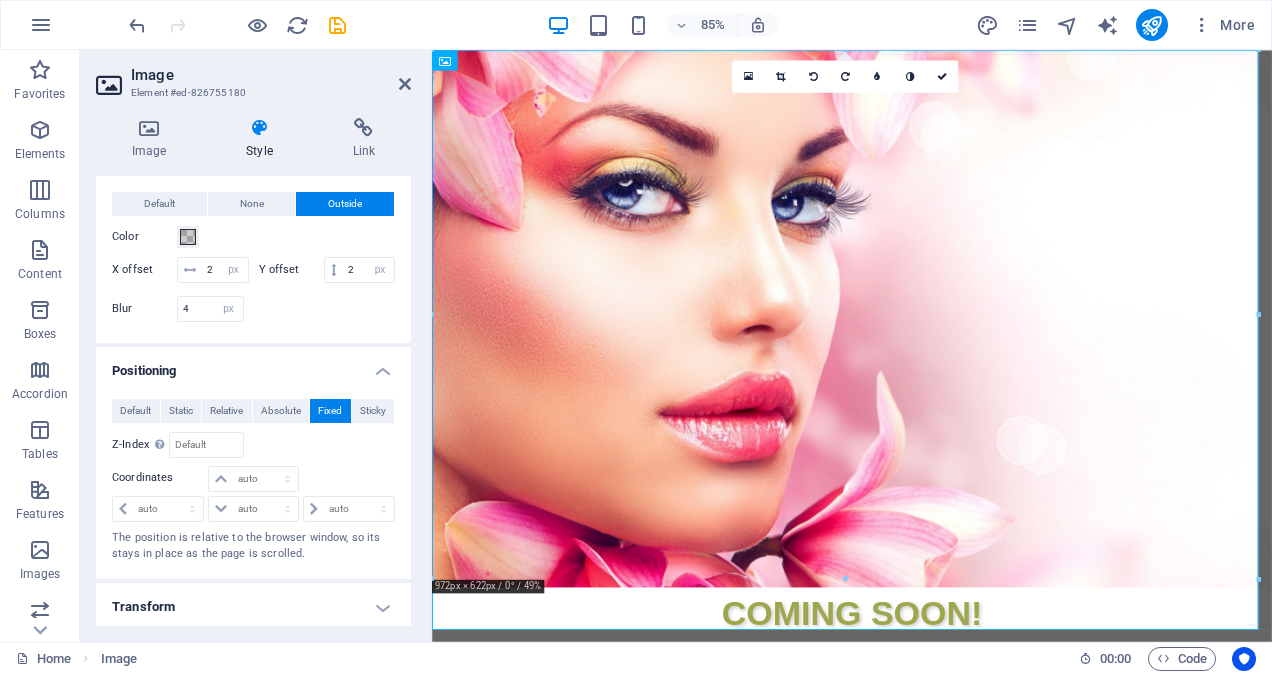 click on "Fixed" at bounding box center (330, 411) 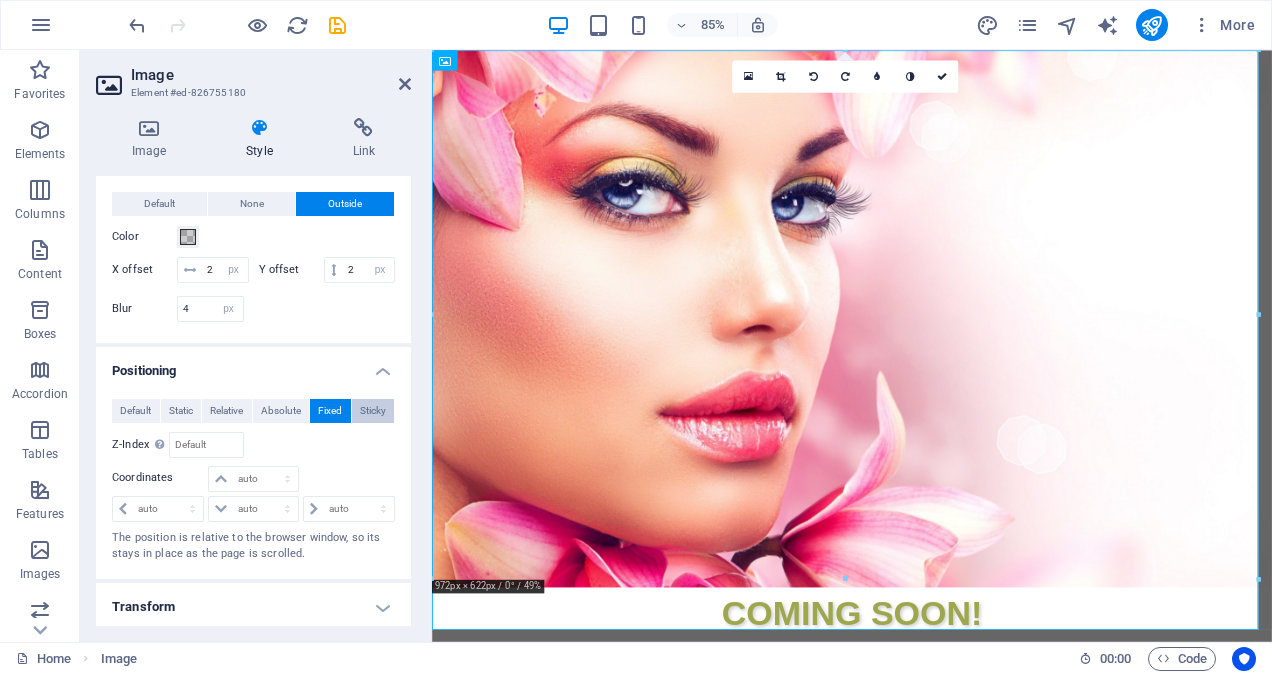 click on "Sticky" at bounding box center [373, 411] 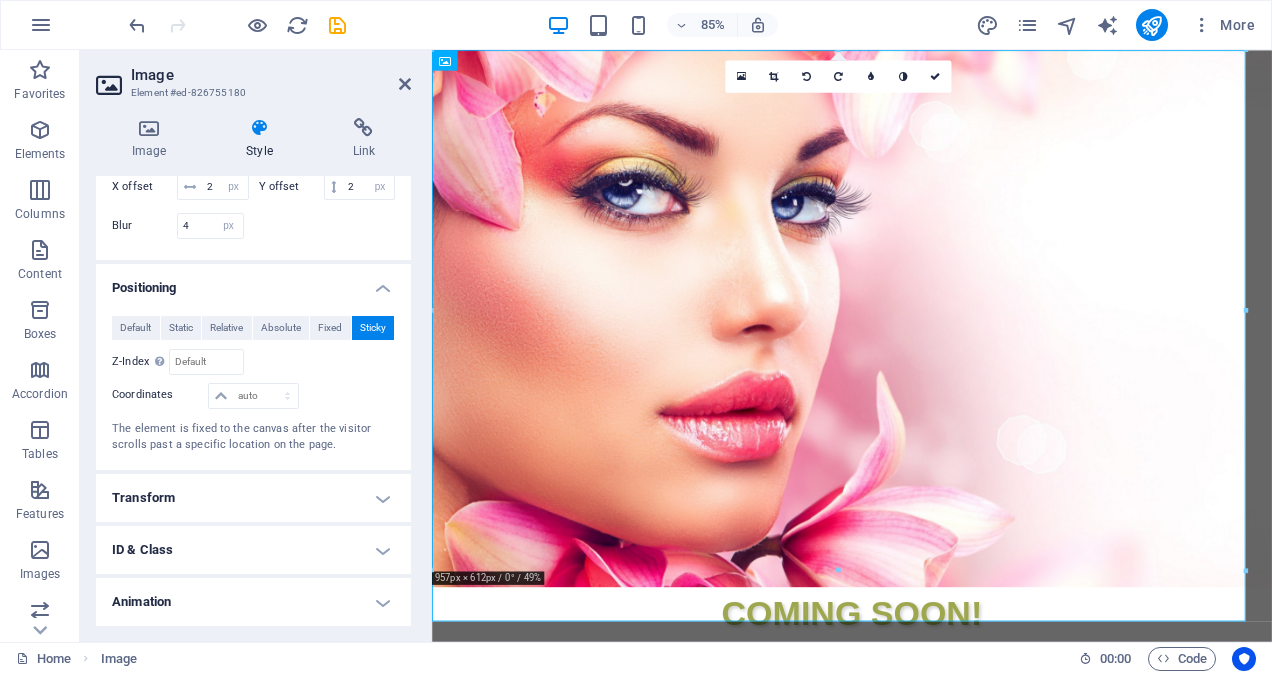 scroll, scrollTop: 516, scrollLeft: 0, axis: vertical 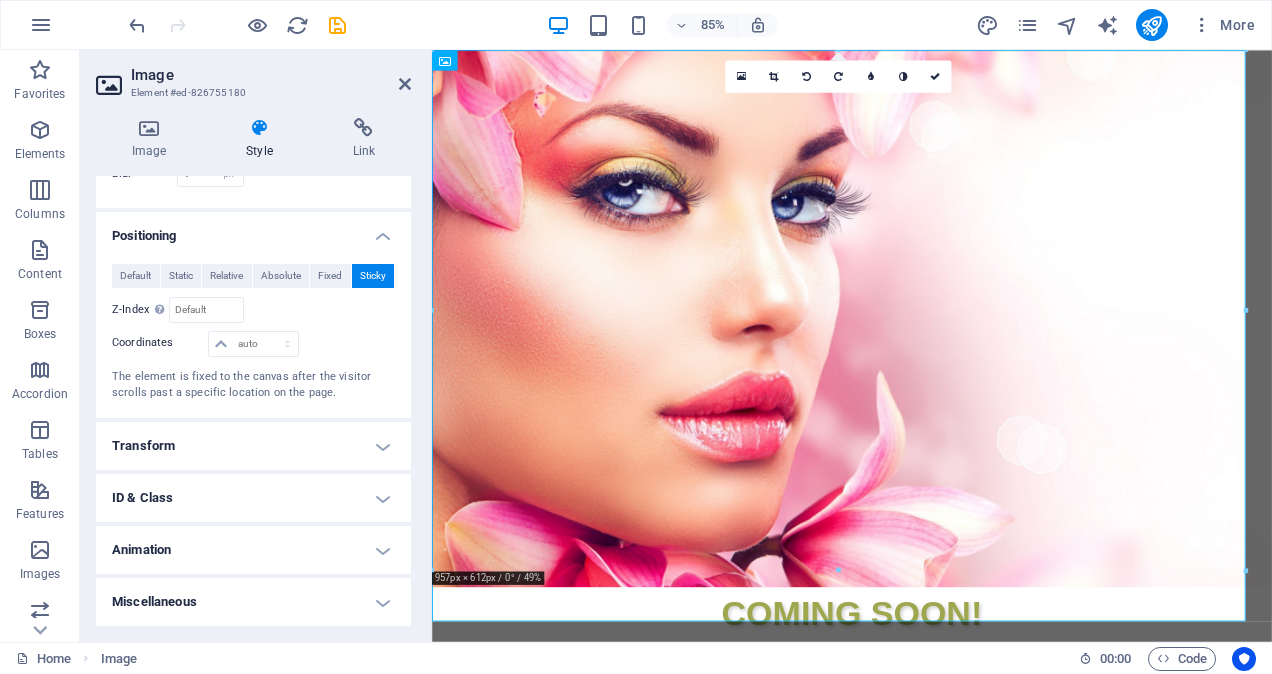 click on "Animation" at bounding box center (253, 550) 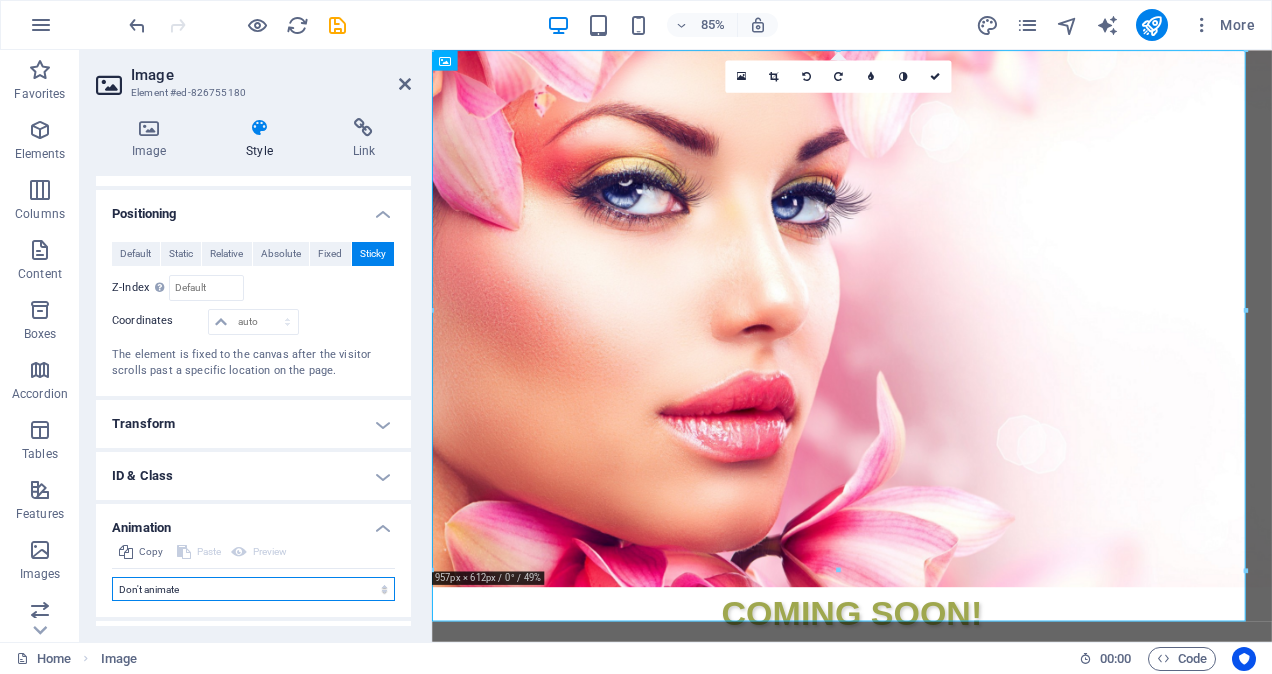 click on "Don't animate Show / Hide Slide up/down Zoom in/out Slide left to right Slide right to left Slide top to bottom Slide bottom to top Pulse Blink Open as overlay" at bounding box center [253, 589] 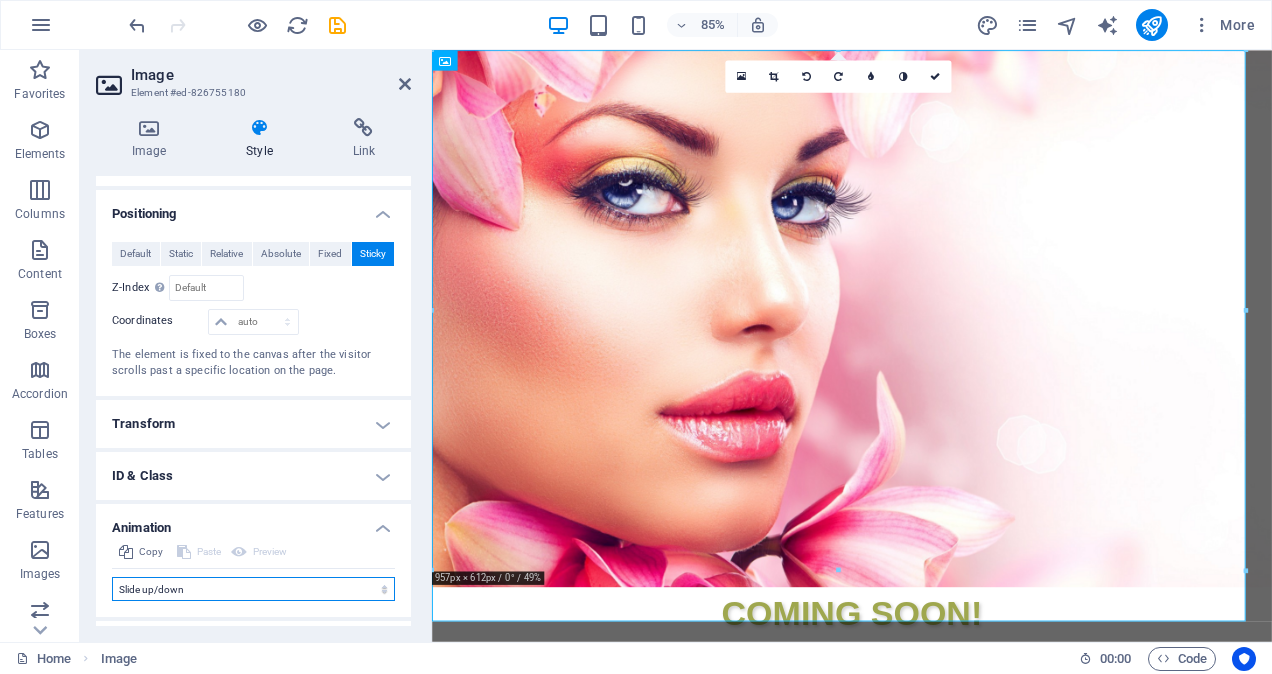 click on "Don't animate Show / Hide Slide up/down Zoom in/out Slide left to right Slide right to left Slide top to bottom Slide bottom to top Pulse Blink Open as overlay" at bounding box center (253, 589) 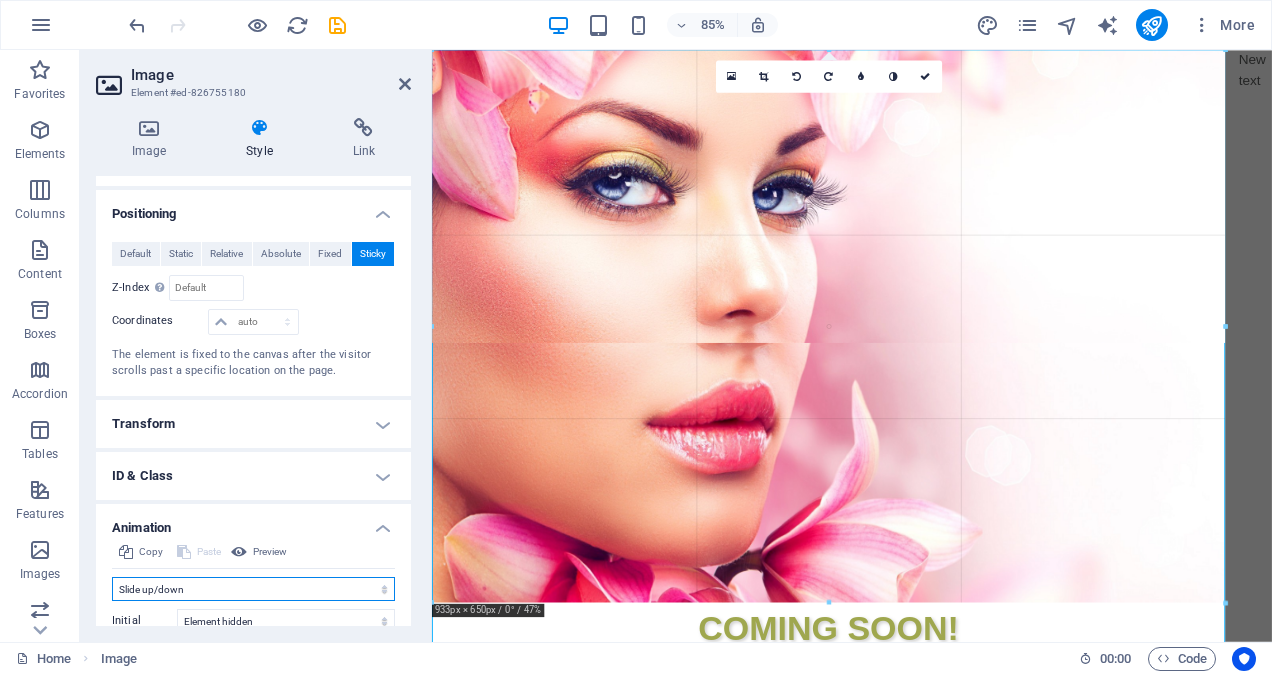 drag, startPoint x: 838, startPoint y: 570, endPoint x: 828, endPoint y: 608, distance: 39.293766 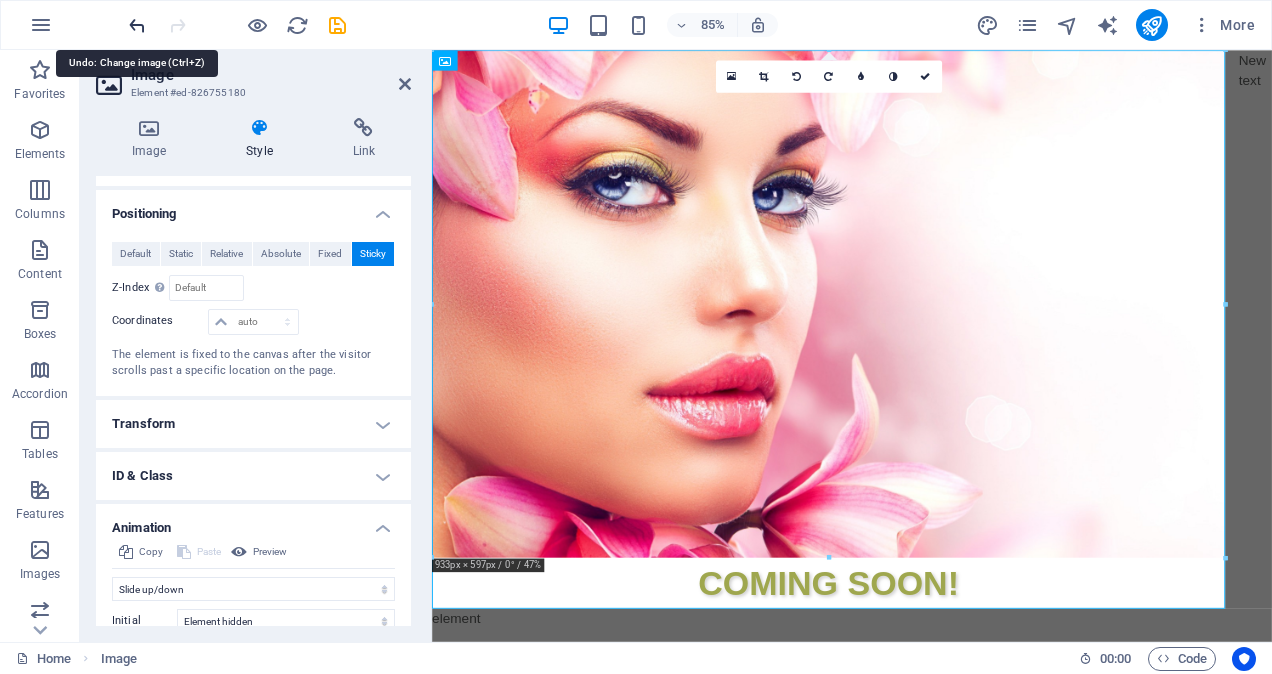 click at bounding box center (137, 25) 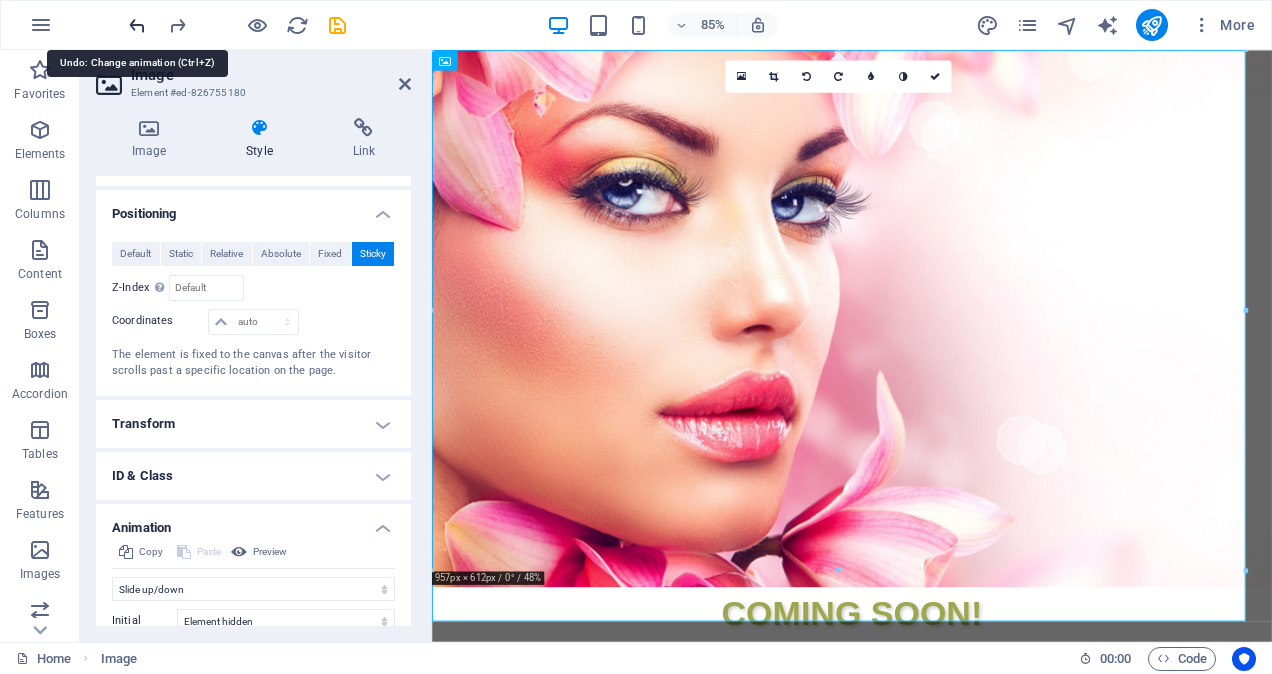 click at bounding box center (137, 25) 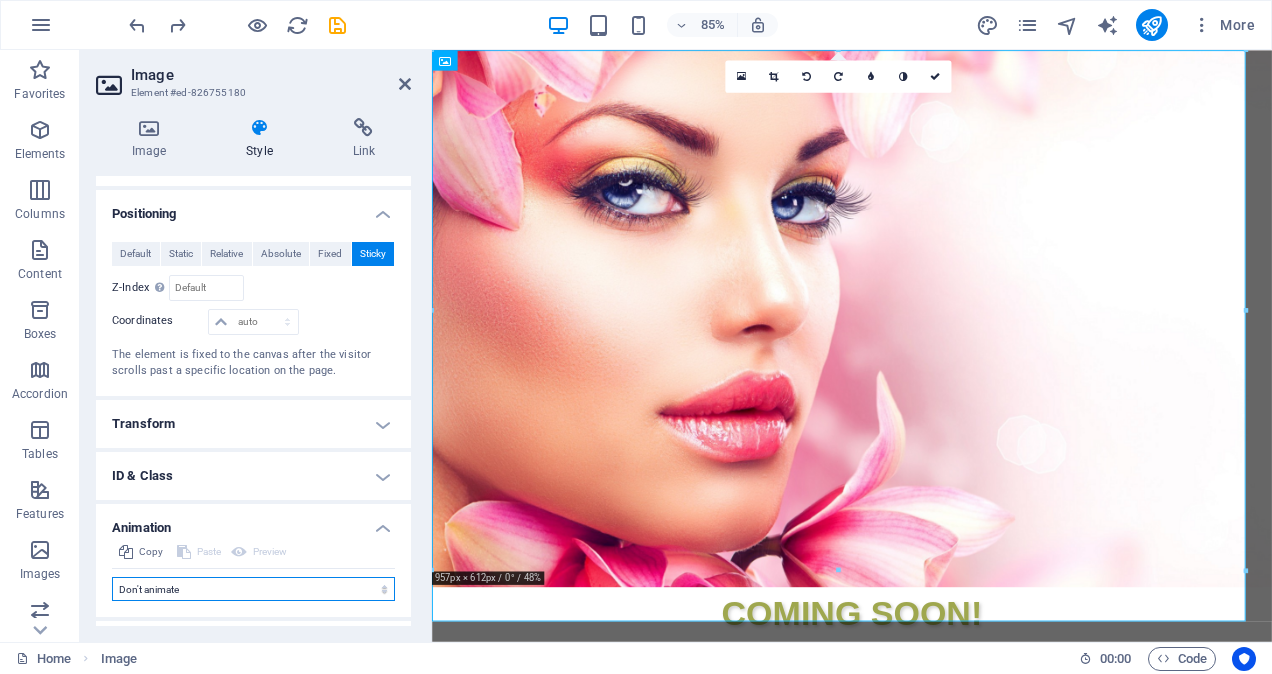 click on "Don't animate Show / Hide Slide up/down Zoom in/out Slide left to right Slide right to left Slide top to bottom Slide bottom to top Pulse Blink Open as overlay" at bounding box center (253, 589) 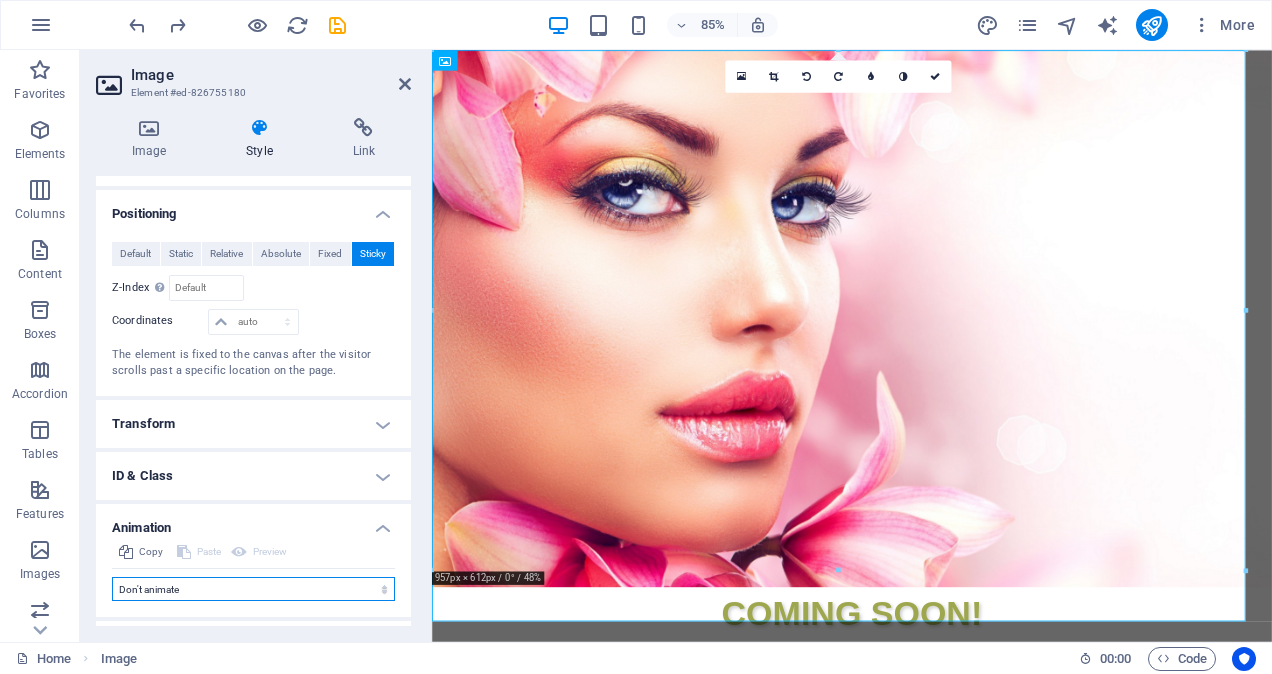 select on "flash" 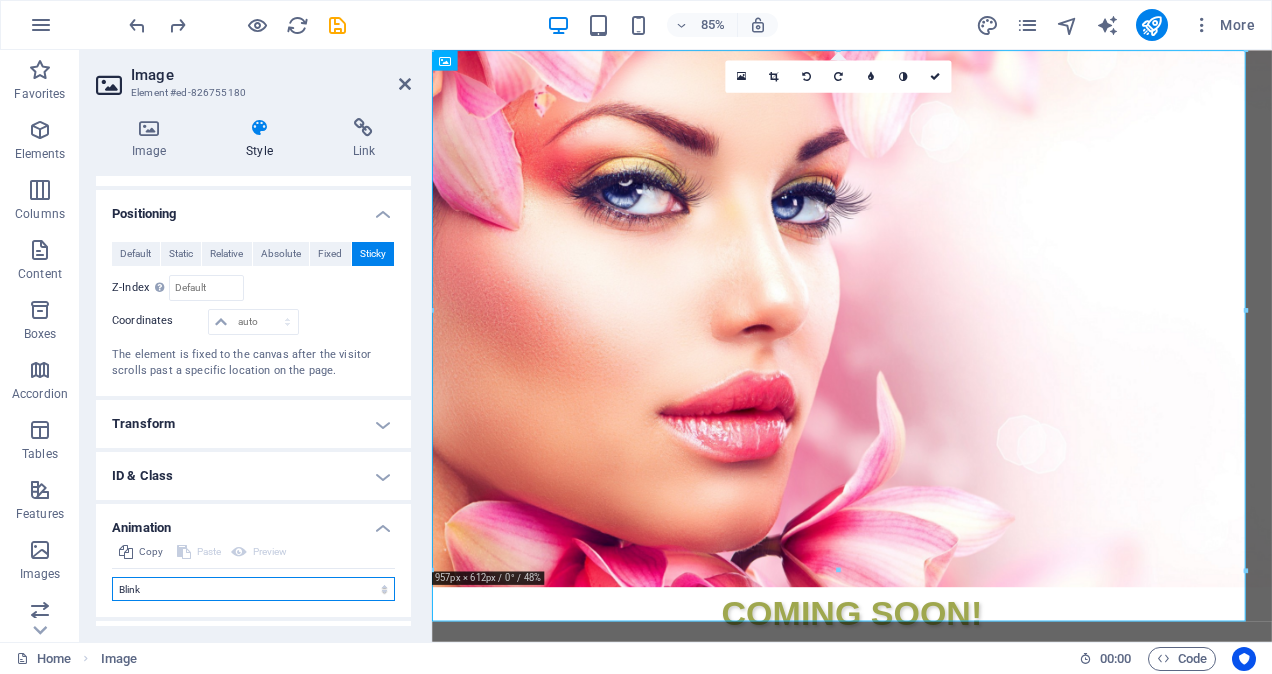 click on "Don't animate Show / Hide Slide up/down Zoom in/out Slide left to right Slide right to left Slide top to bottom Slide bottom to top Pulse Blink Open as overlay" at bounding box center [253, 589] 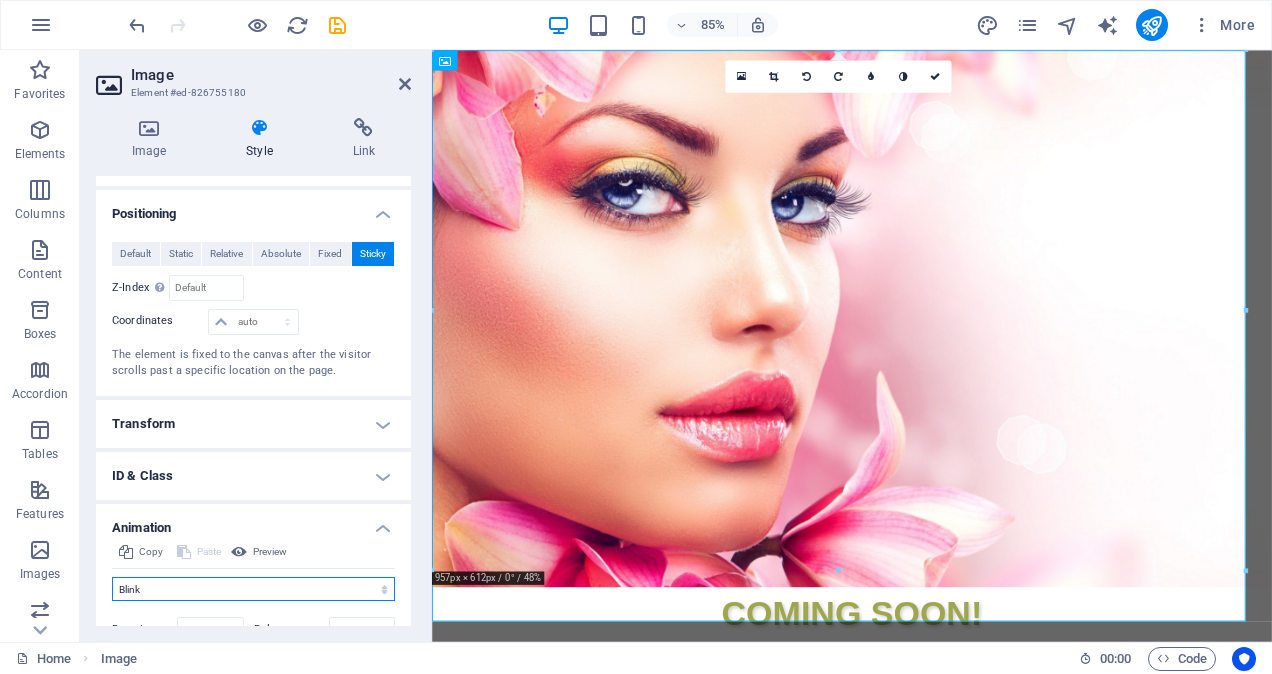 scroll, scrollTop: 697, scrollLeft: 0, axis: vertical 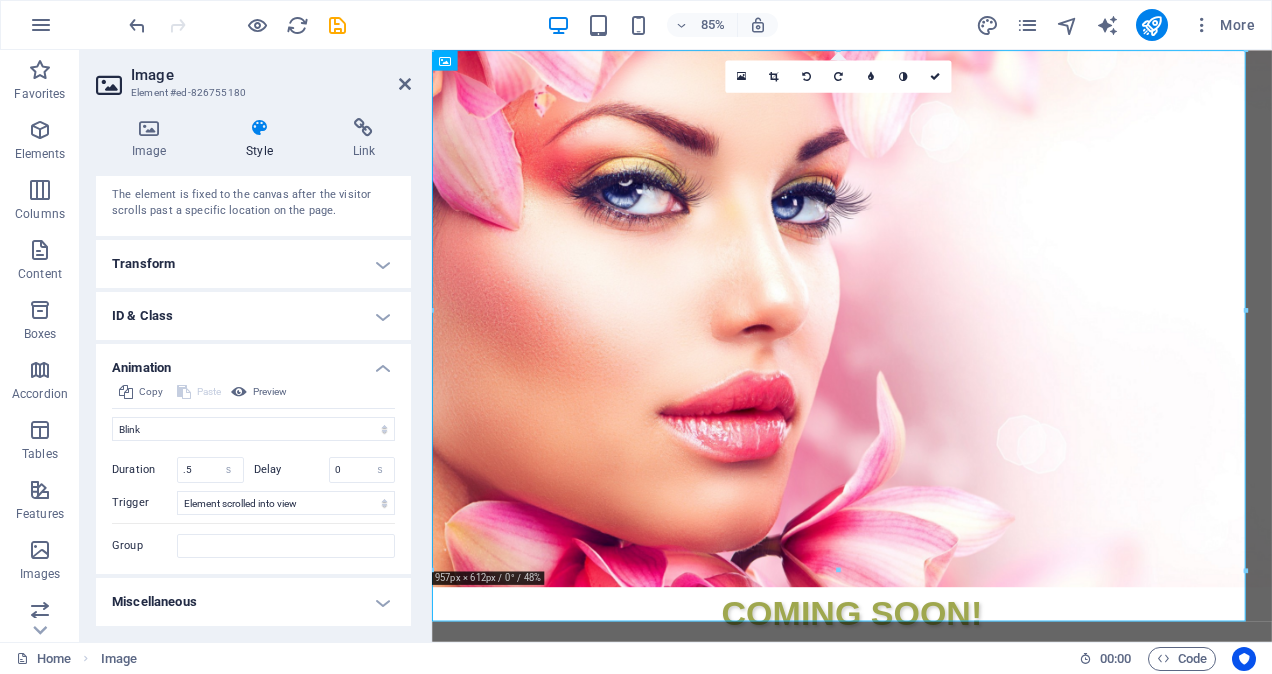 click on "Miscellaneous" at bounding box center [253, 602] 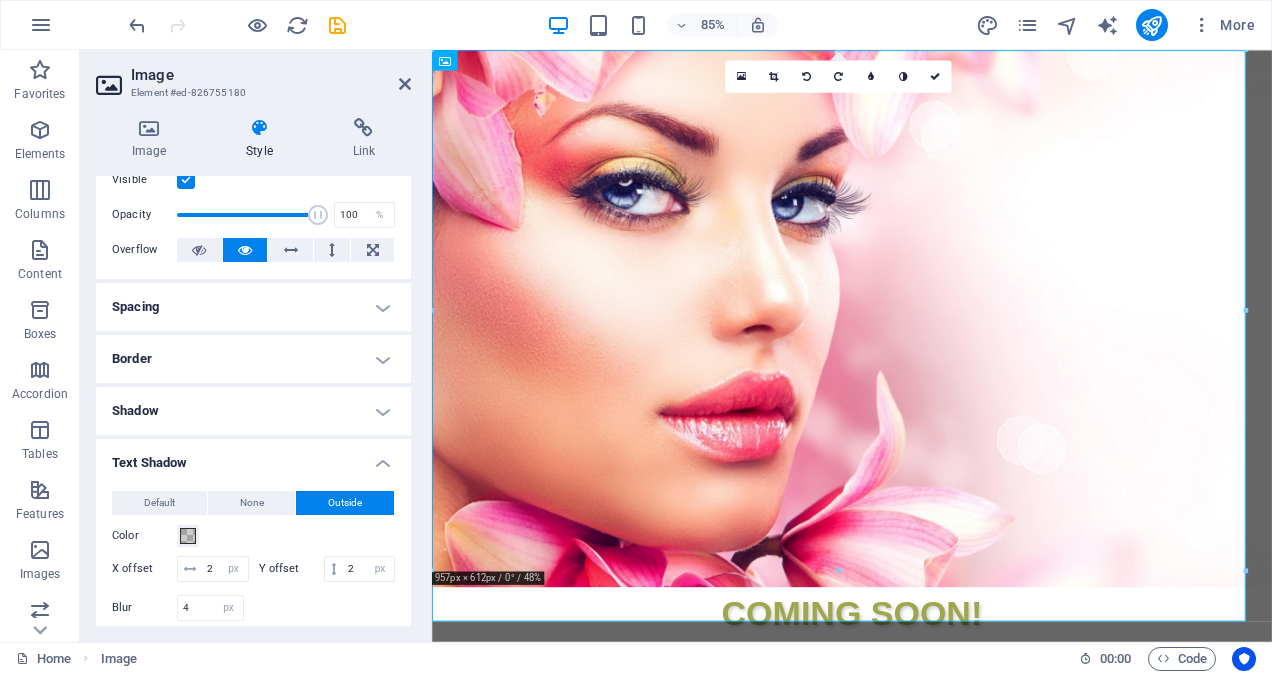 scroll, scrollTop: 0, scrollLeft: 0, axis: both 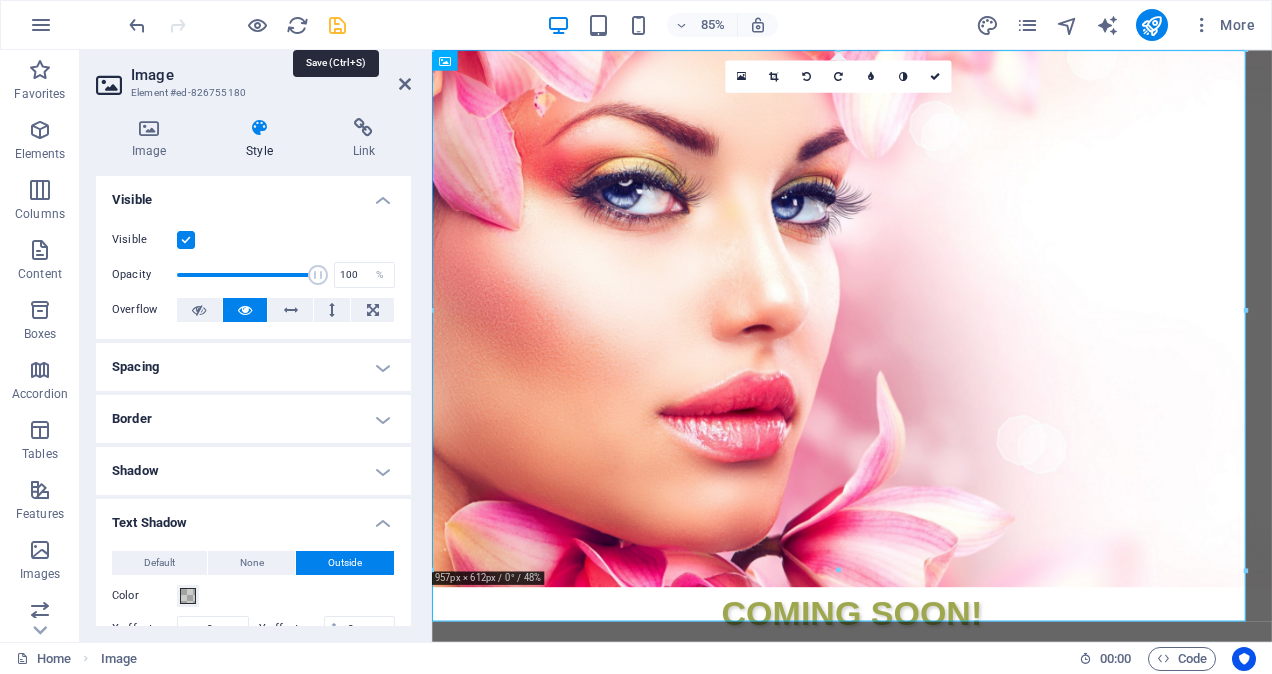 click at bounding box center (337, 25) 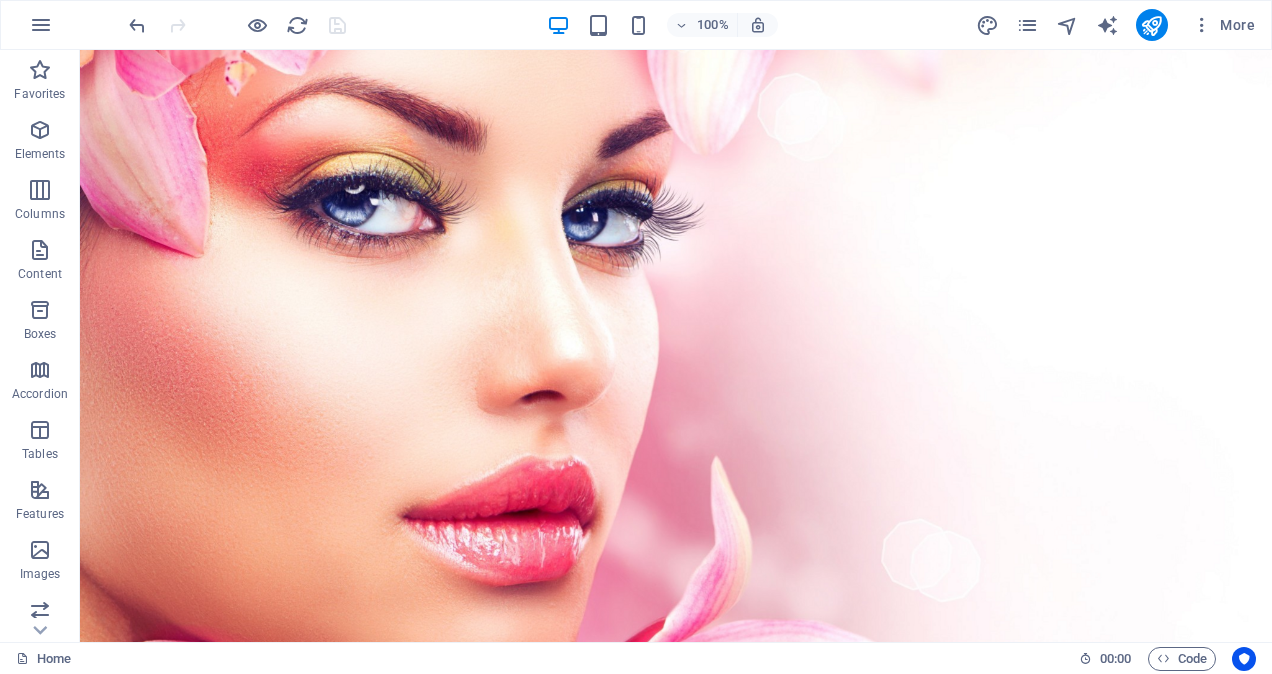 scroll, scrollTop: 0, scrollLeft: 0, axis: both 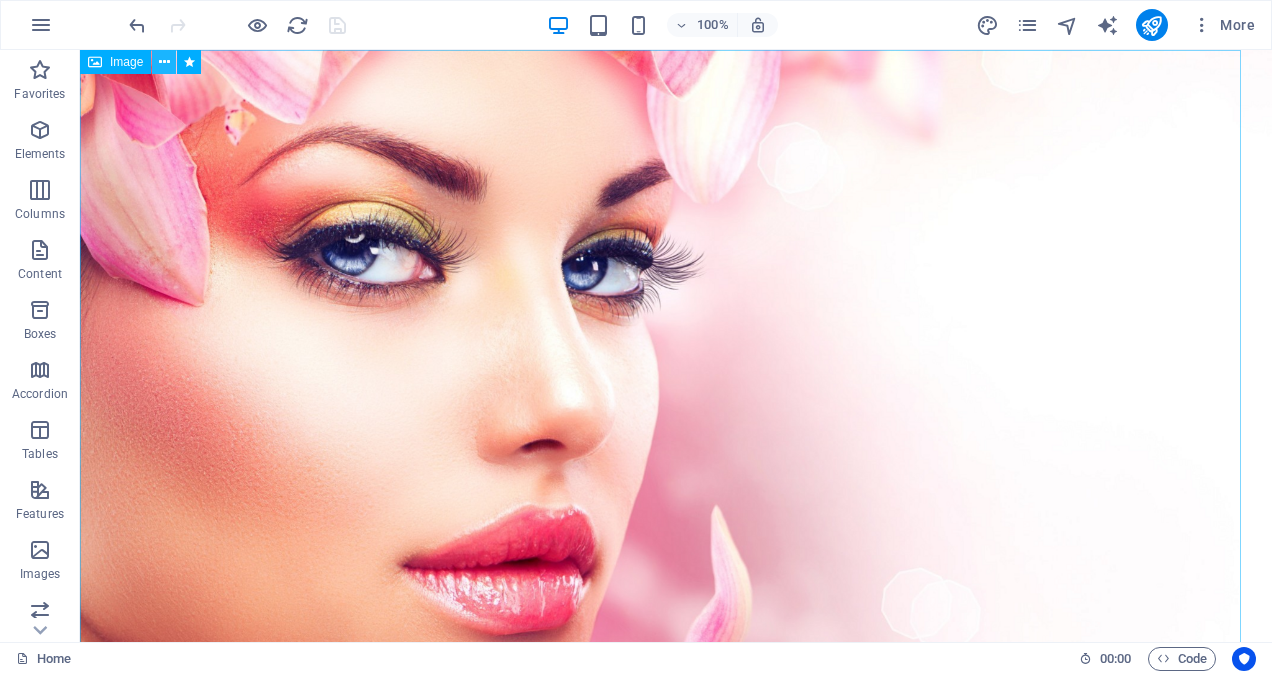 click at bounding box center (164, 62) 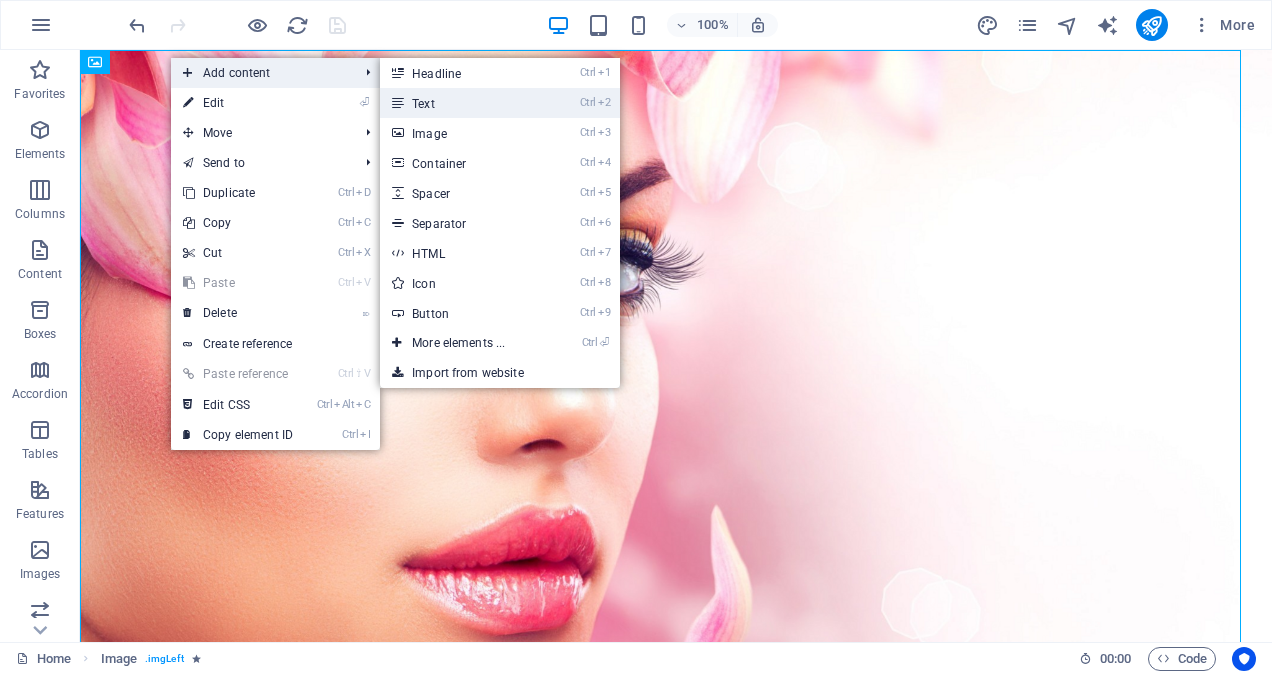 click on "Ctrl 2  Text" at bounding box center [462, 103] 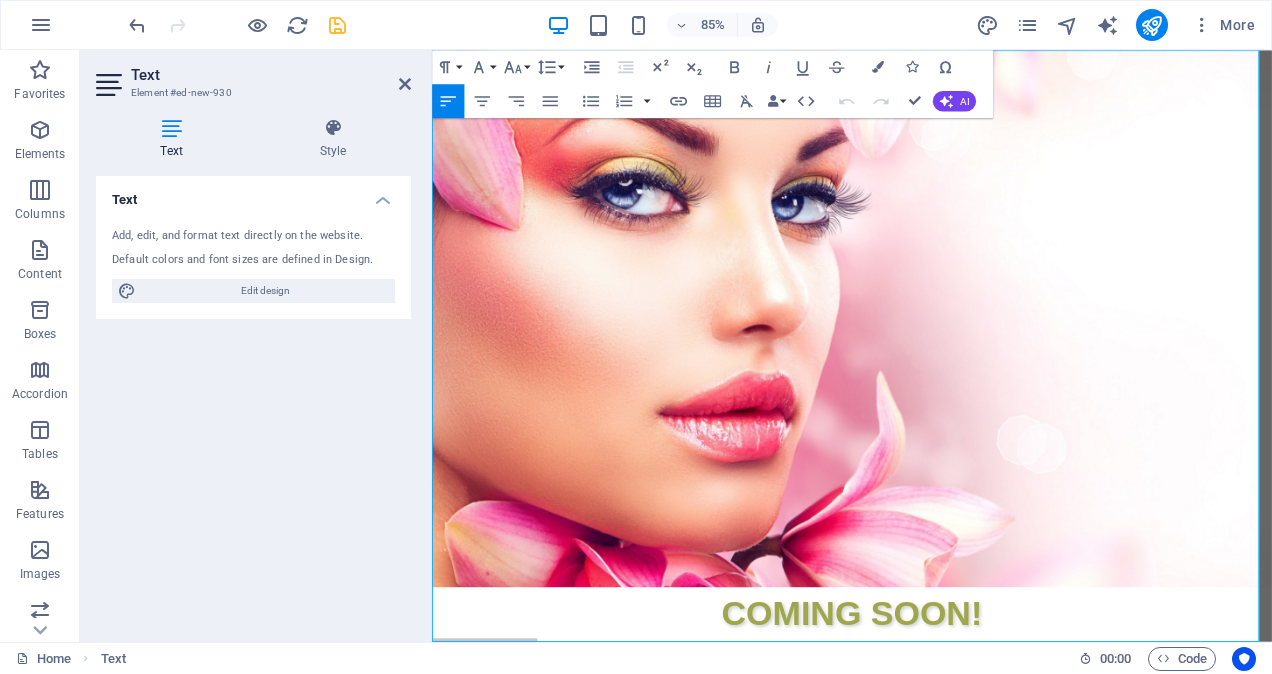 click on "Text Add, edit, and format text directly on the website. Default colors and font sizes are defined in Design. Edit design Alignment Left aligned Centered Right aligned" at bounding box center (253, 401) 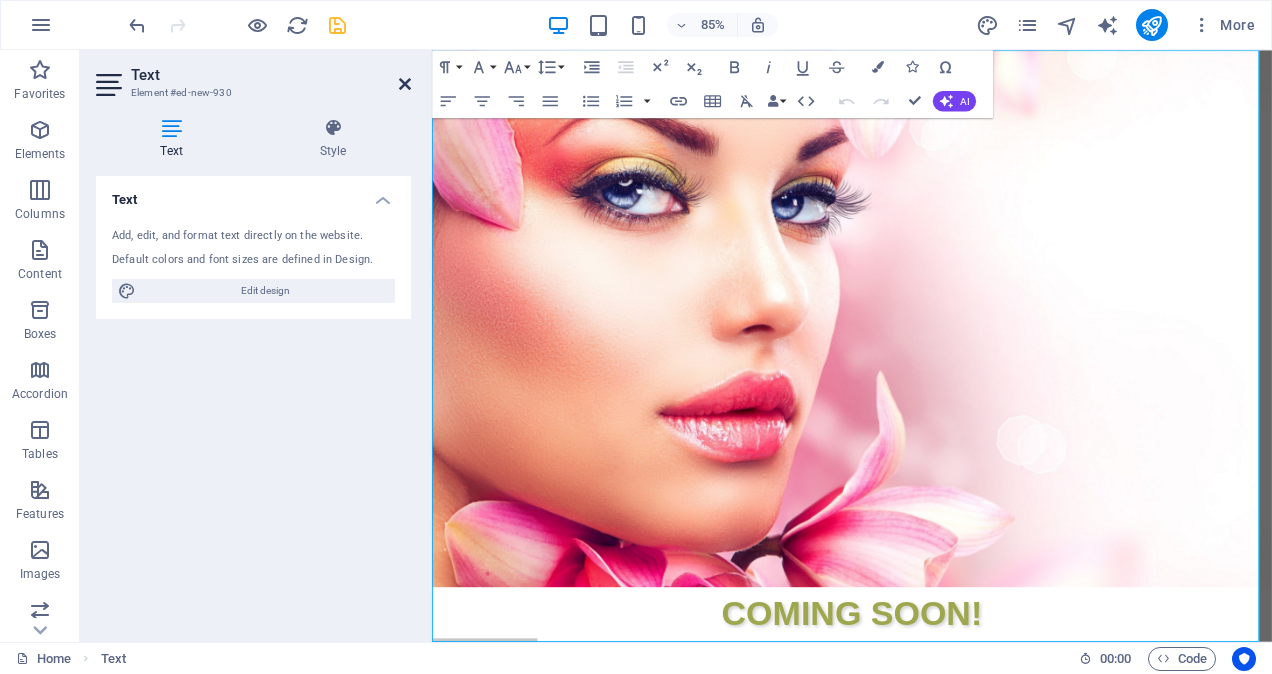 click at bounding box center (405, 84) 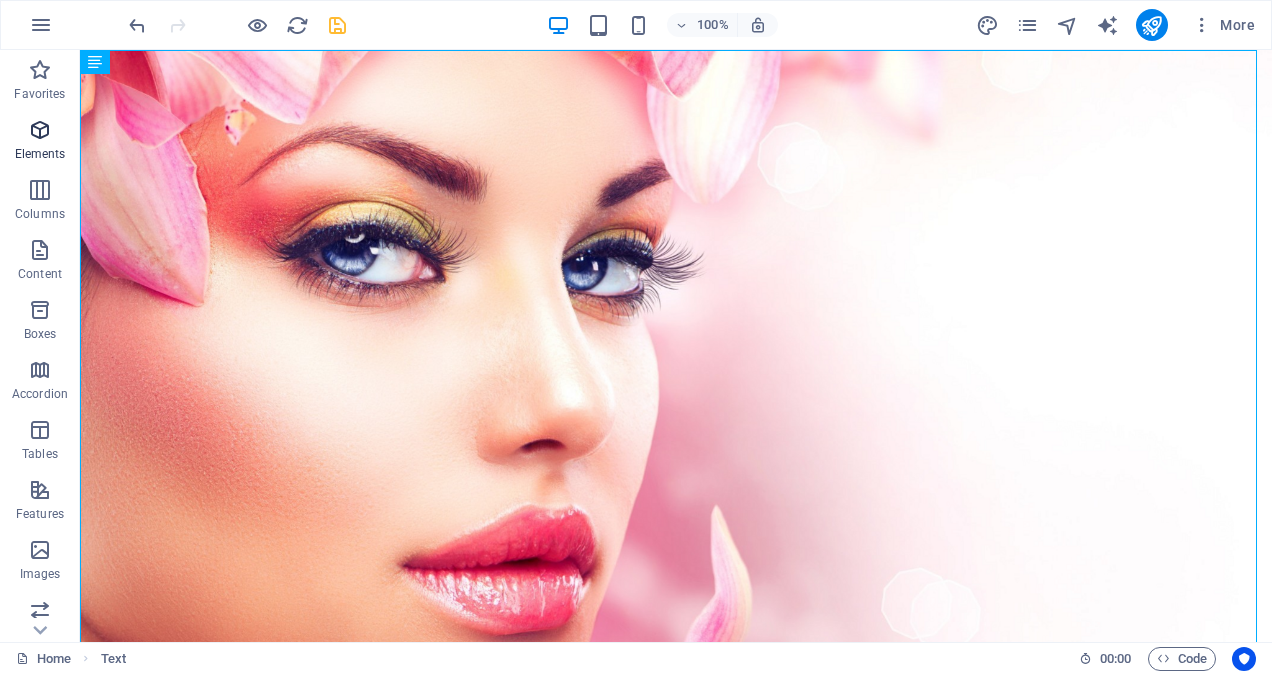 click at bounding box center [40, 130] 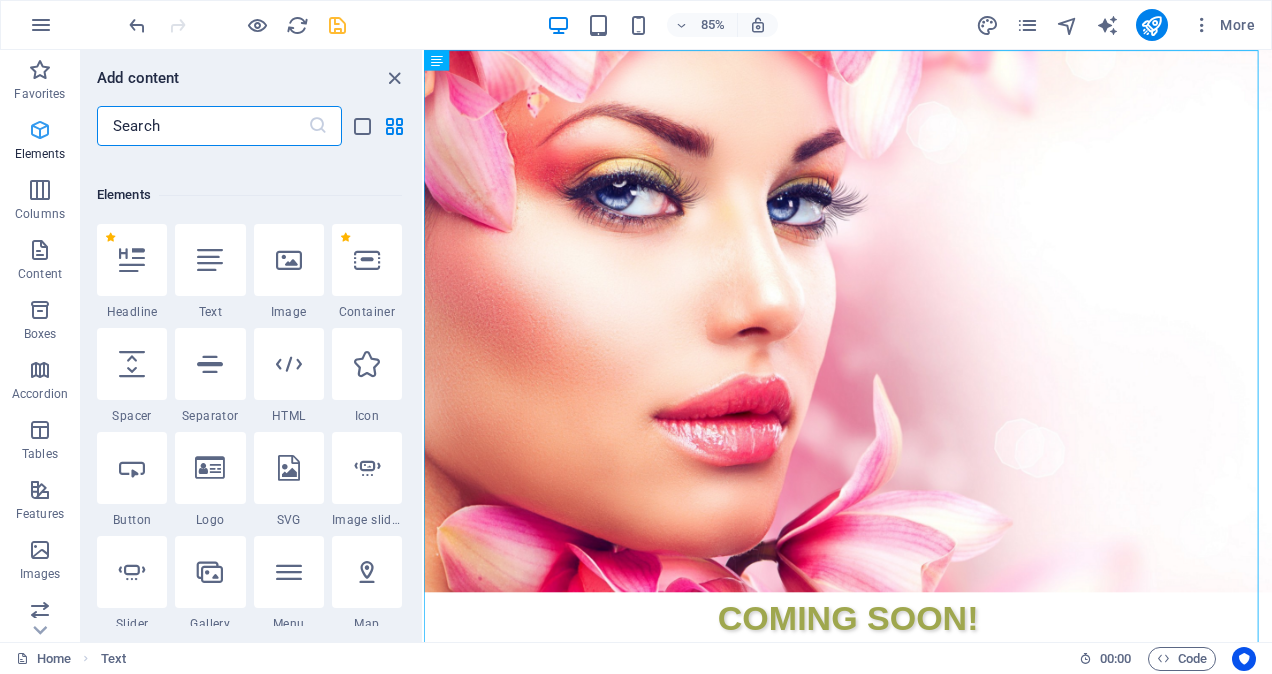 scroll, scrollTop: 213, scrollLeft: 0, axis: vertical 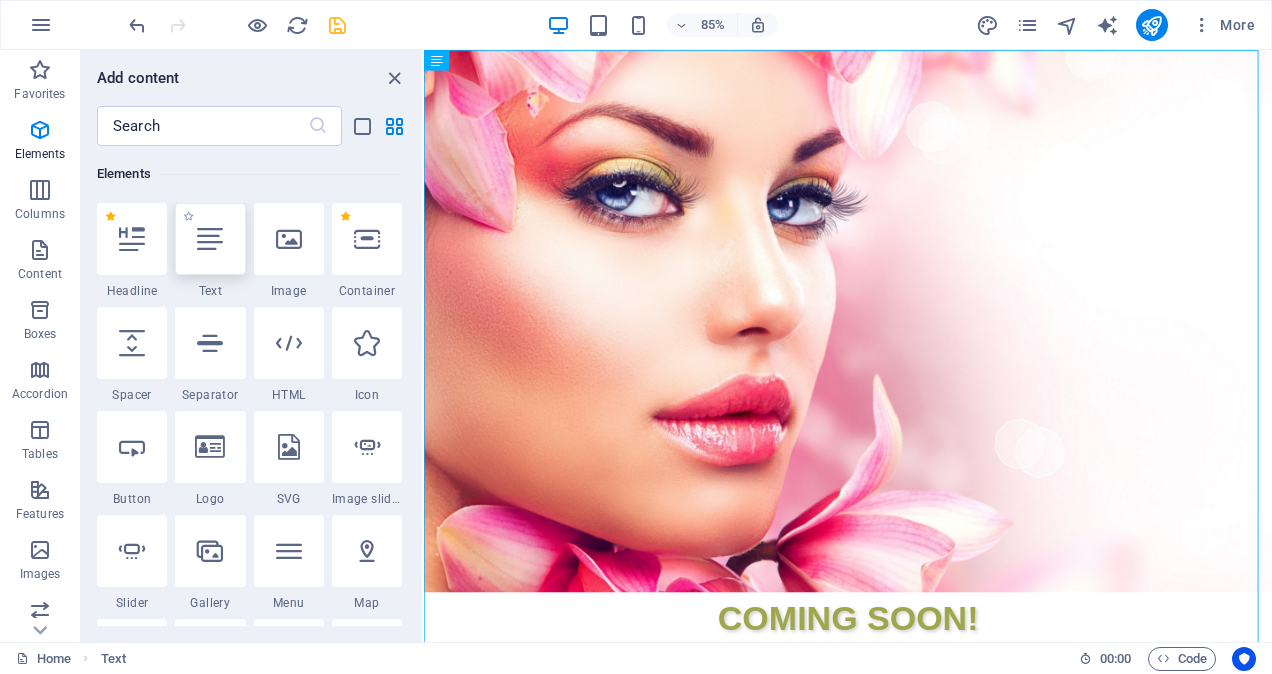 click at bounding box center [210, 239] 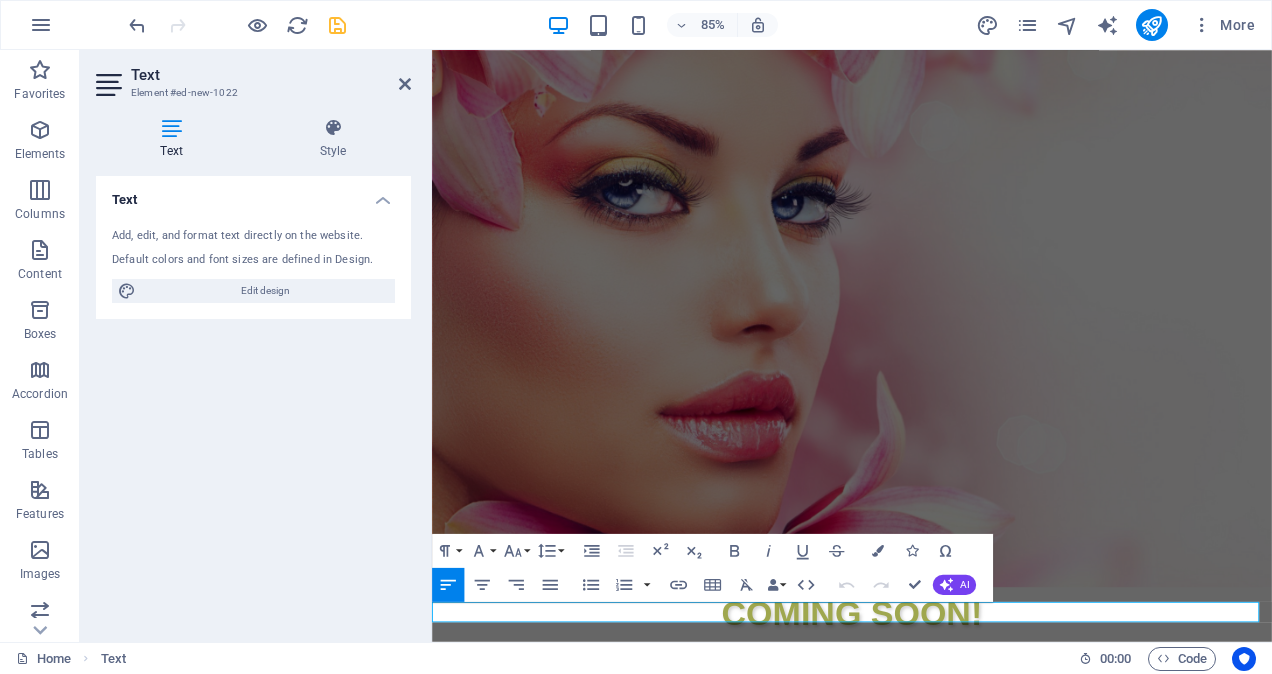 scroll, scrollTop: 47, scrollLeft: 0, axis: vertical 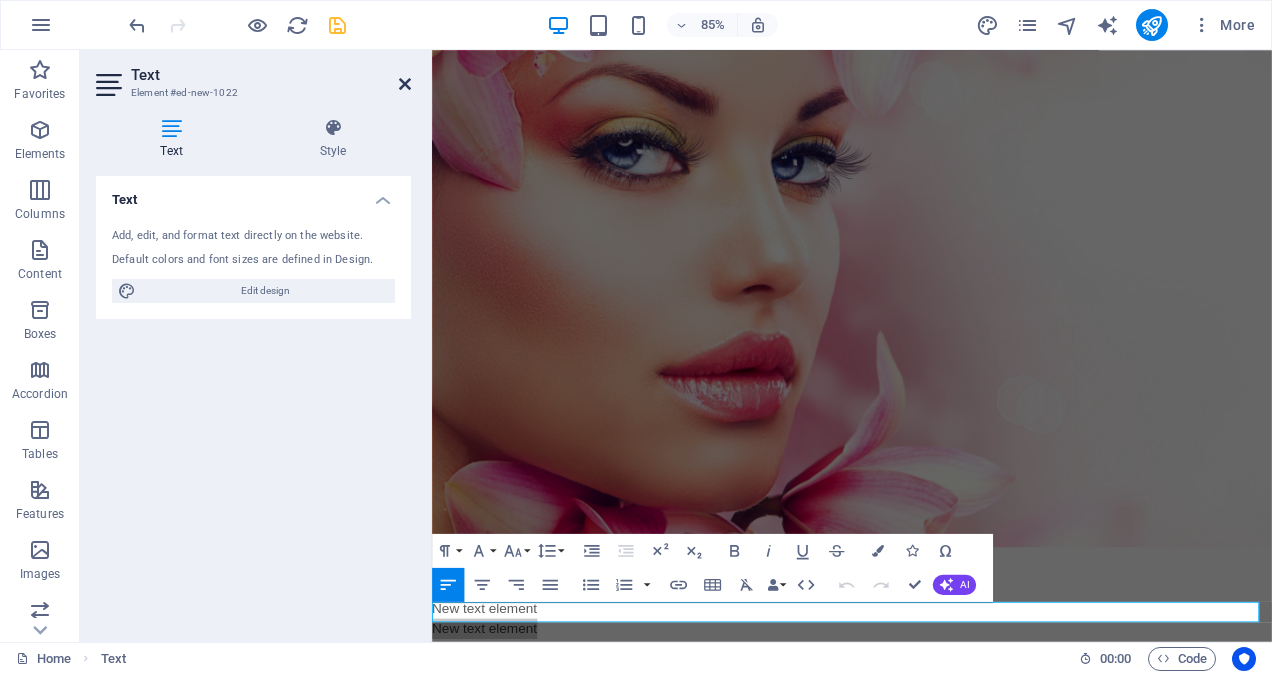 click at bounding box center [405, 84] 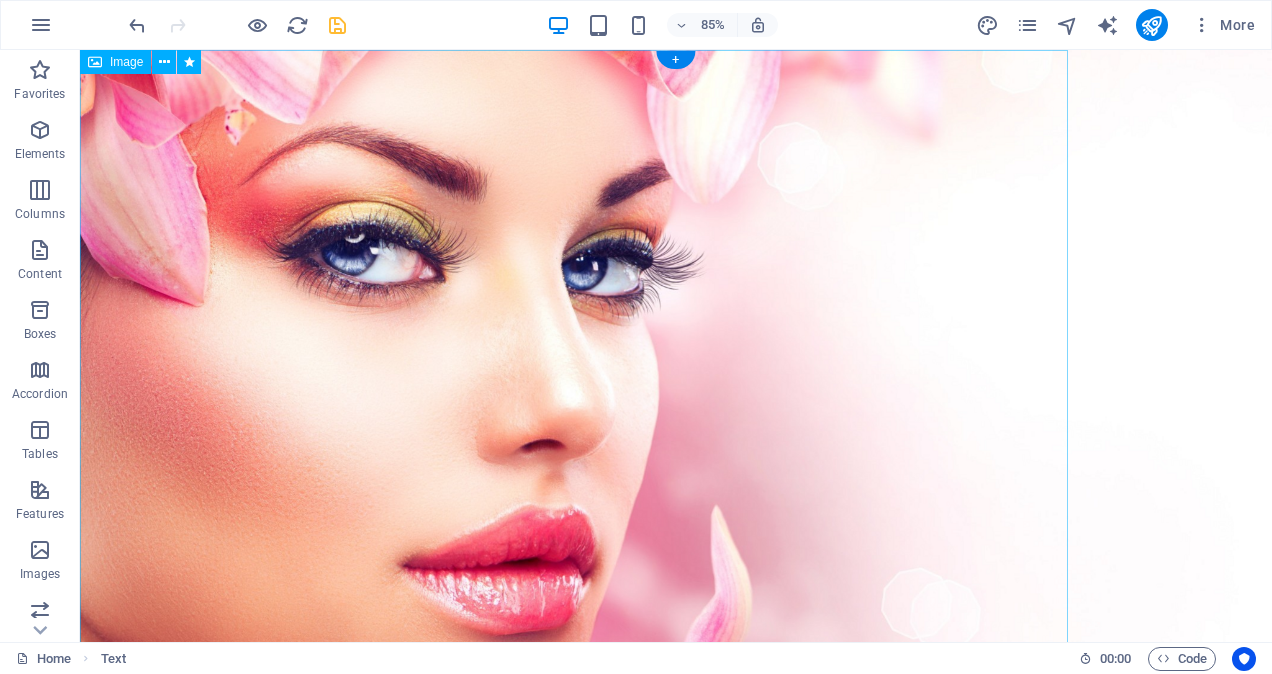 scroll, scrollTop: 282, scrollLeft: 0, axis: vertical 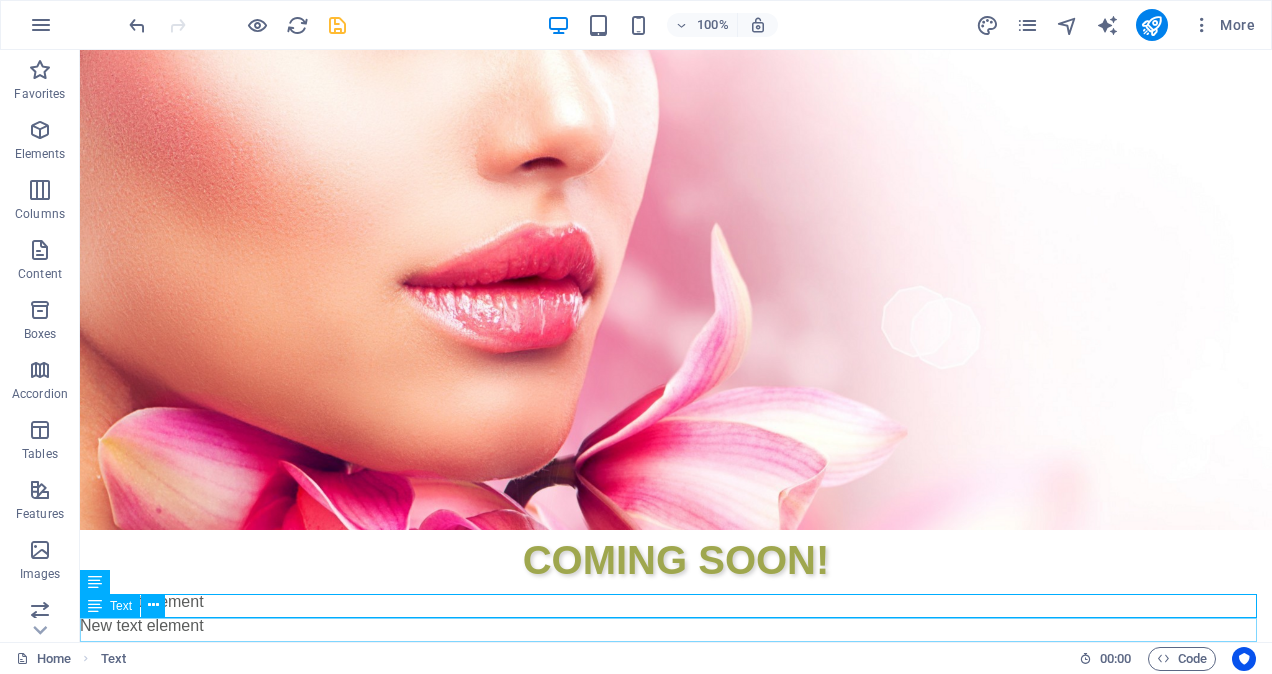 click on "New text element" at bounding box center (676, 650) 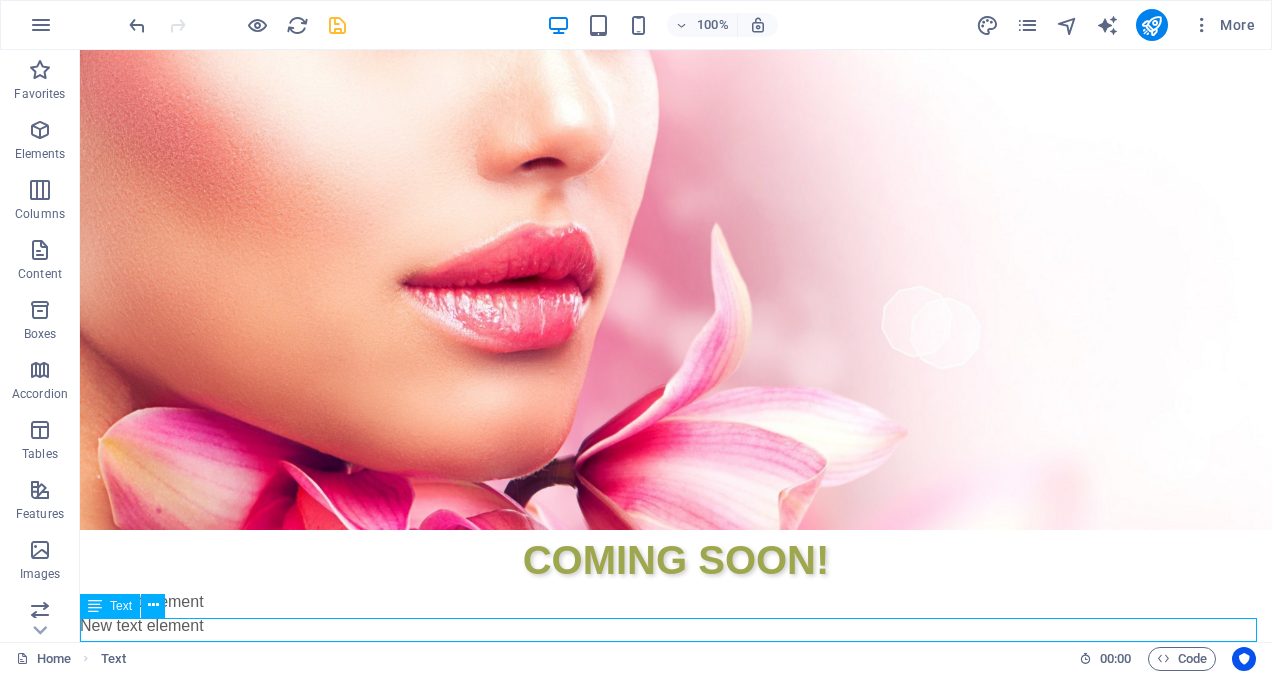 scroll, scrollTop: 258, scrollLeft: 0, axis: vertical 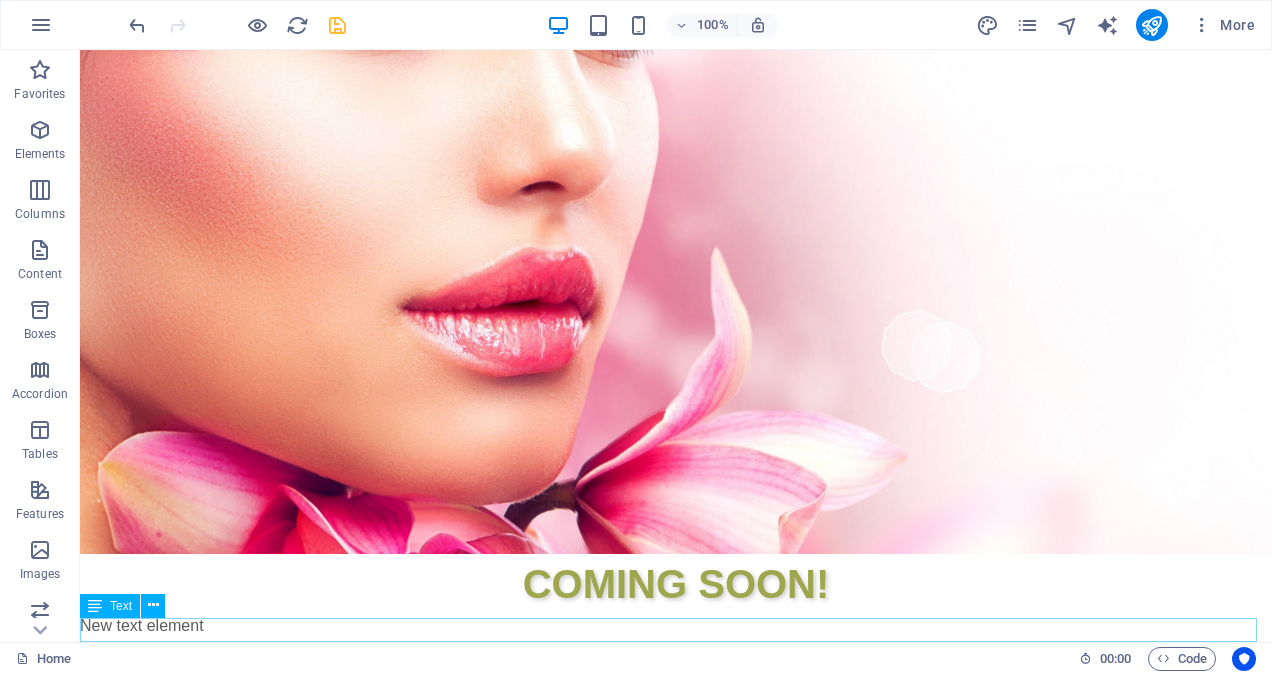 click on "New text element" at bounding box center [676, 650] 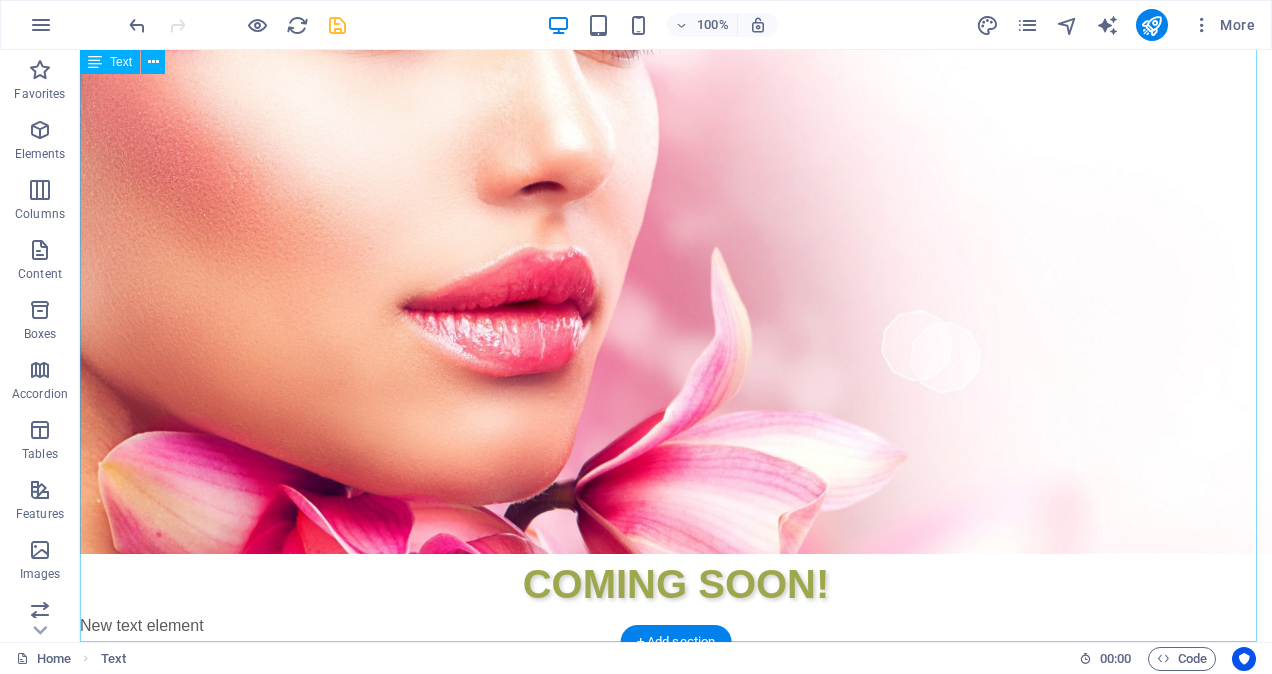 scroll, scrollTop: 234, scrollLeft: 0, axis: vertical 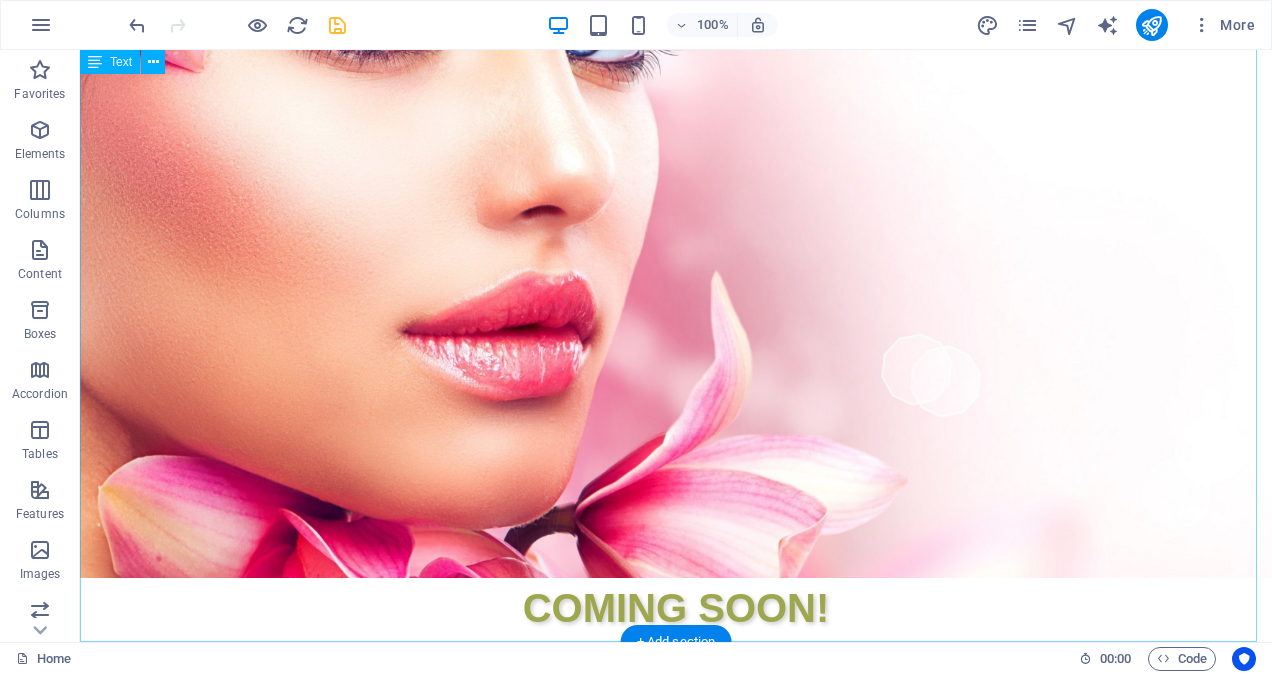 click on "New text element" at bounding box center [676, 239] 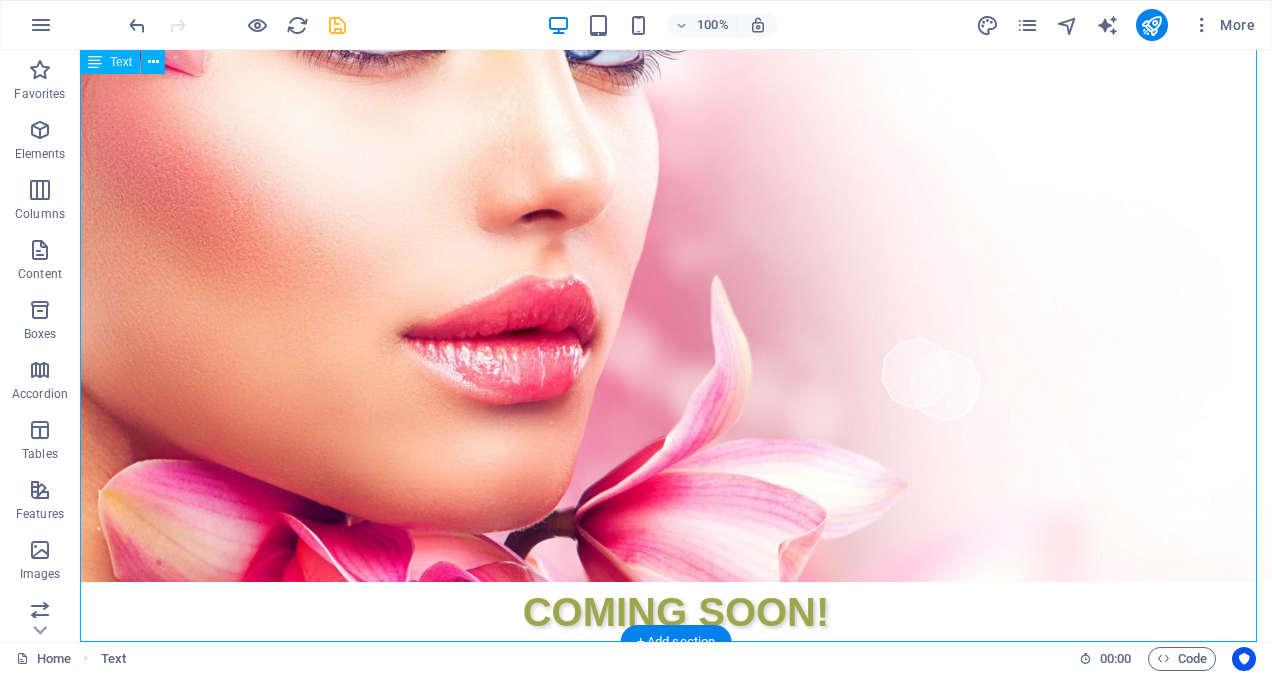 scroll, scrollTop: 210, scrollLeft: 0, axis: vertical 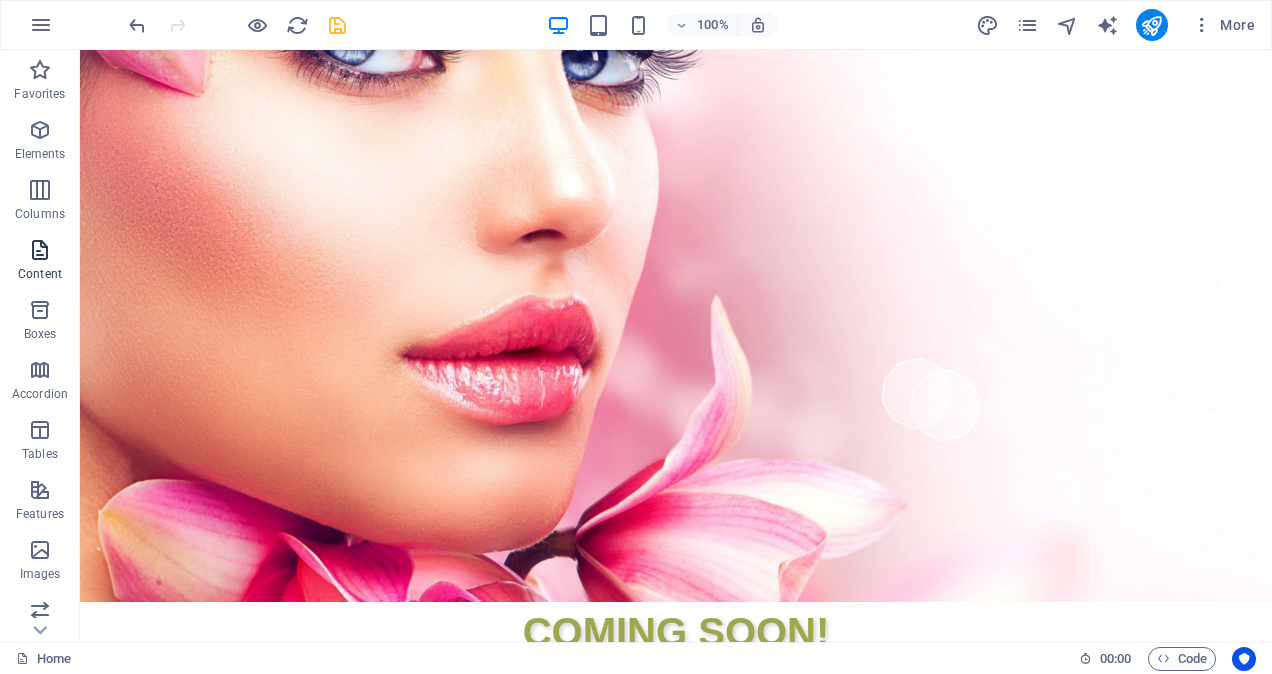 click on "Content" at bounding box center (40, 274) 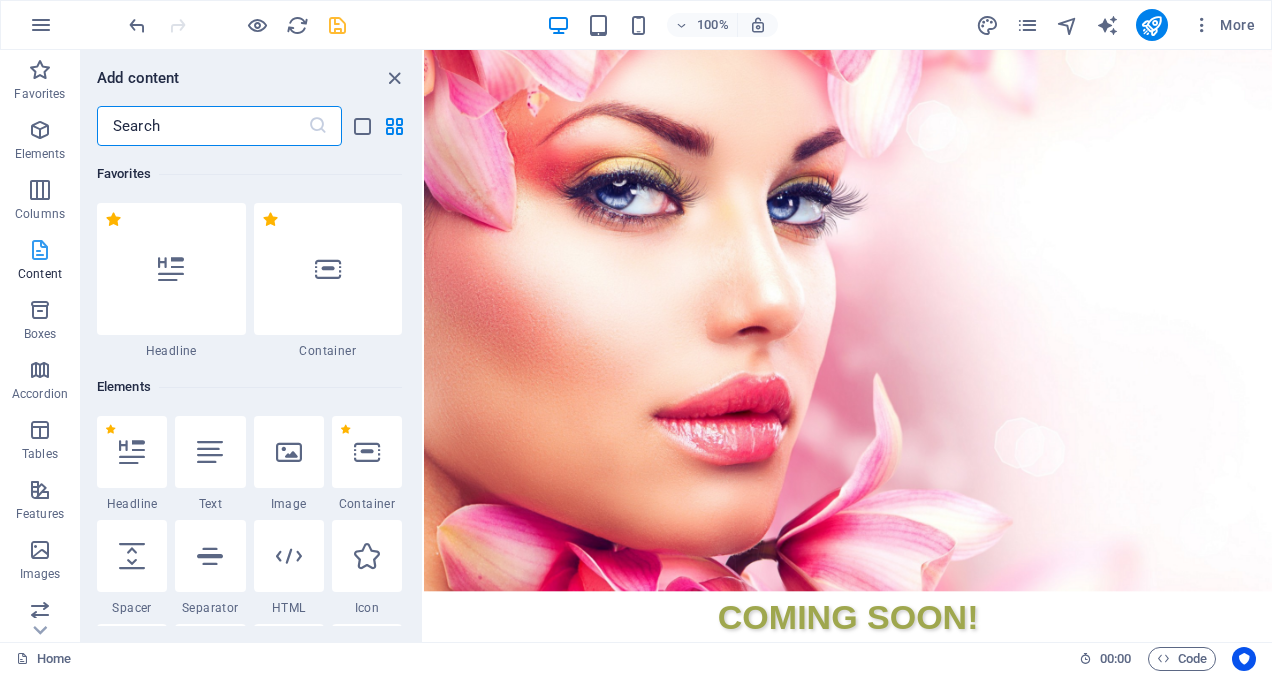 scroll, scrollTop: 0, scrollLeft: 0, axis: both 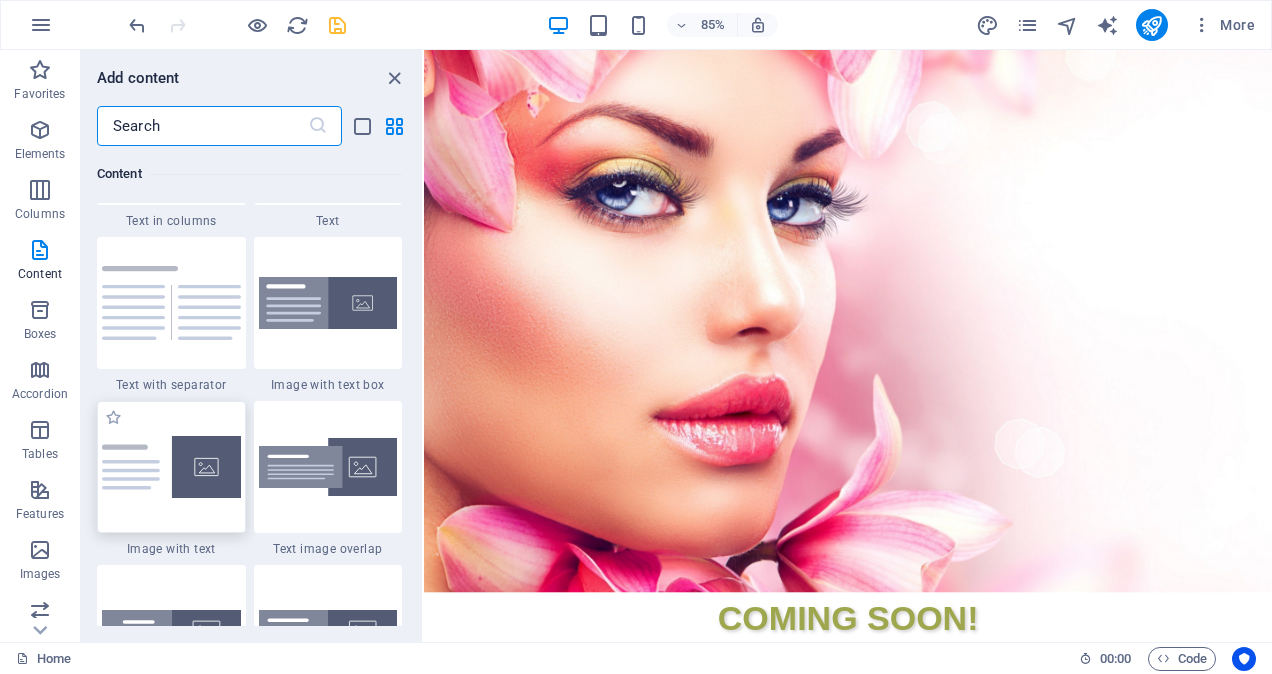 click at bounding box center [171, 467] 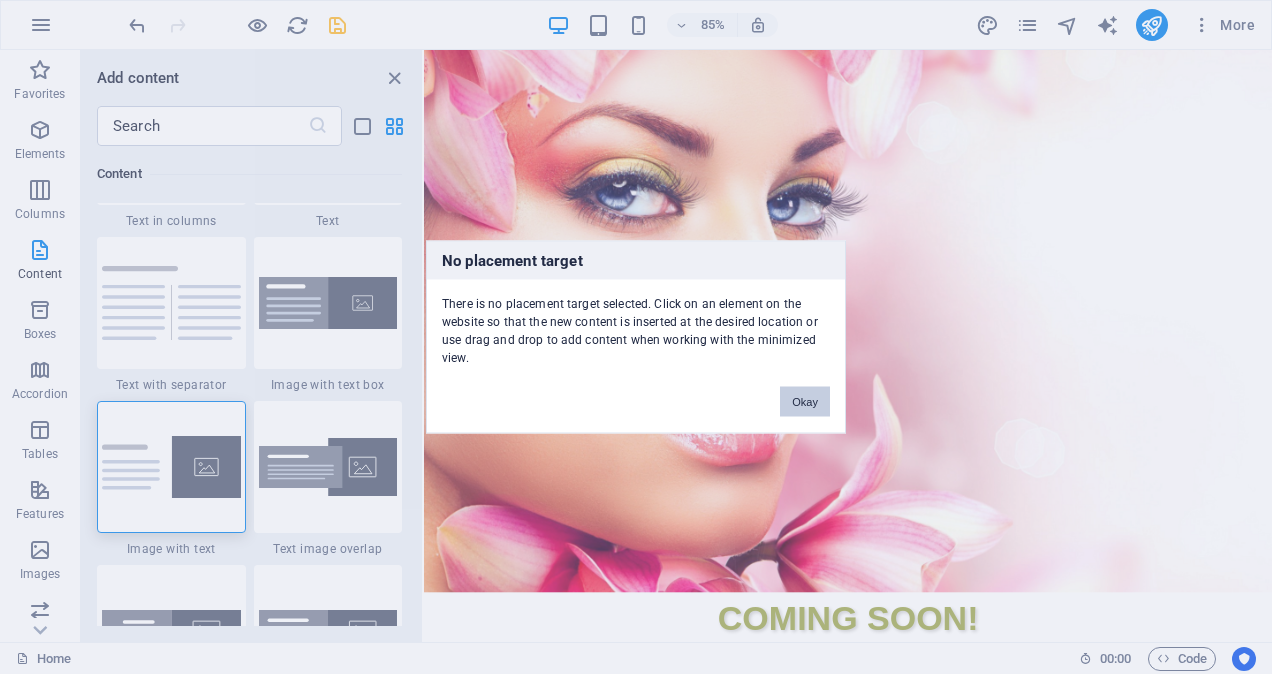 click on "Okay" at bounding box center [805, 402] 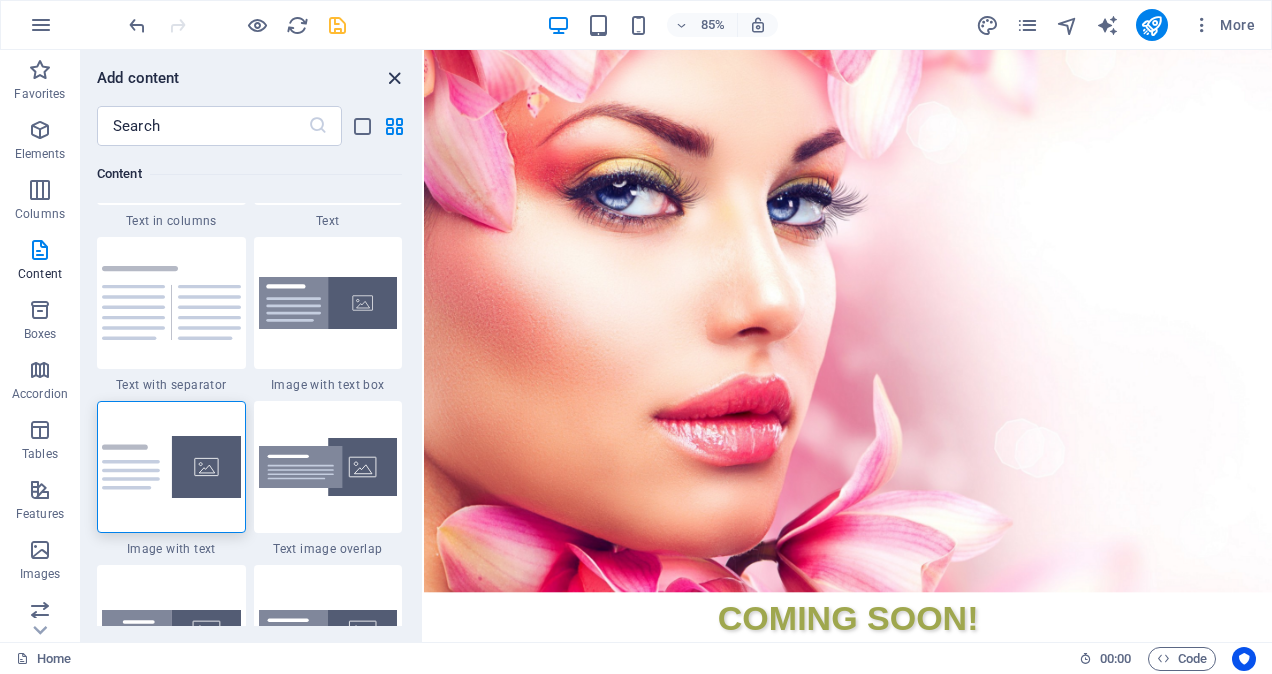 click at bounding box center [394, 78] 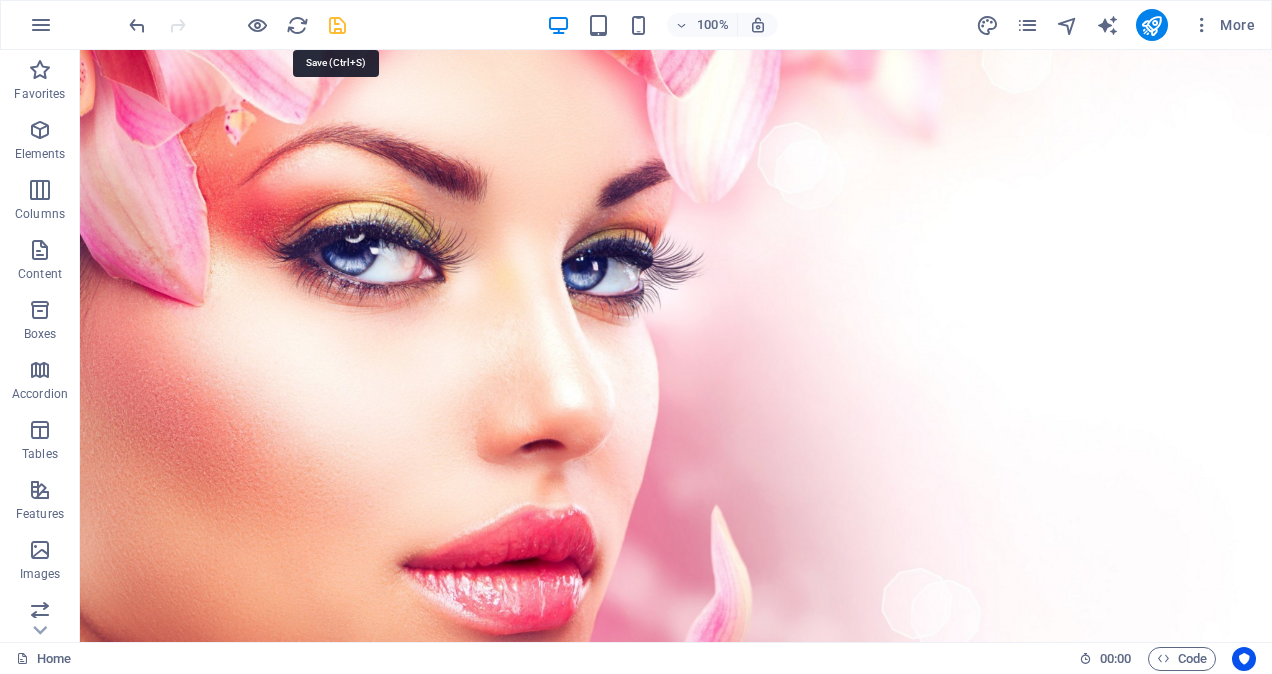 click at bounding box center [337, 25] 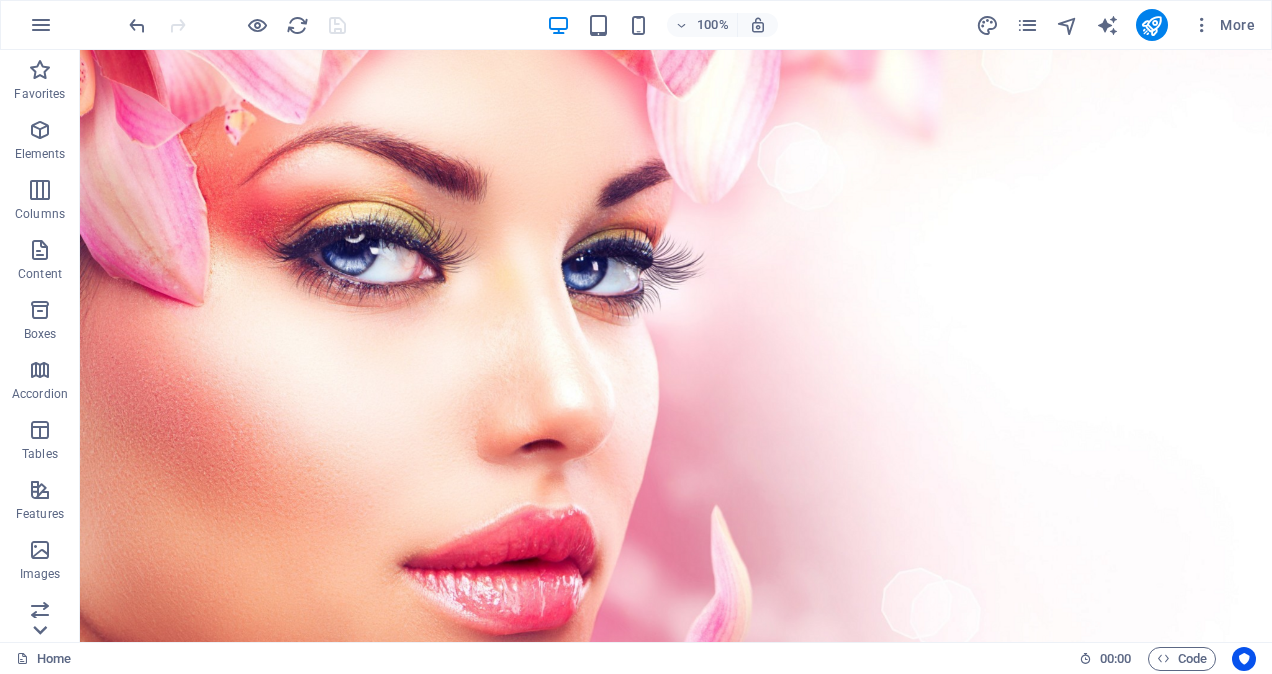 click 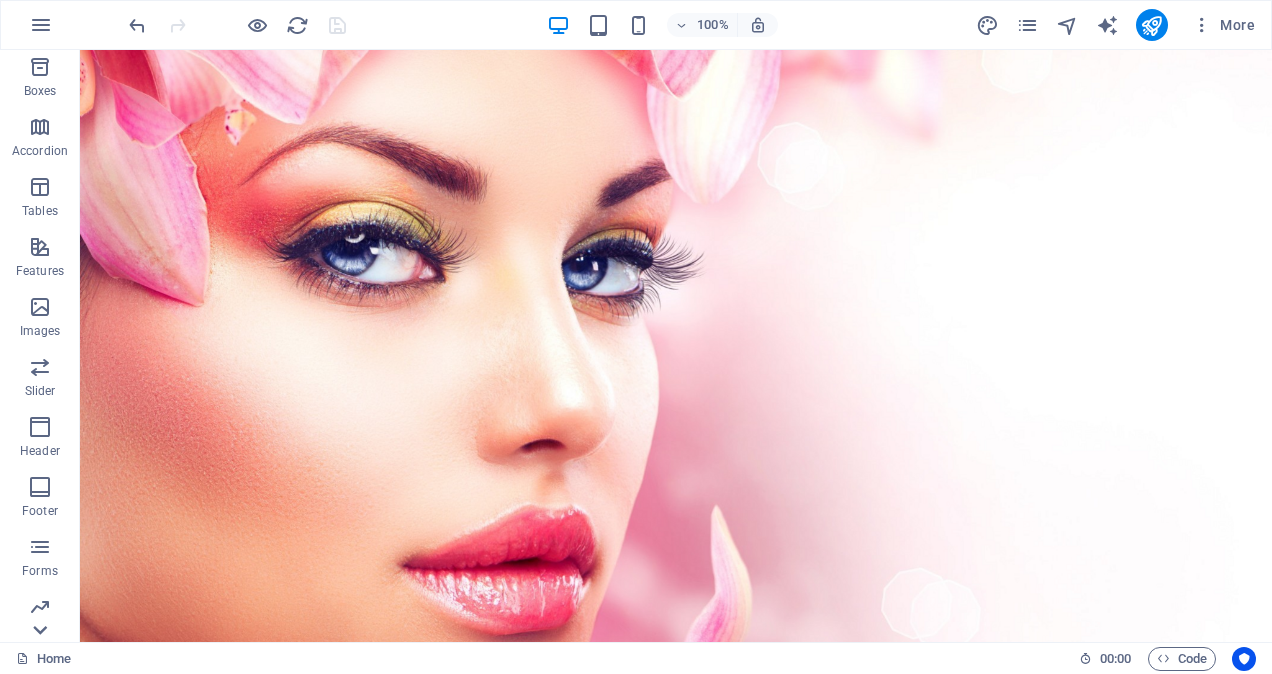 scroll, scrollTop: 308, scrollLeft: 0, axis: vertical 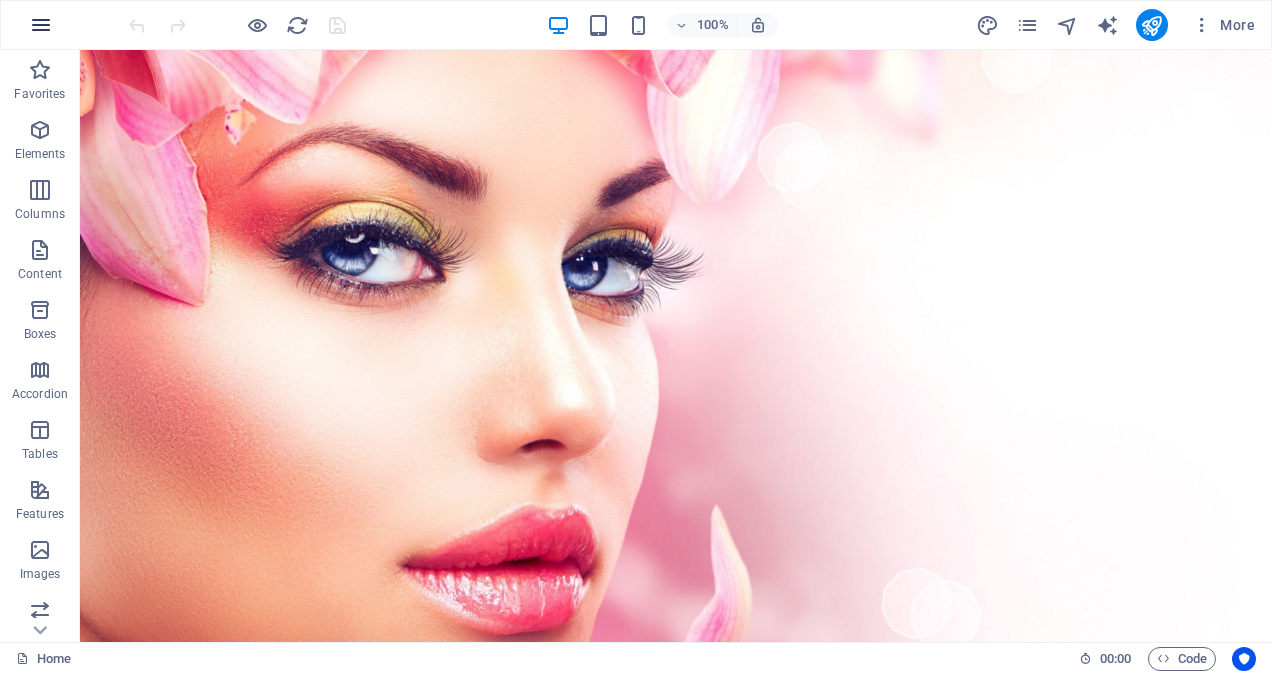 click at bounding box center (41, 25) 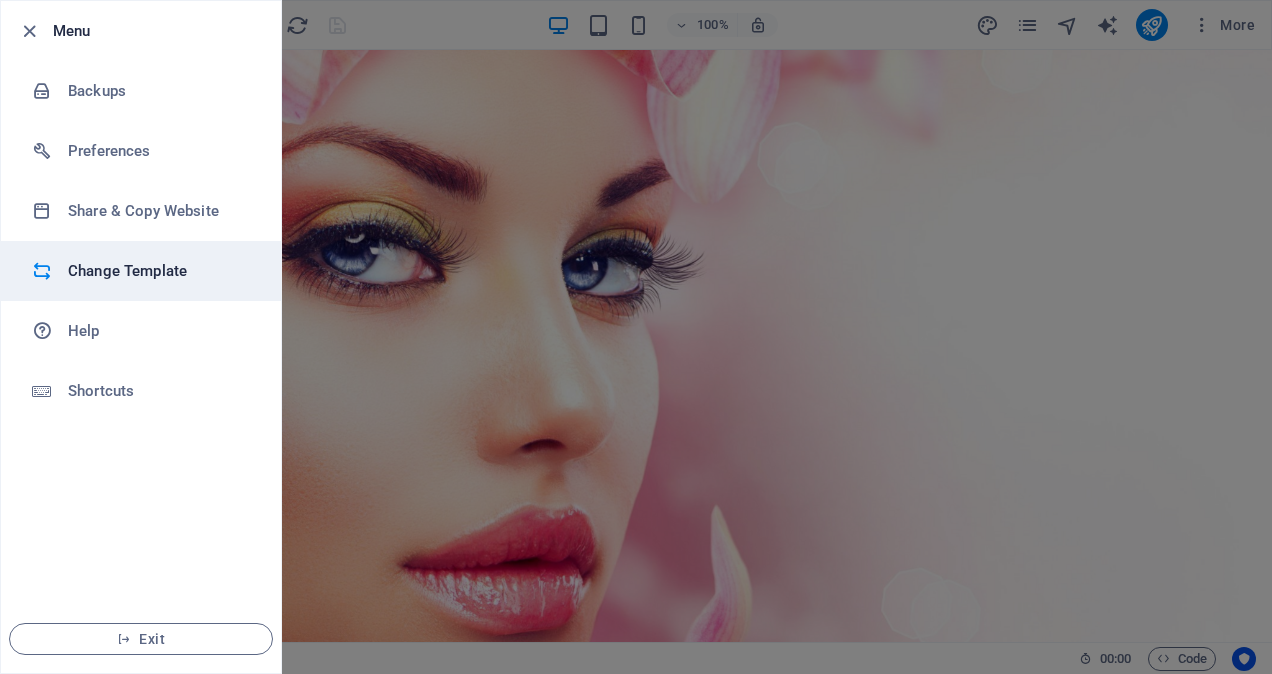 click on "Change Template" at bounding box center [160, 271] 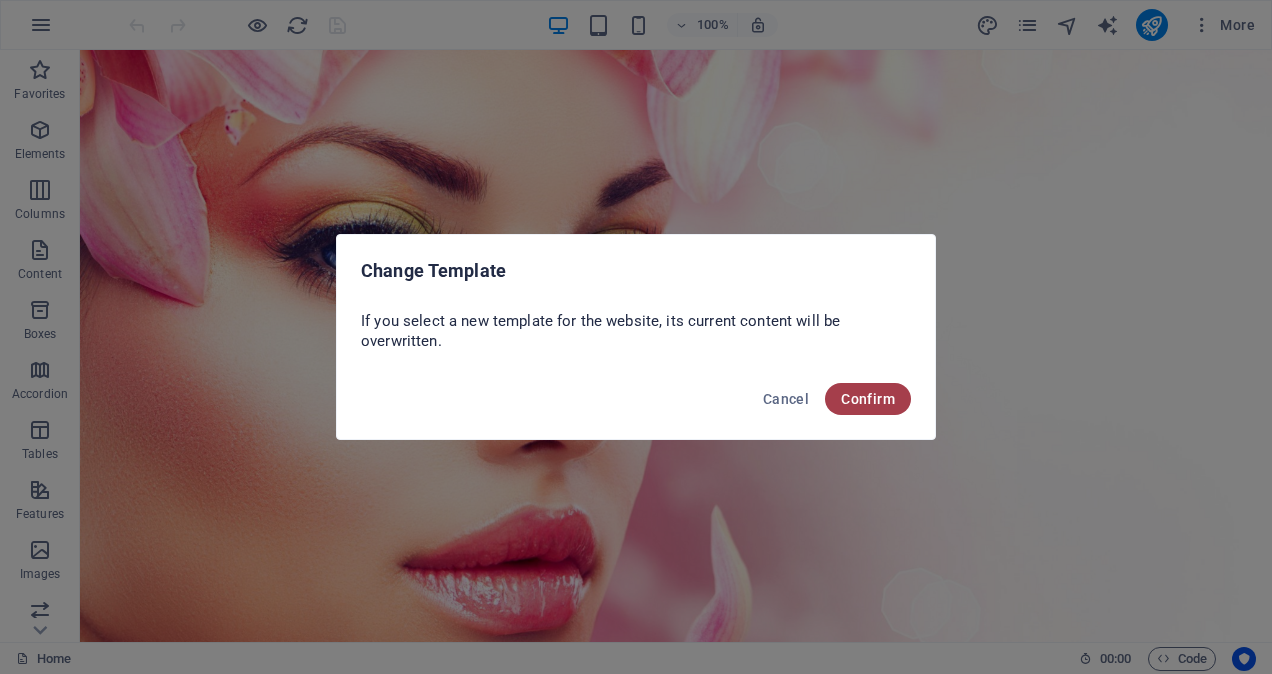 click on "Confirm" at bounding box center (868, 399) 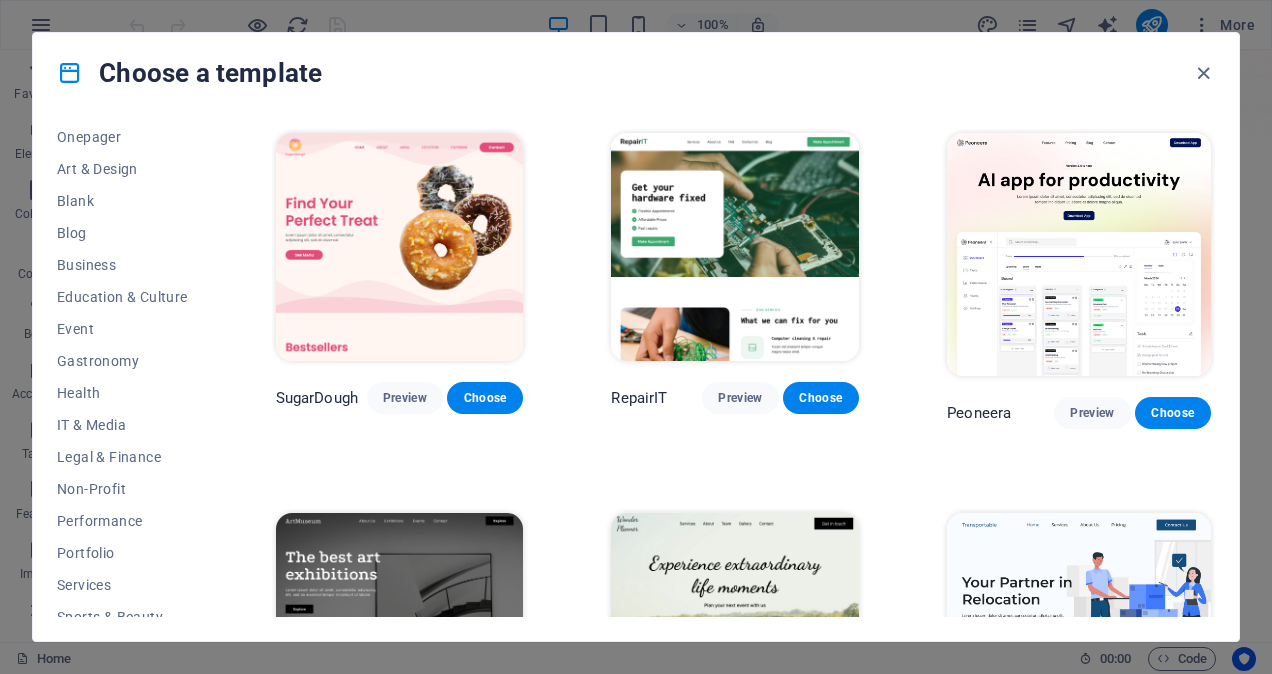 scroll, scrollTop: 203, scrollLeft: 0, axis: vertical 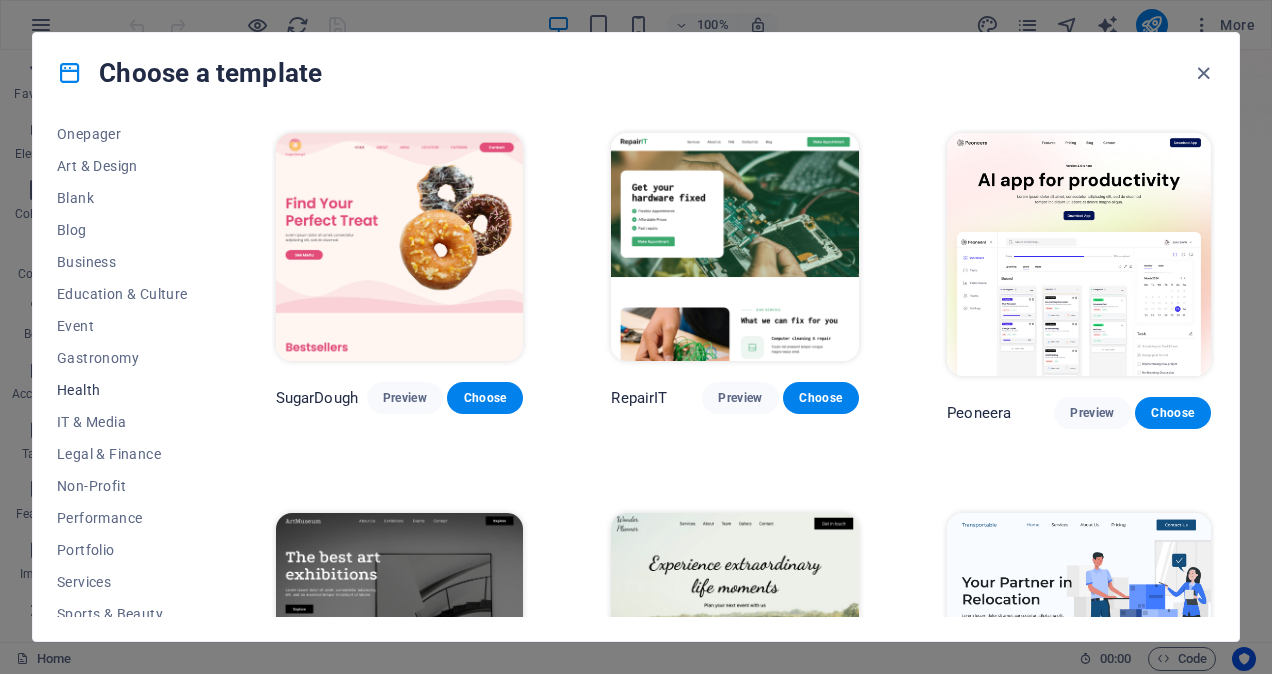 click on "Health" at bounding box center [122, 390] 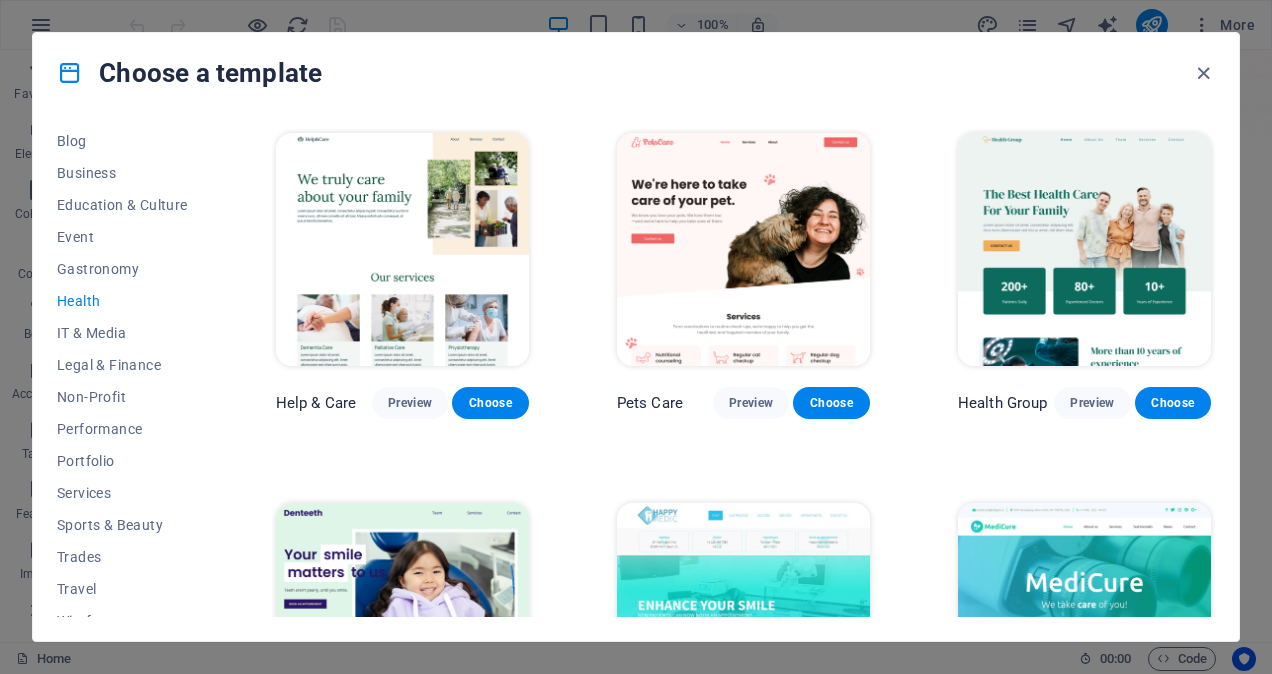 scroll, scrollTop: 311, scrollLeft: 0, axis: vertical 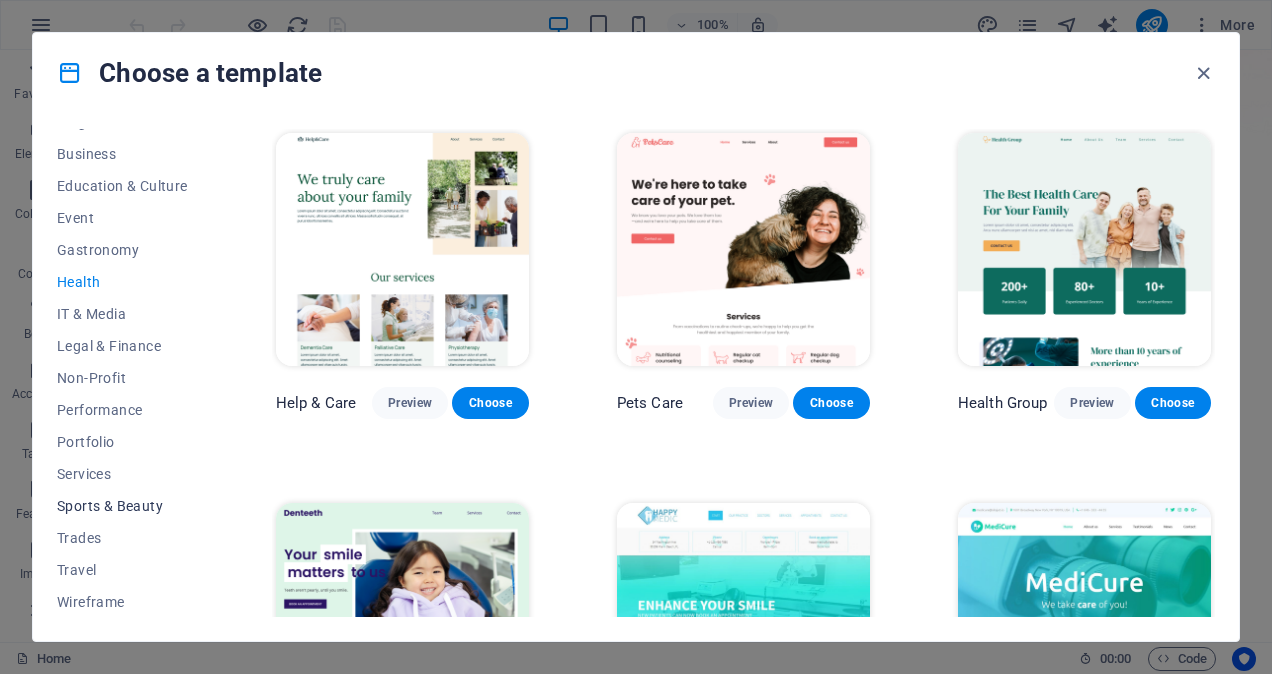 click on "Sports & Beauty" at bounding box center [122, 506] 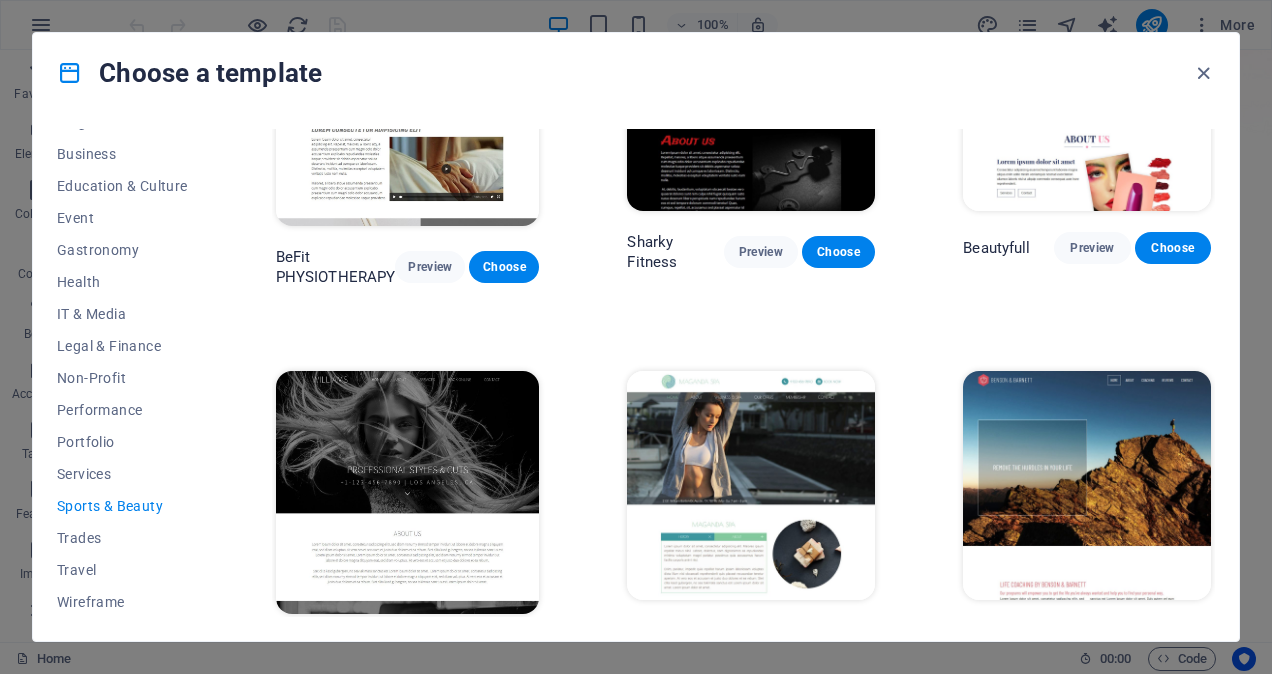 scroll, scrollTop: 1344, scrollLeft: 0, axis: vertical 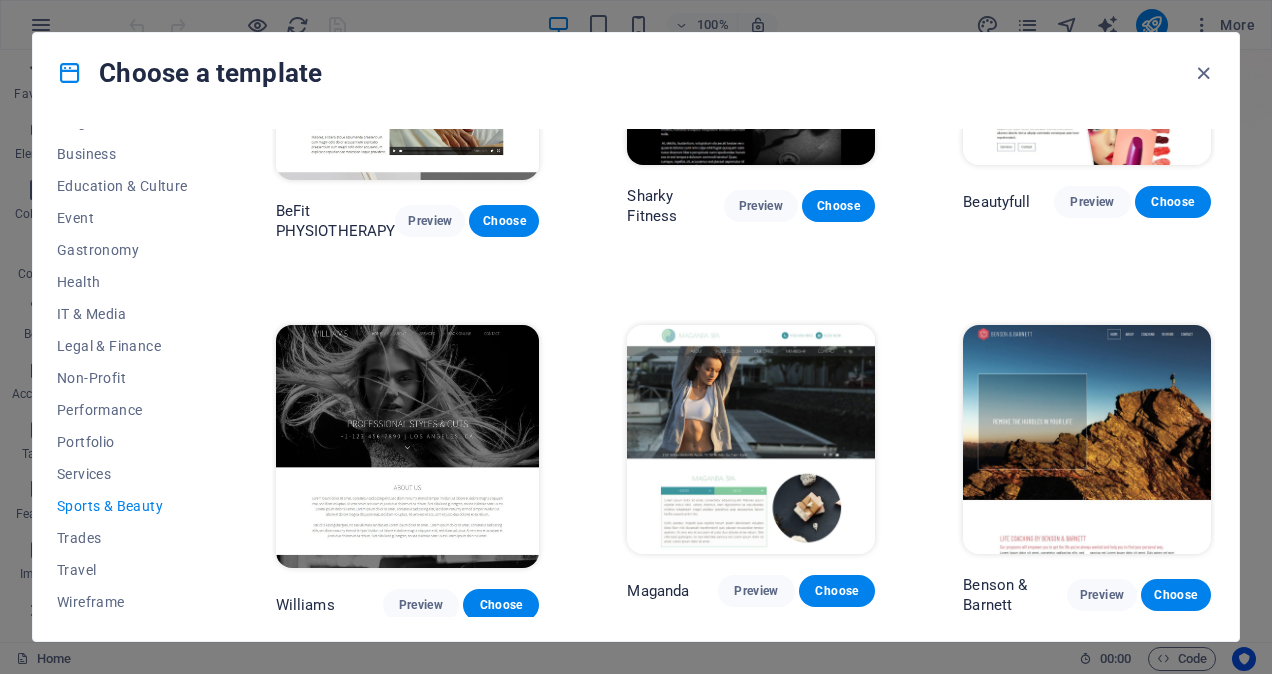 drag, startPoint x: 209, startPoint y: 544, endPoint x: 226, endPoint y: 368, distance: 176.81912 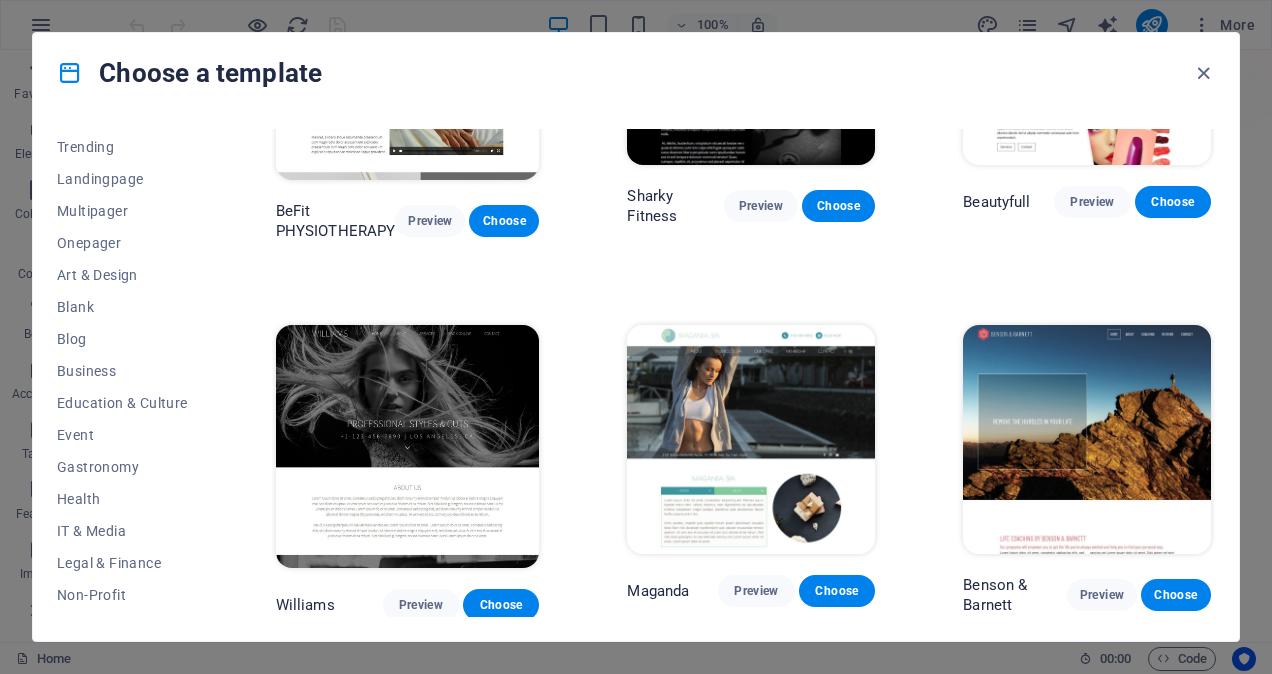 scroll, scrollTop: 0, scrollLeft: 0, axis: both 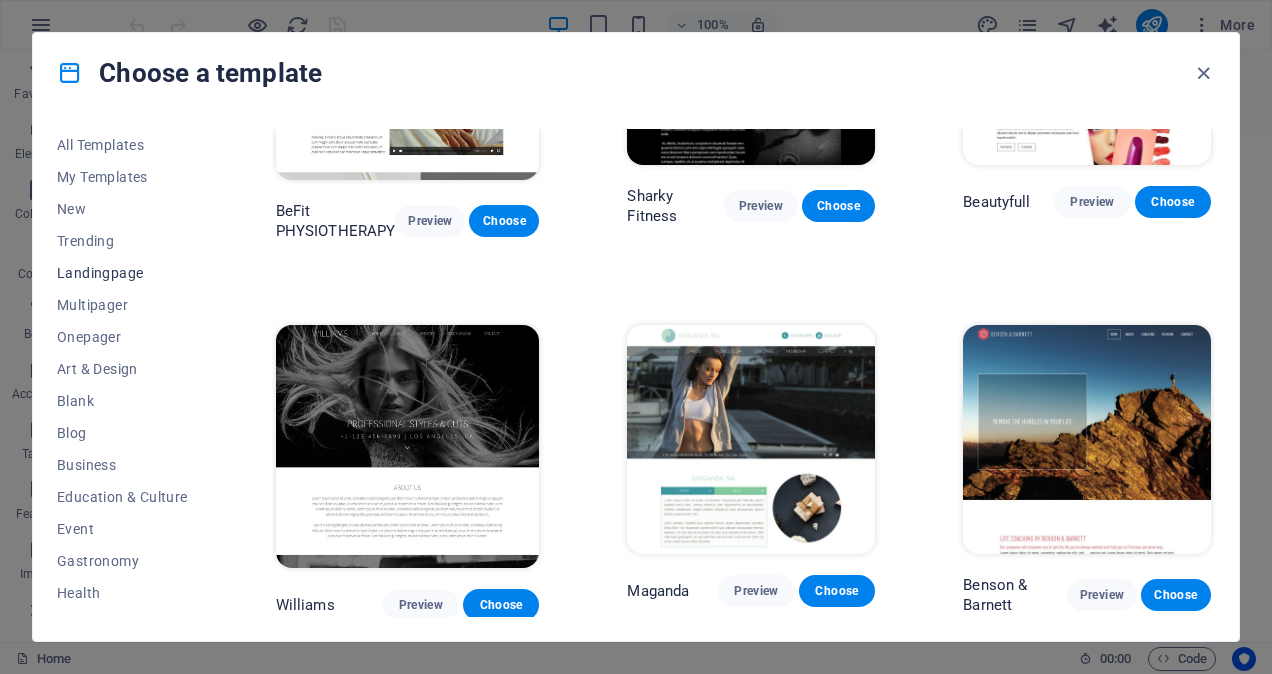 click on "Landingpage" at bounding box center [122, 273] 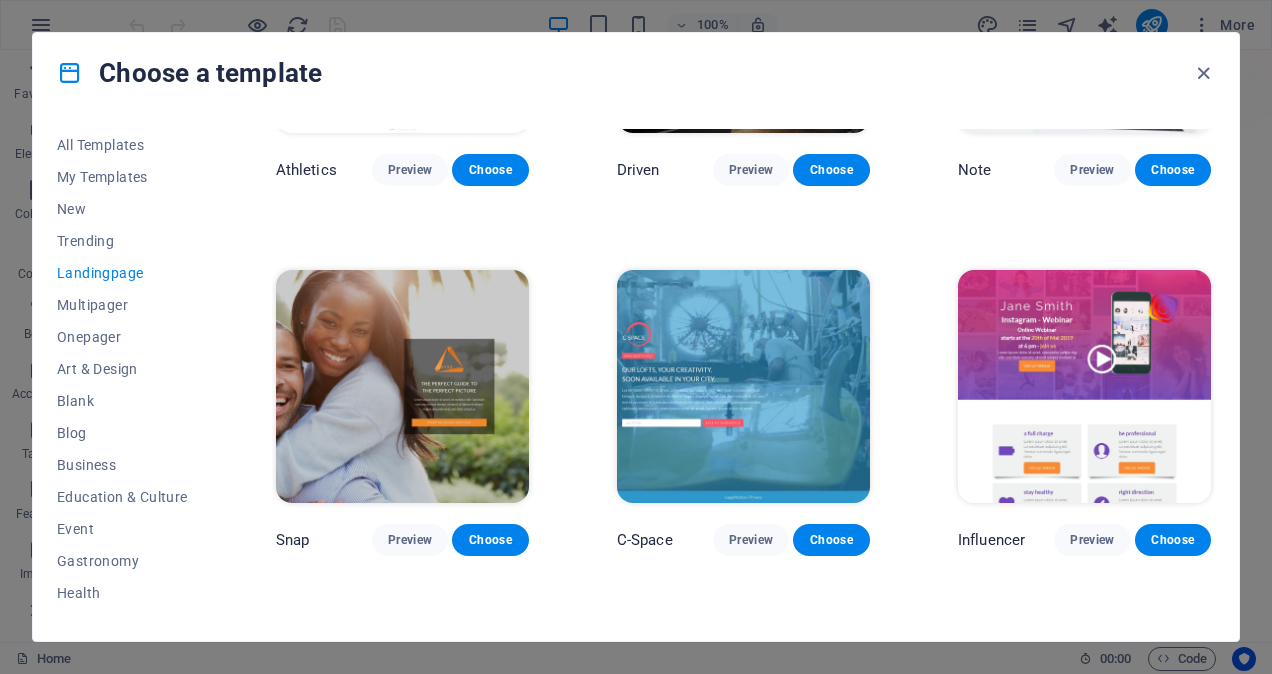 scroll, scrollTop: 1344, scrollLeft: 0, axis: vertical 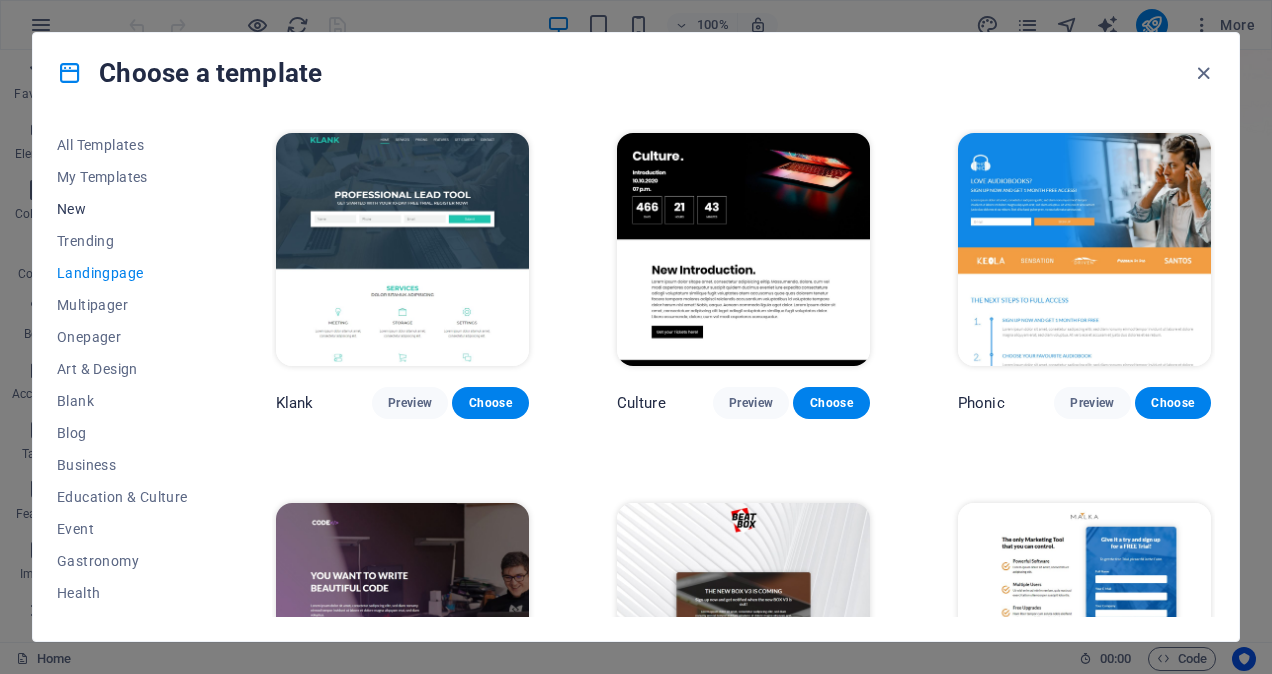 click on "New" at bounding box center (122, 209) 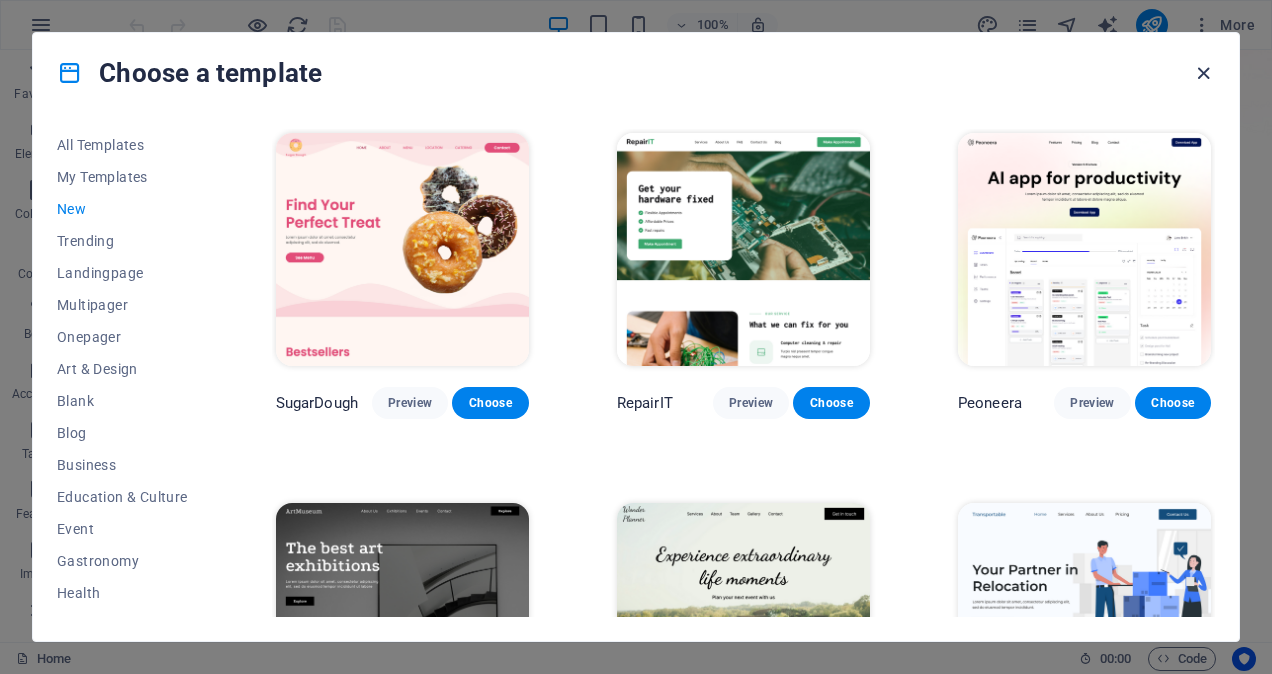 click at bounding box center (1203, 73) 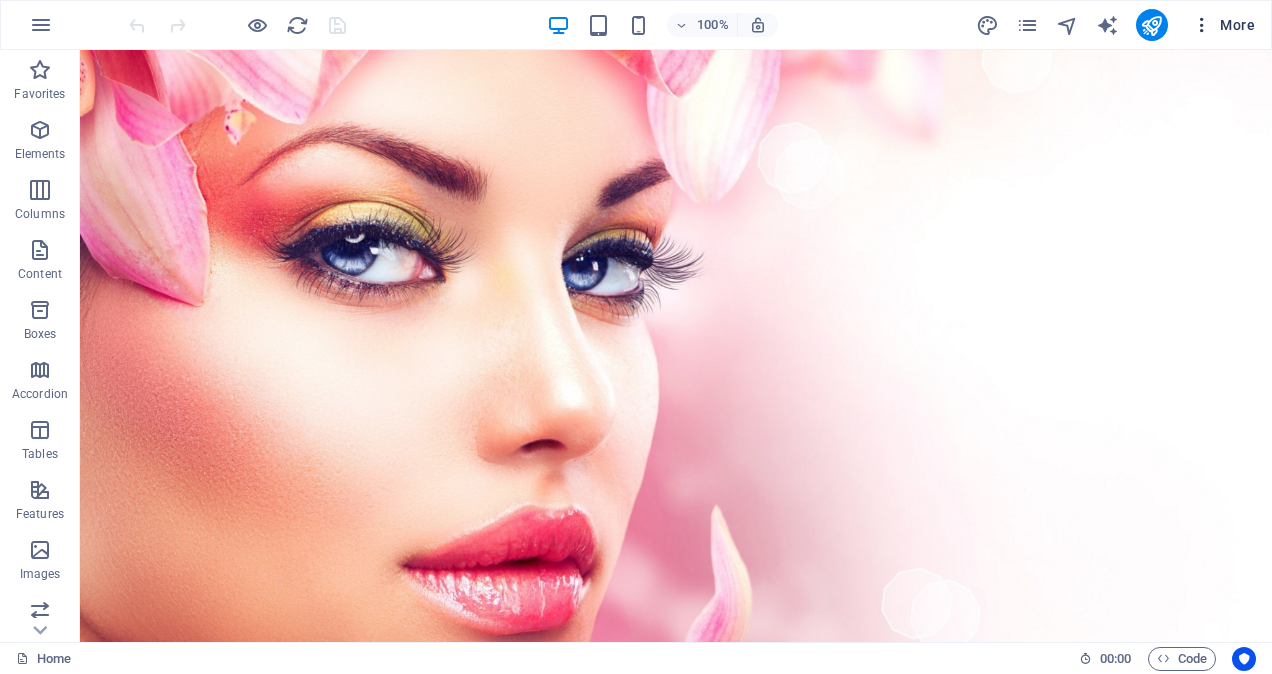 click on "More" at bounding box center (1223, 25) 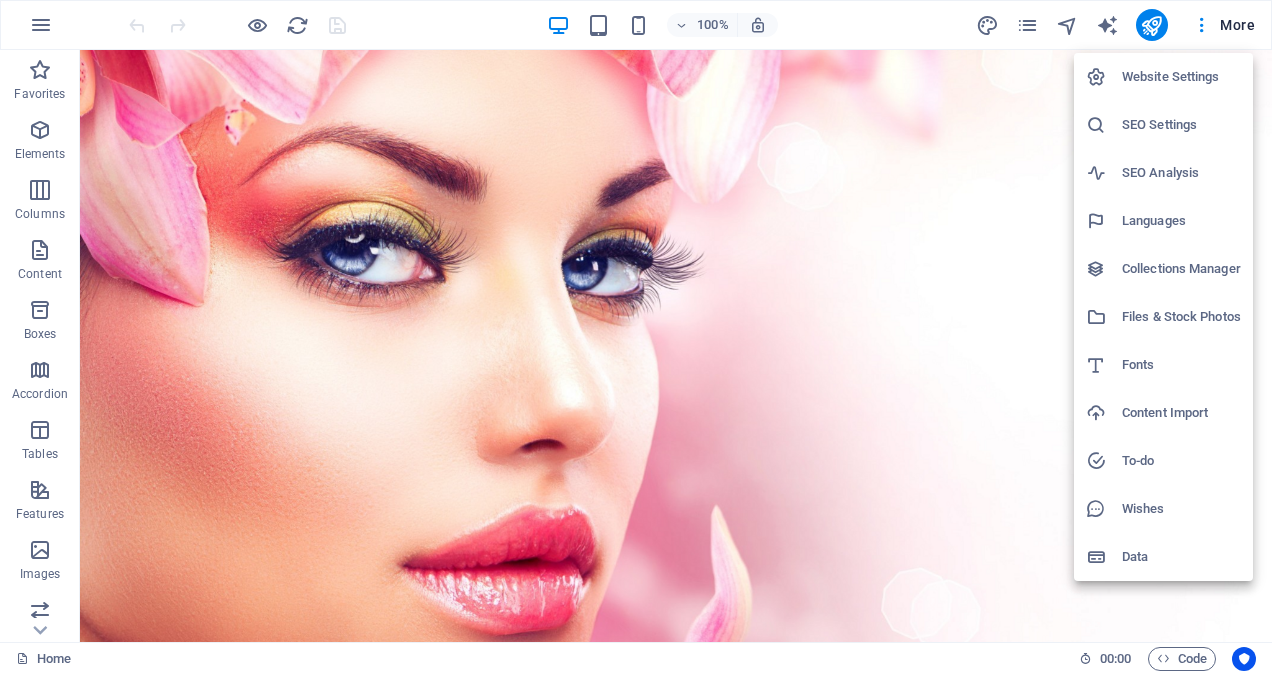 click on "Website Settings" at bounding box center (1181, 77) 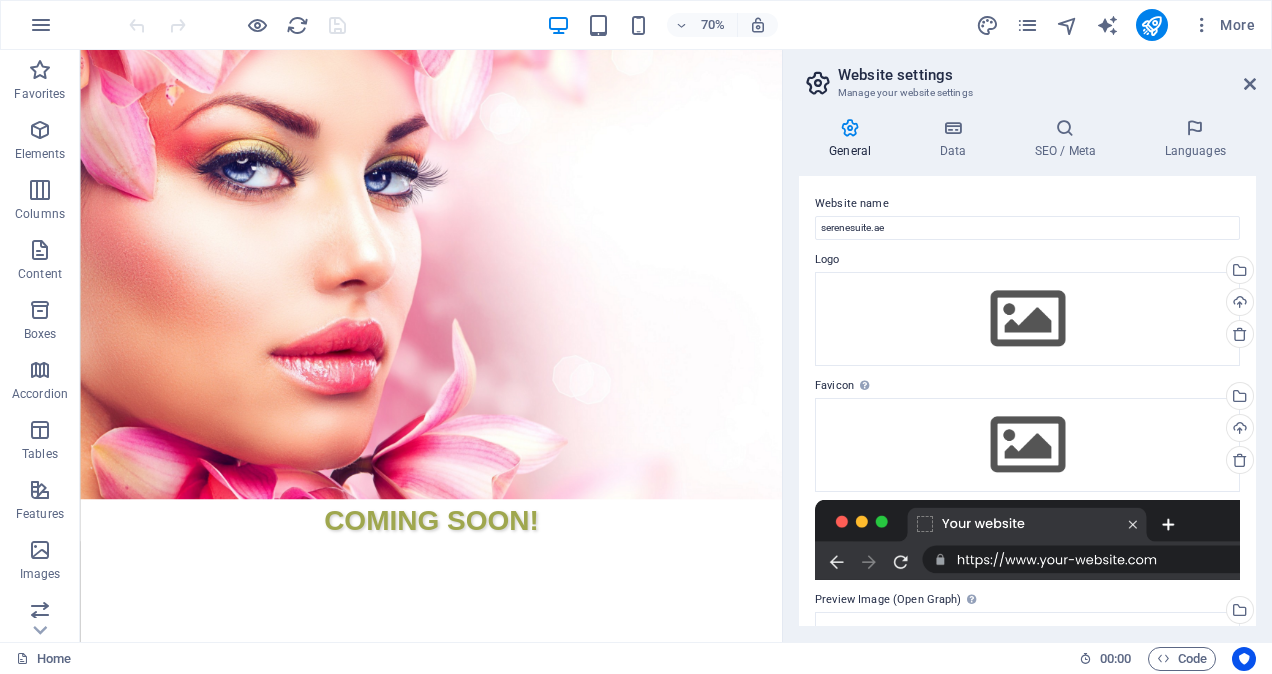 drag, startPoint x: 1256, startPoint y: 470, endPoint x: 1264, endPoint y: 590, distance: 120.26637 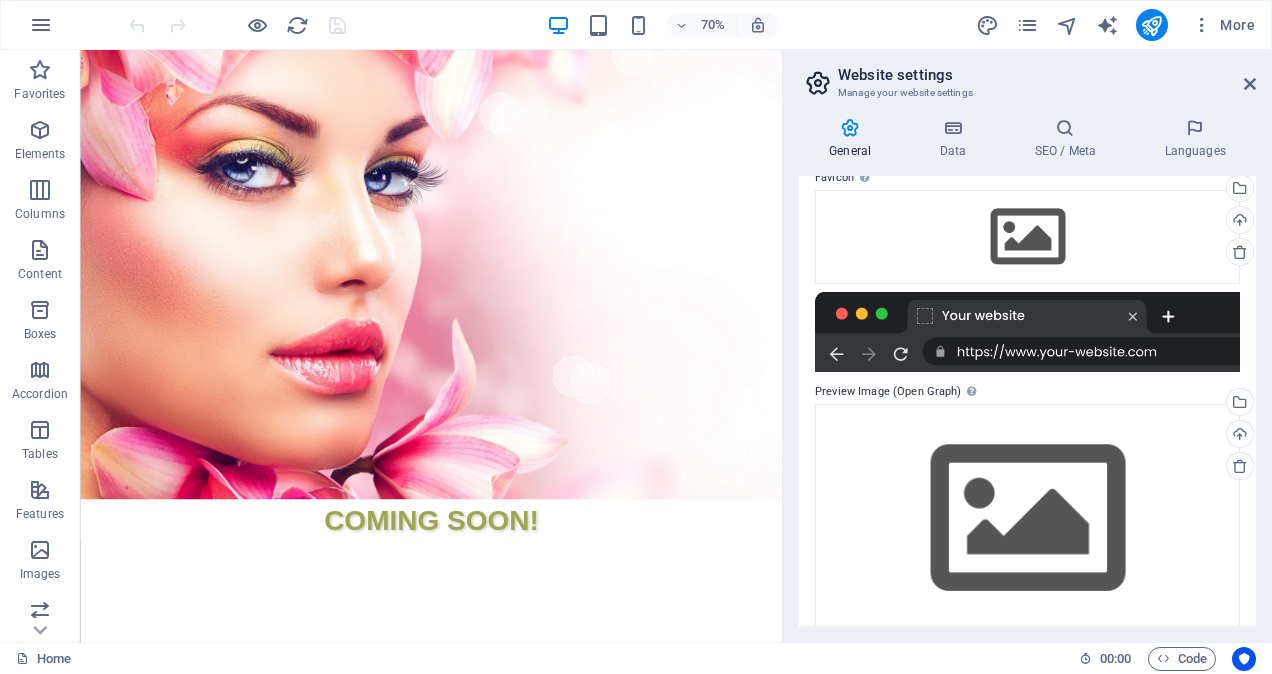 scroll, scrollTop: 231, scrollLeft: 0, axis: vertical 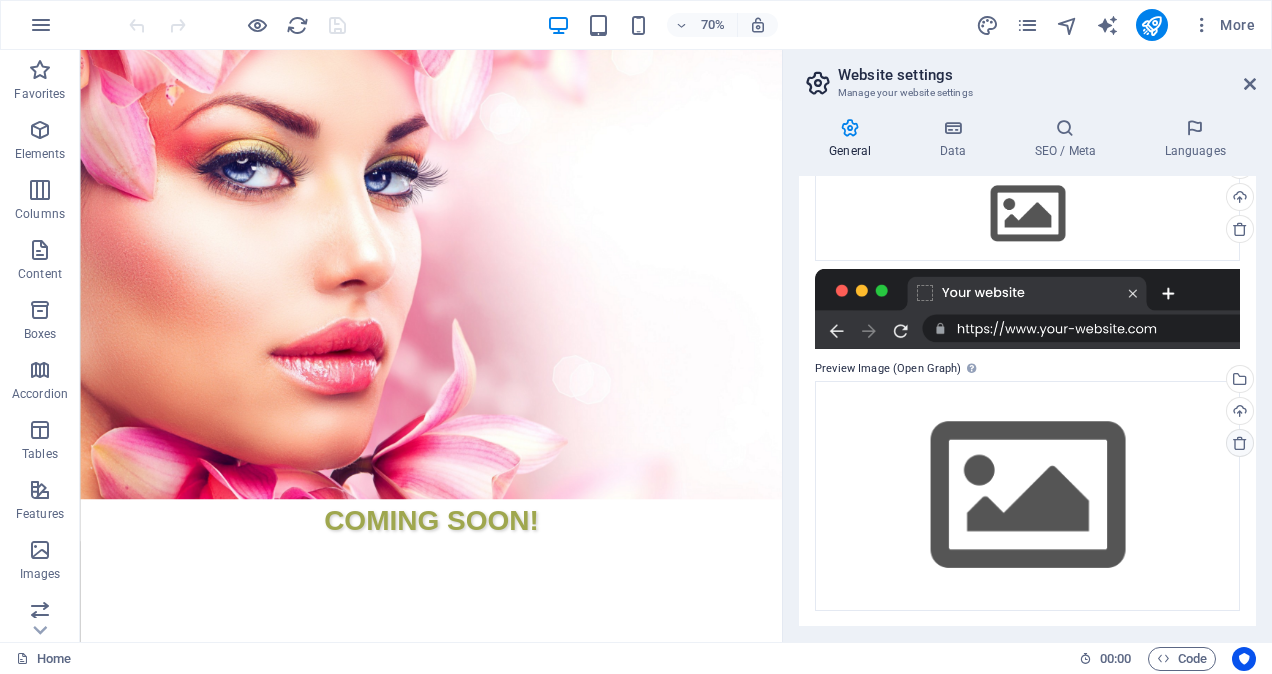 click at bounding box center [1240, 443] 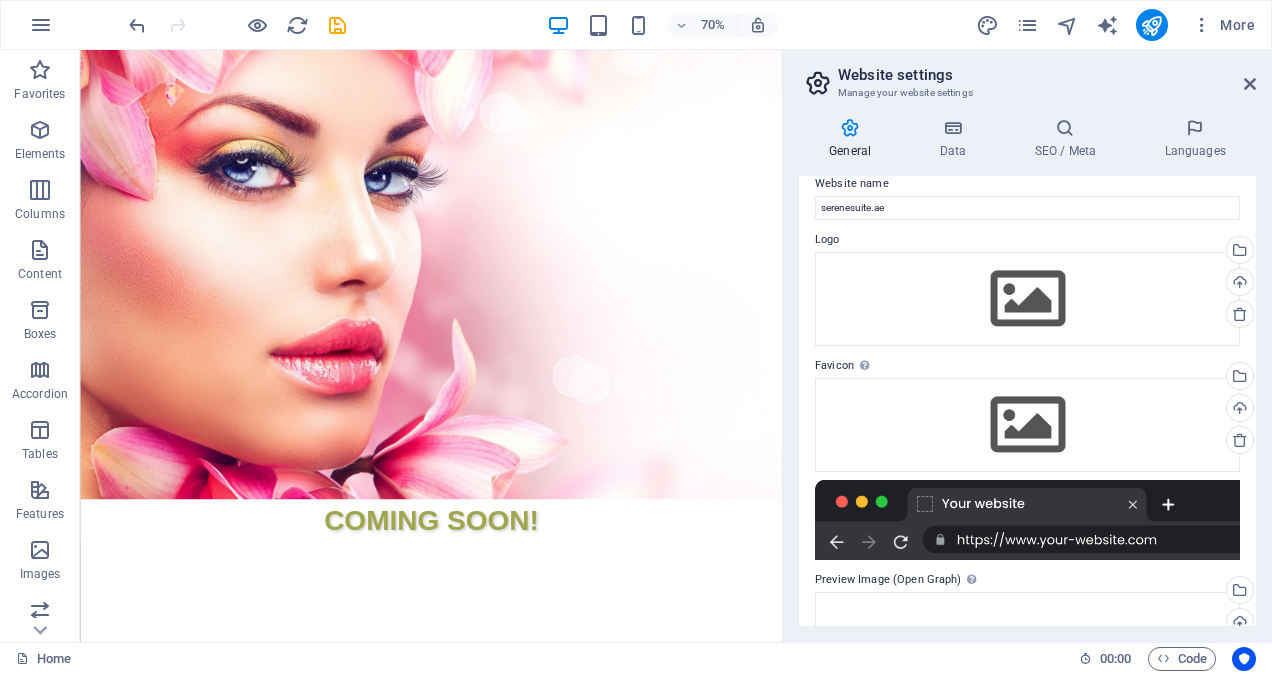 scroll, scrollTop: 0, scrollLeft: 0, axis: both 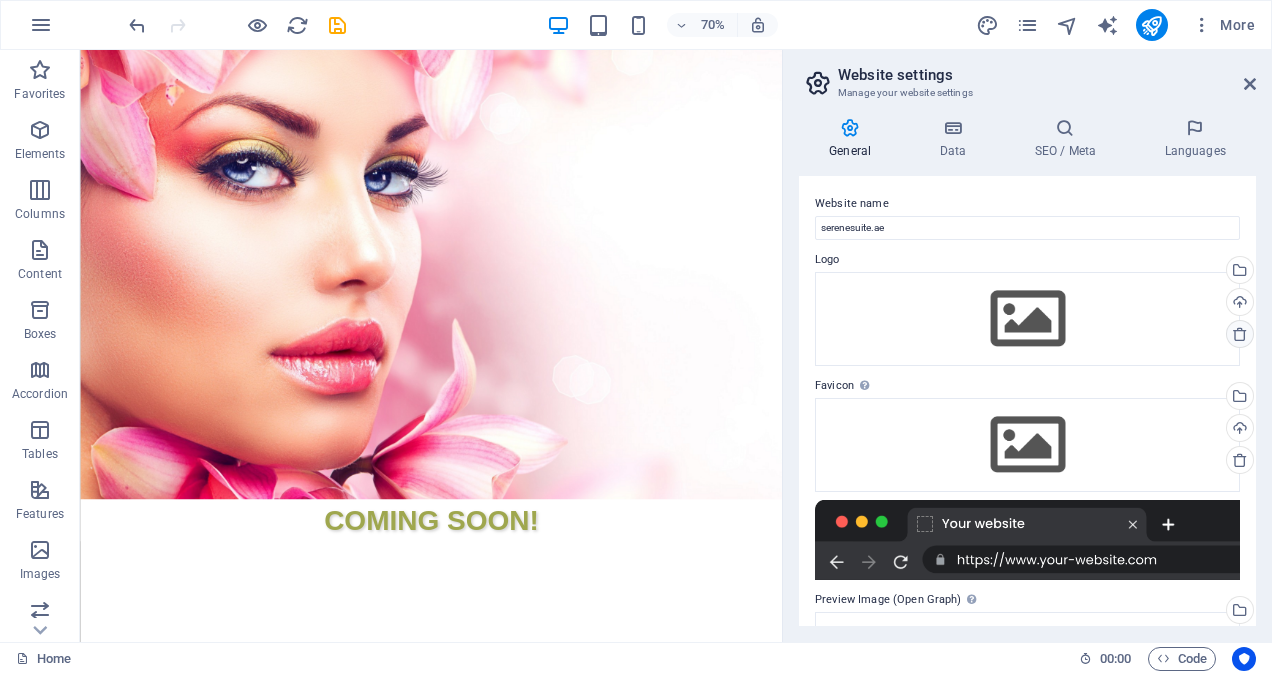 click at bounding box center (1240, 334) 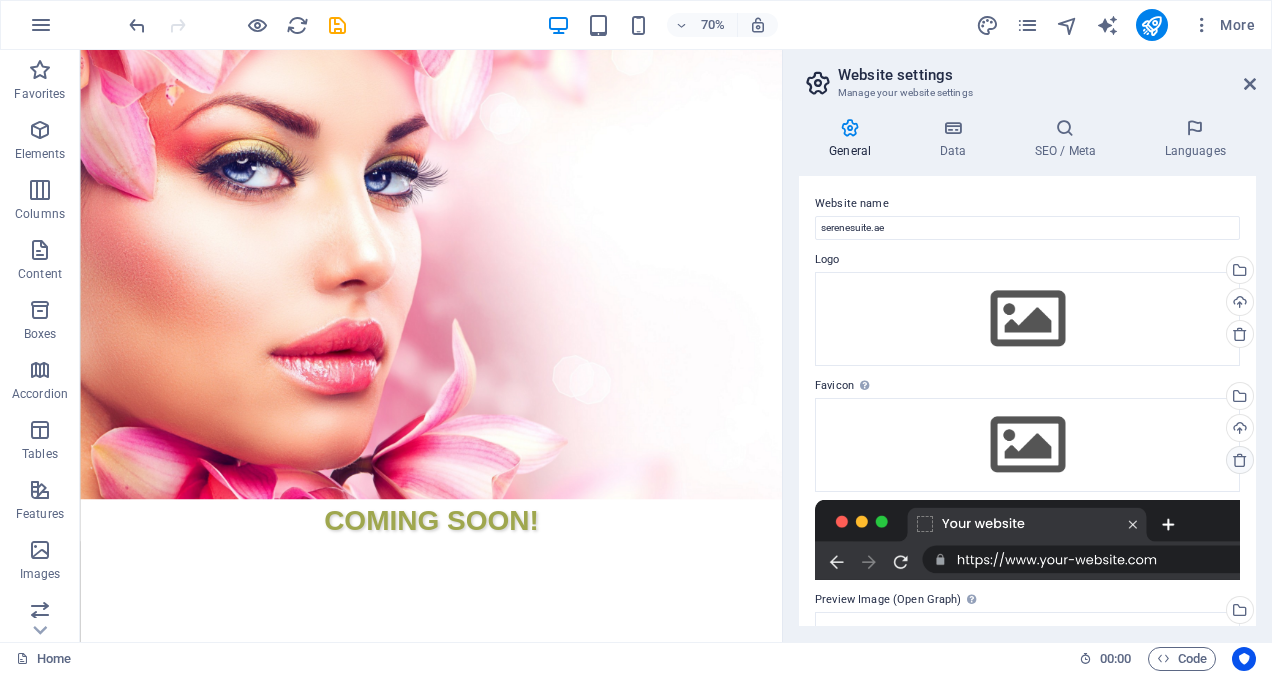 click at bounding box center [1240, 460] 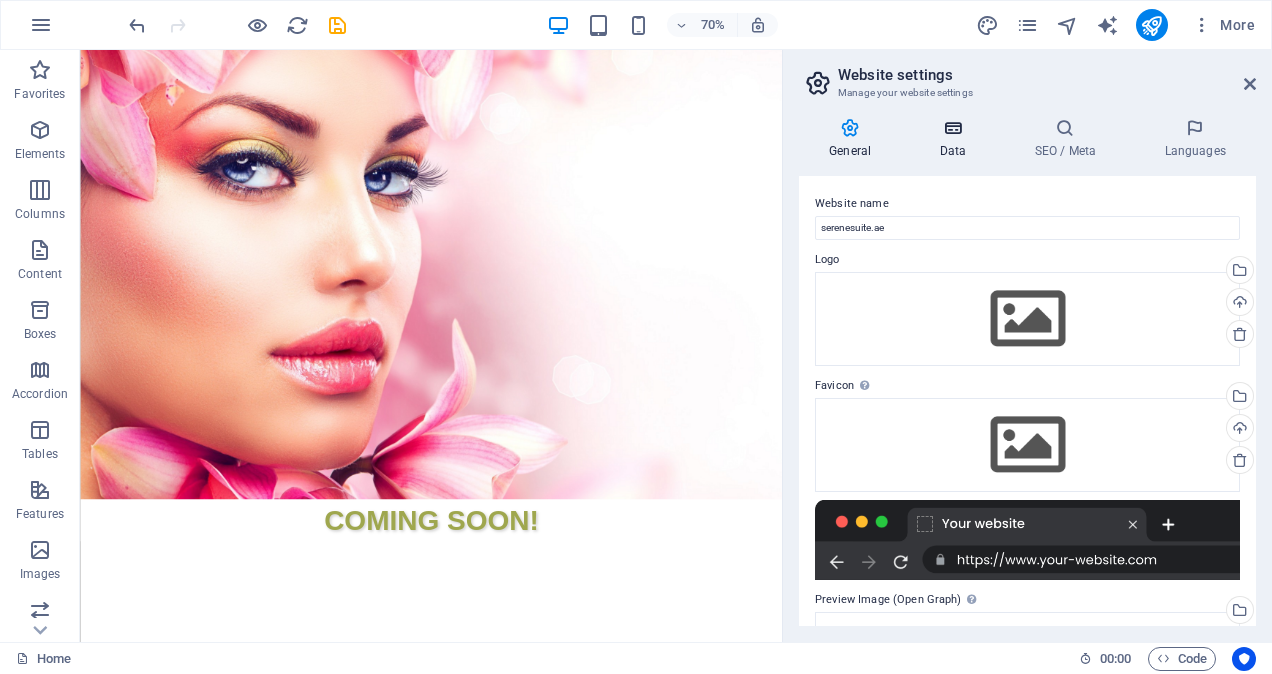 click on "Data" at bounding box center [956, 139] 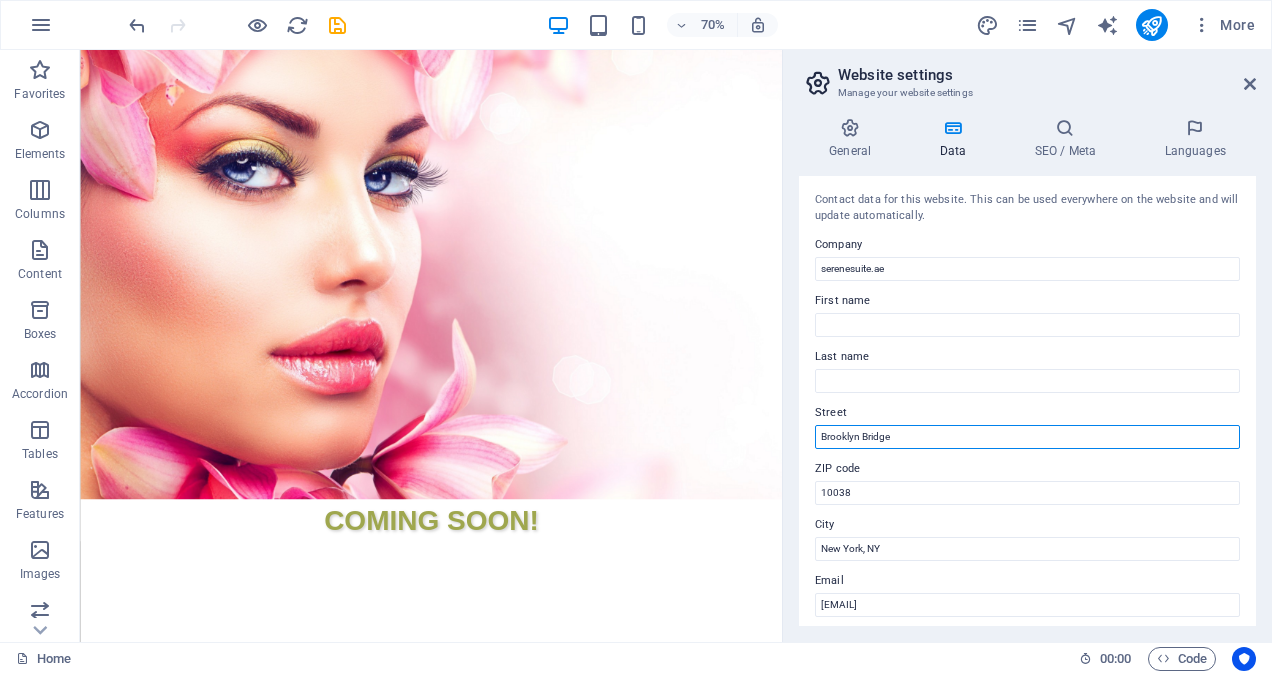 click on "Brooklyn Bridge" at bounding box center [1027, 437] 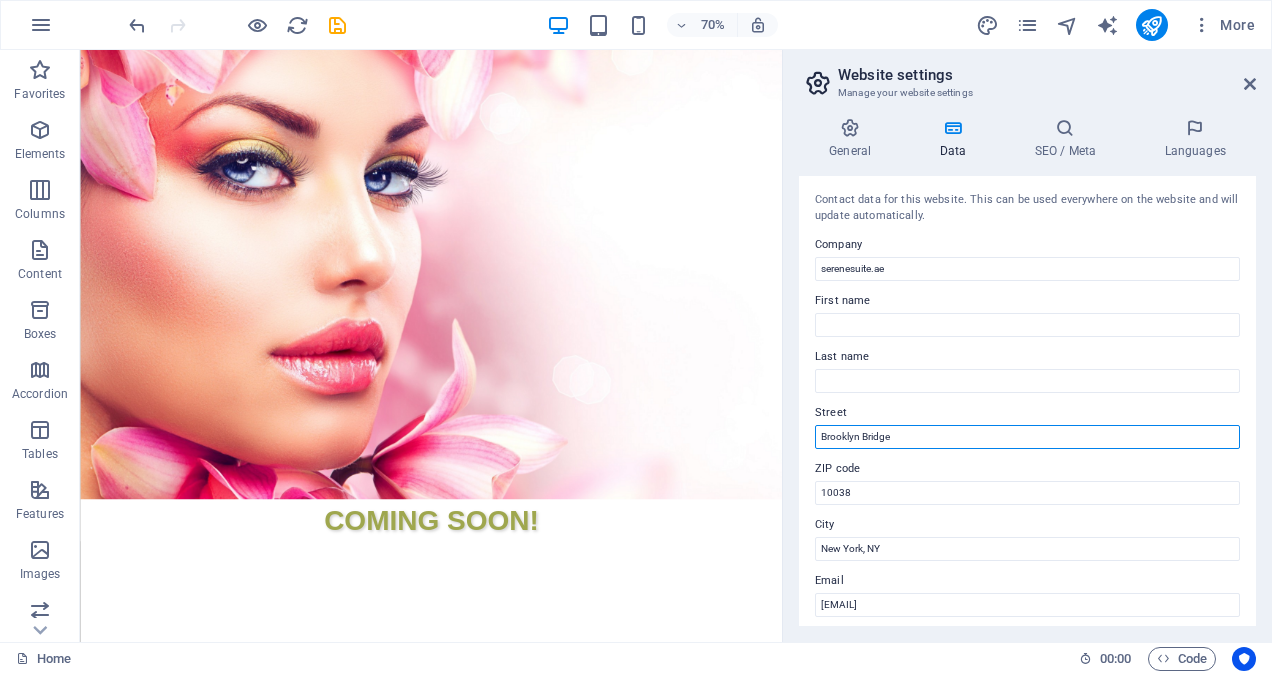 type on "[ADDRESS]" 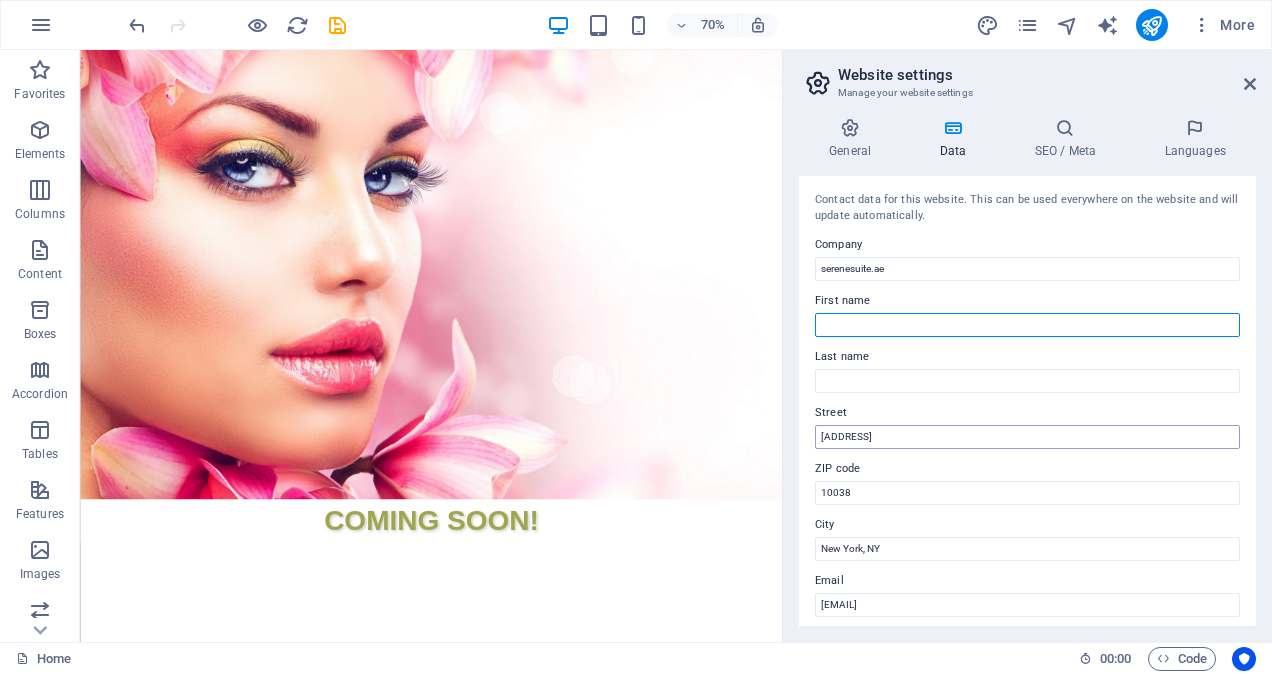type on "[NAME]" 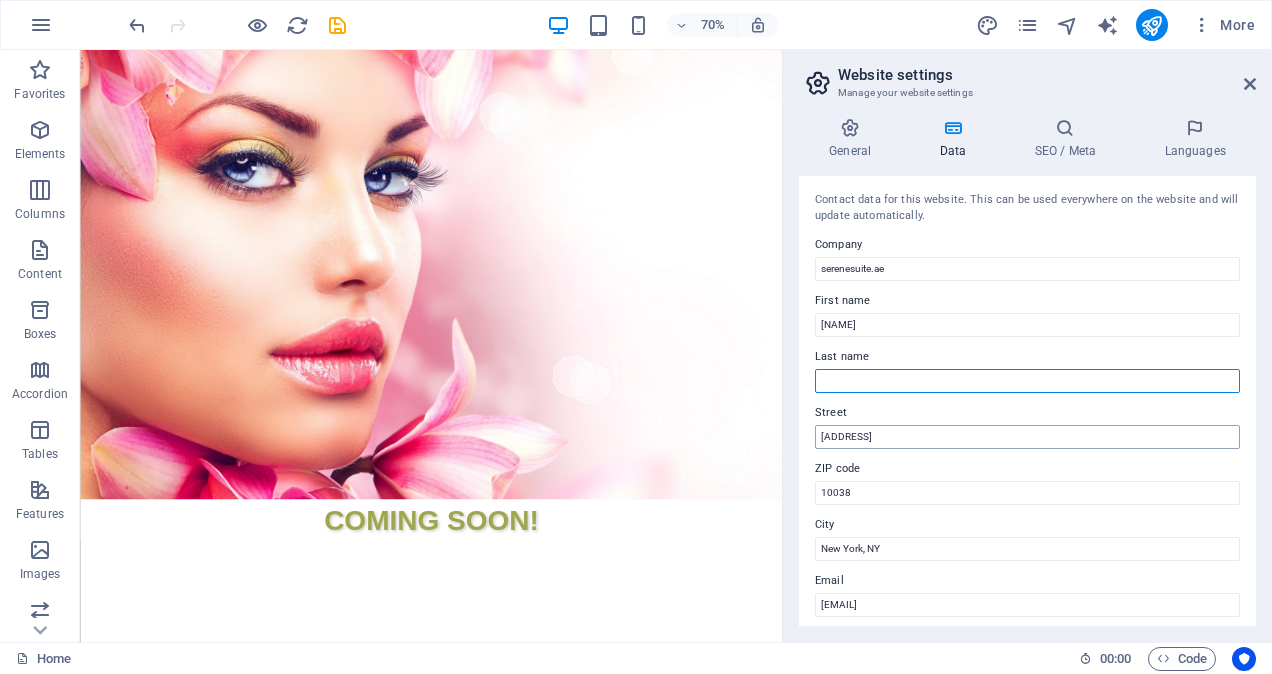 type on "[FIRST] [LAST]" 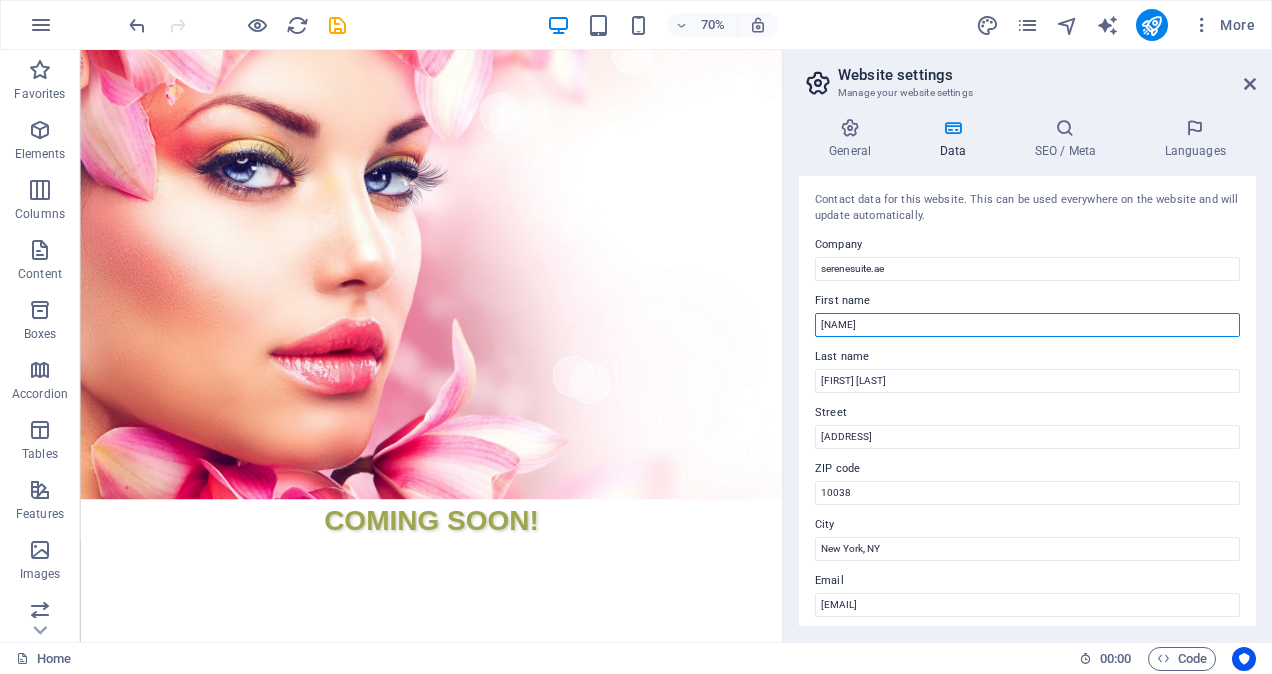 click on "[NAME]" at bounding box center (1027, 325) 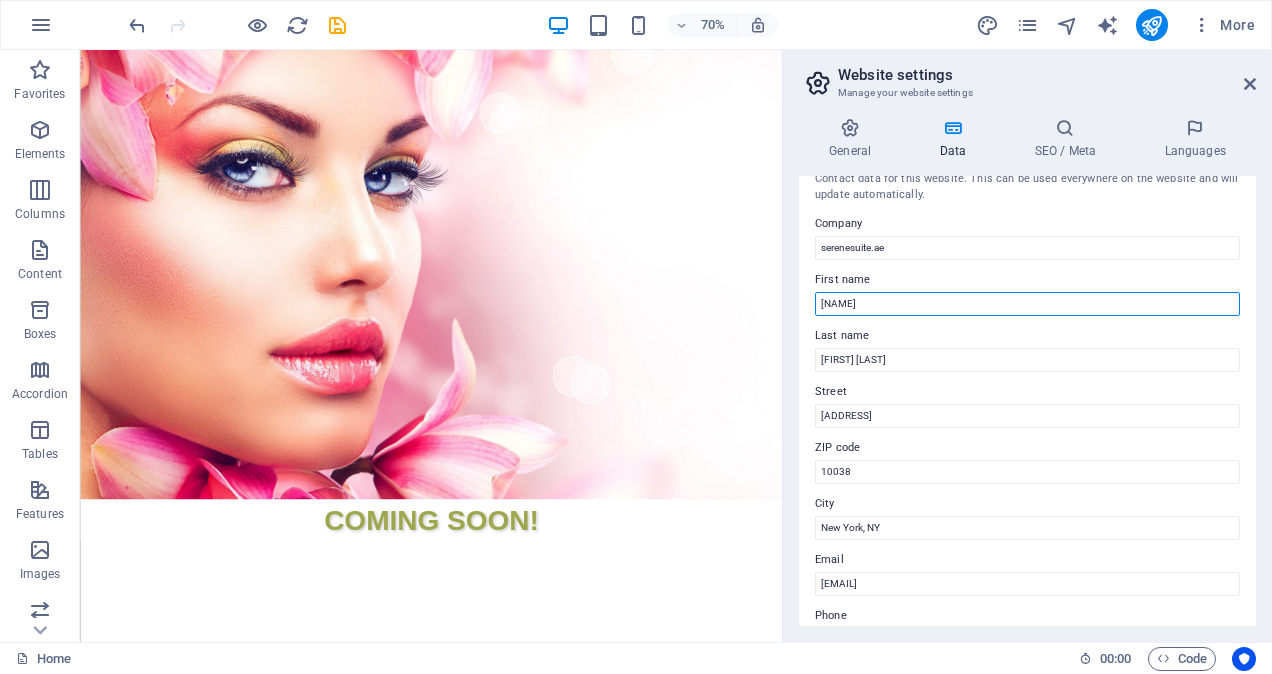 scroll, scrollTop: 0, scrollLeft: 0, axis: both 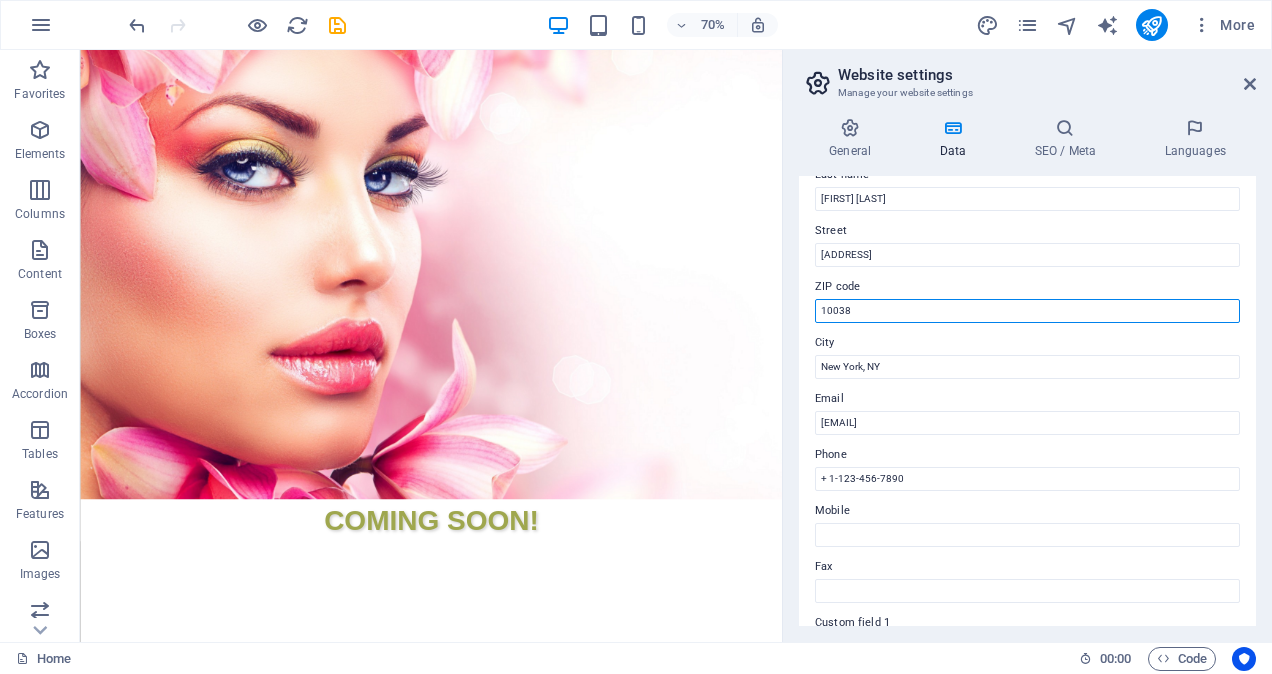 click on "10038" at bounding box center (1027, 311) 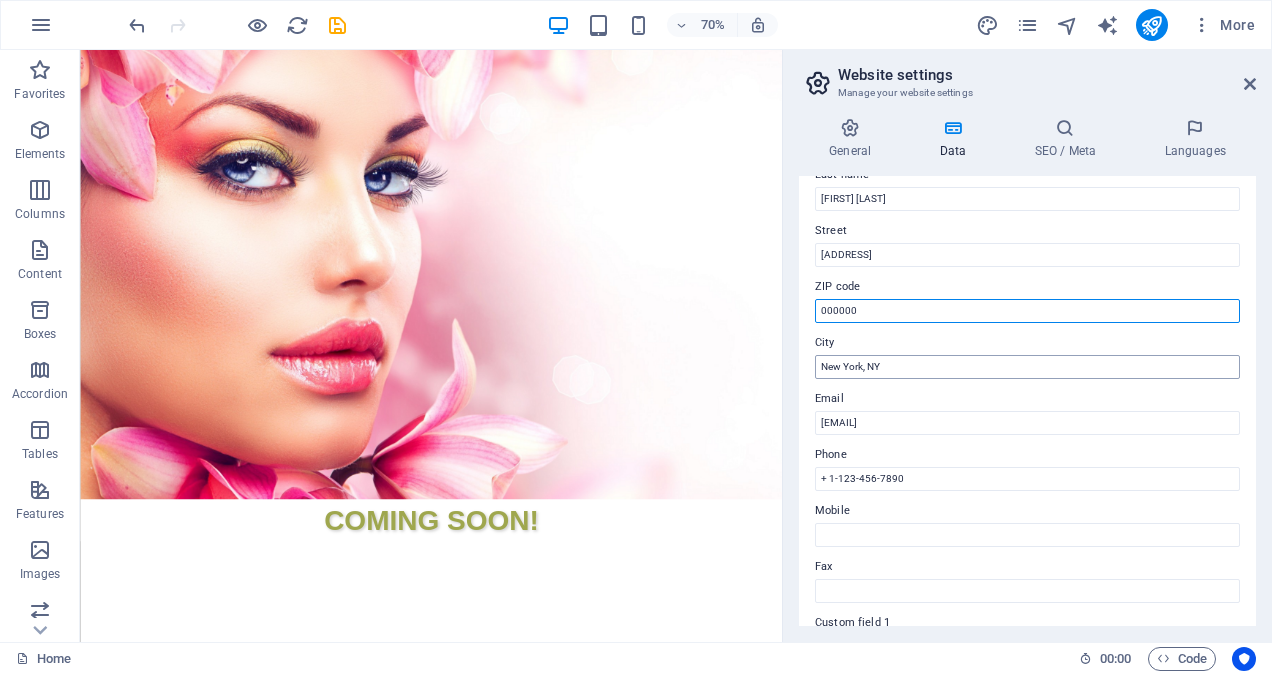 type on "000000" 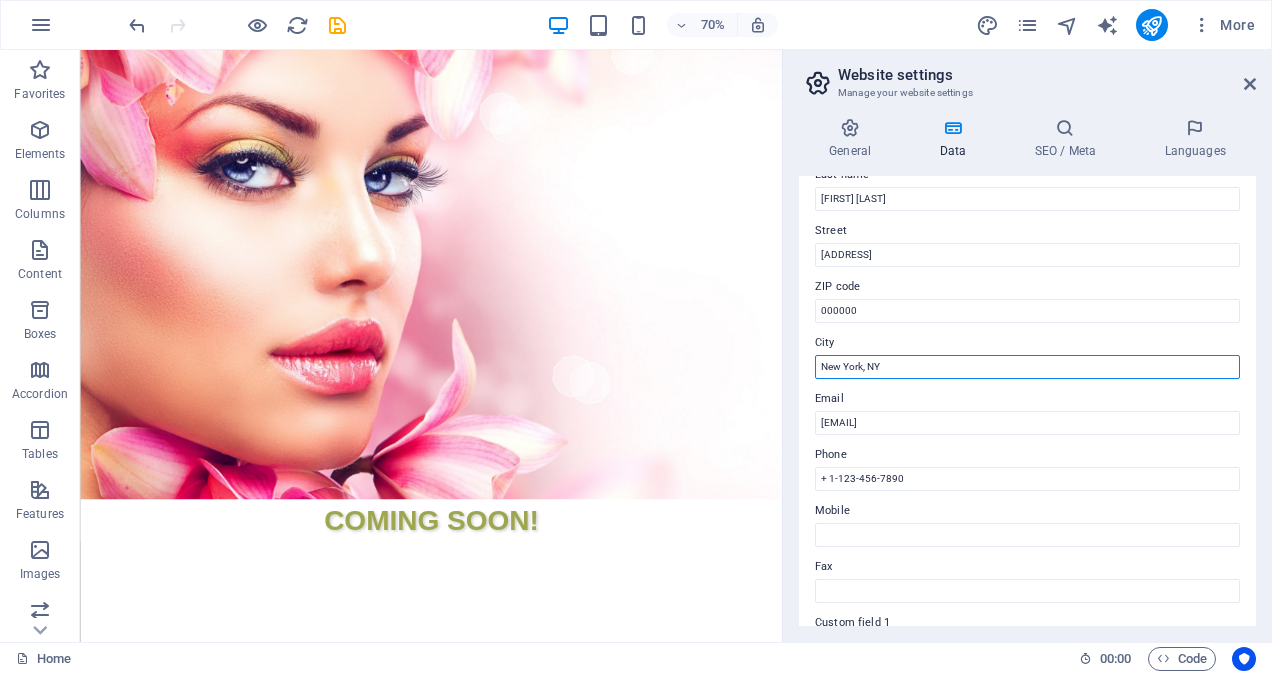click on "New York, NY" at bounding box center [1027, 367] 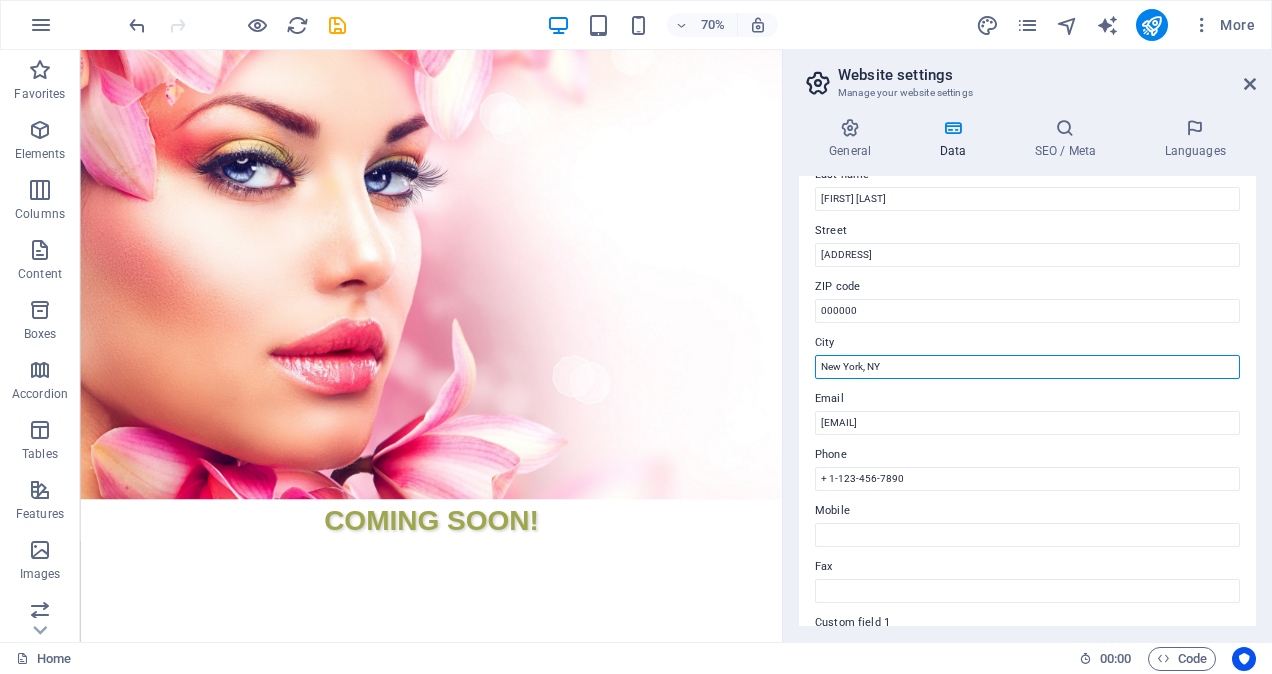 type on "[CITY]" 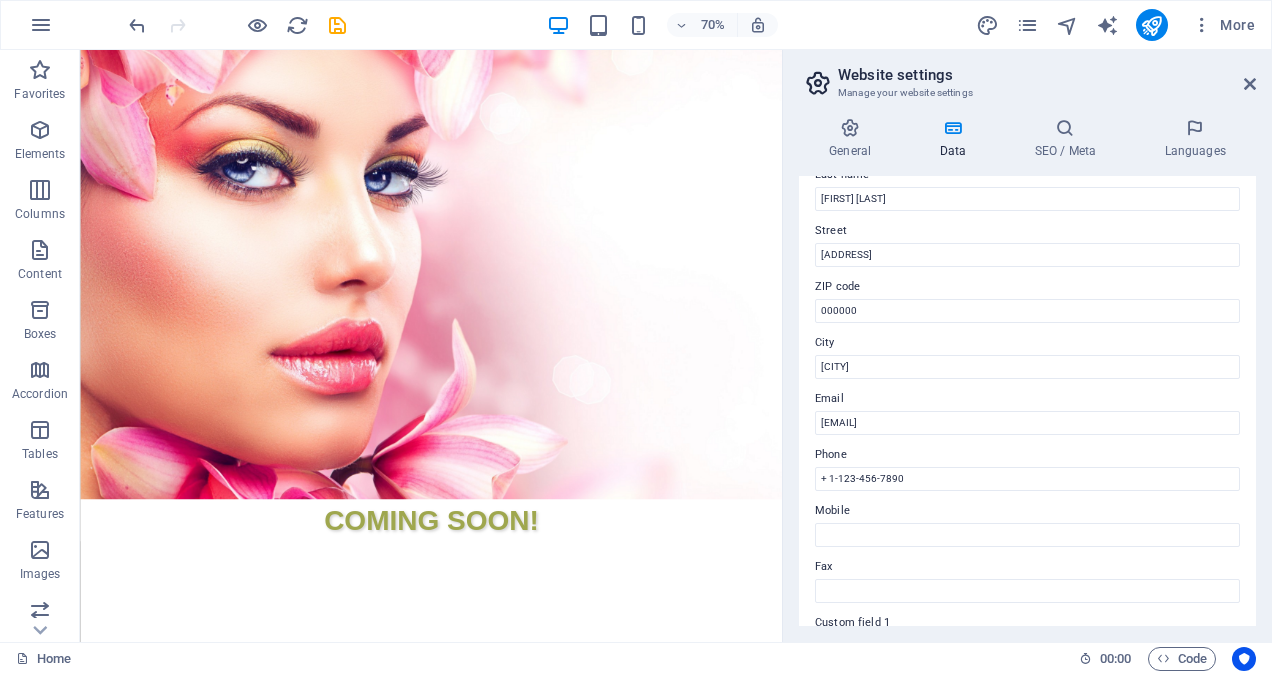 drag, startPoint x: 1204, startPoint y: 136, endPoint x: 1194, endPoint y: 72, distance: 64.77654 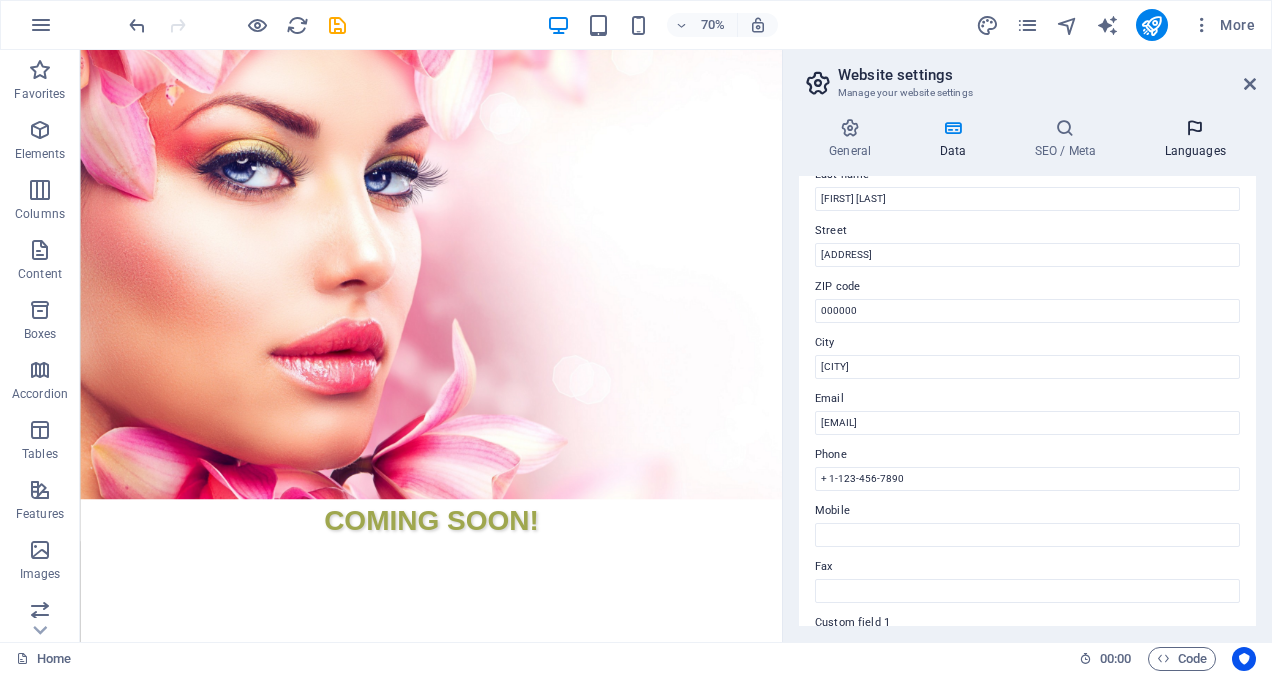 click at bounding box center (1195, 128) 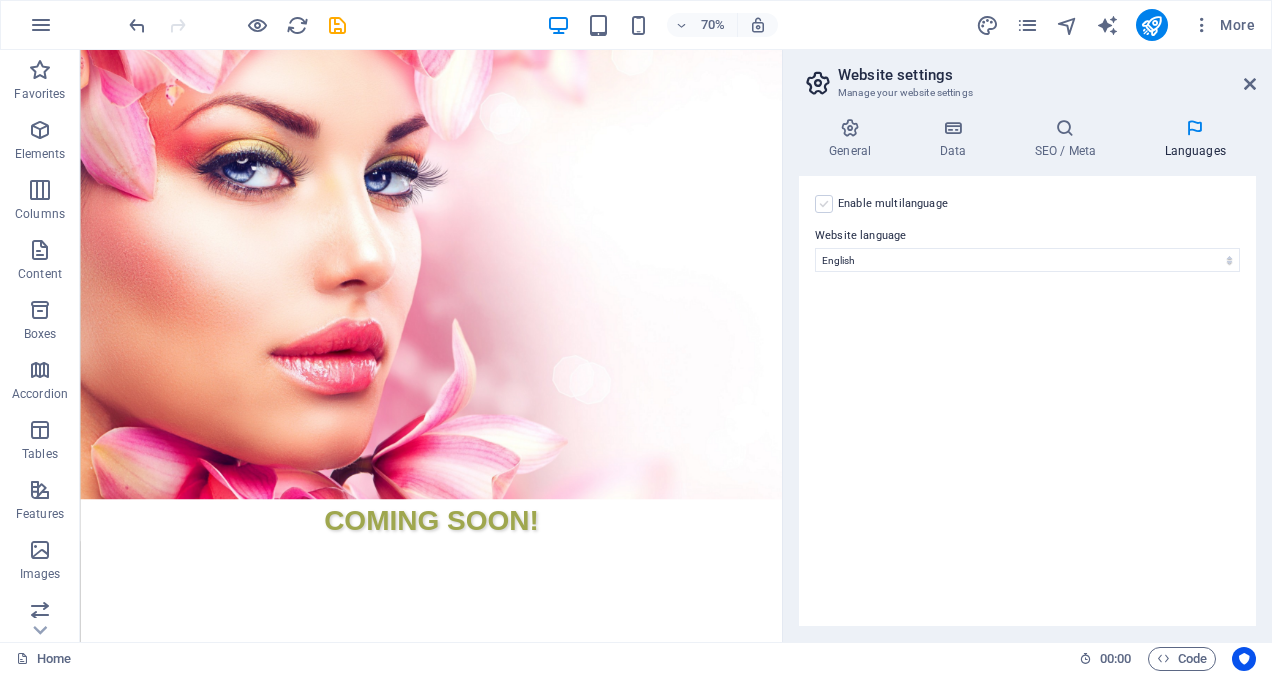 click at bounding box center [824, 204] 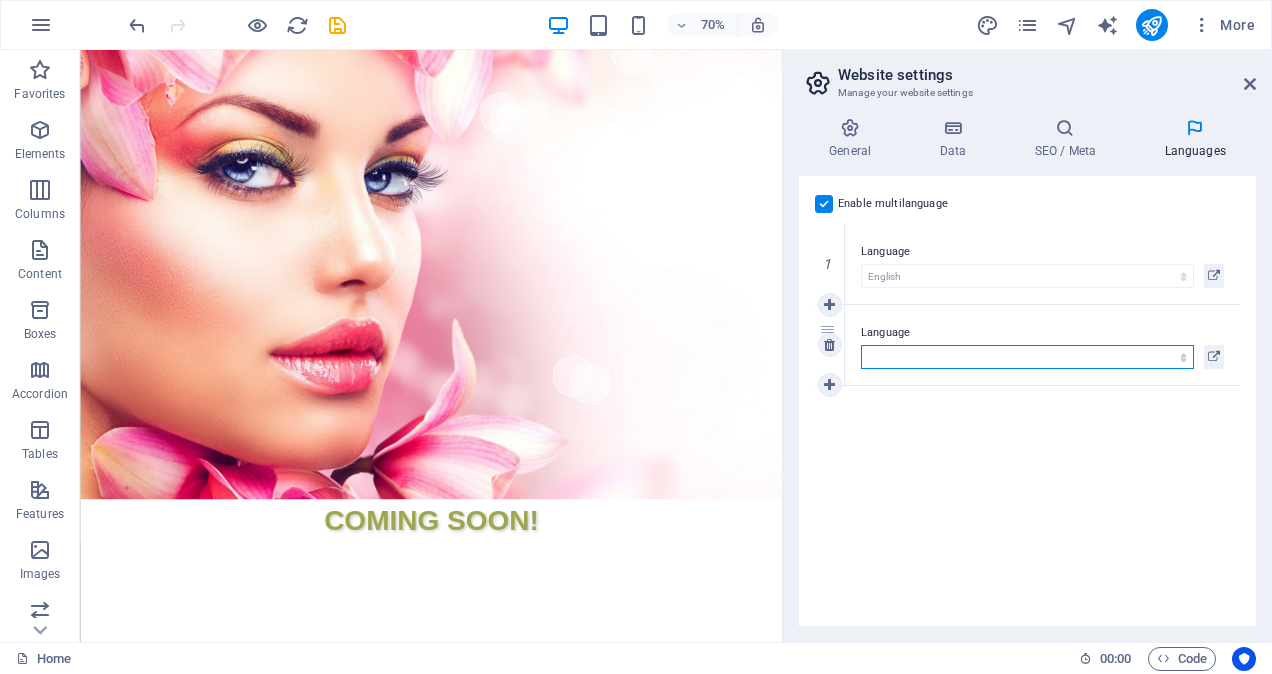 click on "Abkhazian Afar Afrikaans Akan Albanian Amharic Arabic Aragonese Armenian Assamese Avaric Avestan Aymara Azerbaijani Bambara Bashkir Basque Belarusian Bengali Bihari languages Bislama Bokmål Bosnian Breton Bulgarian Burmese Catalan Central Khmer Chamorro Chechen Chinese Church Slavic Chuvash Cornish Corsican Cree Croatian Czech Danish Dutch Dzongkha English Esperanto Estonian Ewe Faroese Farsi (Persian) Fijian Finnish French Fulah Gaelic Galician Ganda Georgian German Greek Greenlandic Guaraní Gujarati Haitian Creole Hausa Hebrew Herero Hindi Hiri Motu Hungarian Icelandic Ido Igbo Indonesian Interlingua Interlingue Inuktitut Inupiaq Irish Italian Japanese Javanese Kannada Kanuri Kashmiri Kazakh Kikuyu Kinyarwanda Komi Kongo Korean Kurdish Kwanyama Kyrgyz Lao Latin Latvian Limburgish Lingala Lithuanian Luba-Katanga Luxembourgish Macedonian Malagasy Malay Malayalam Maldivian Maltese Manx Maori Marathi Marshallese Mongolian Nauru Navajo Ndonga Nepali North Ndebele Northern Sami Norwegian Norwegian Nynorsk Nuosu" at bounding box center (1027, 357) 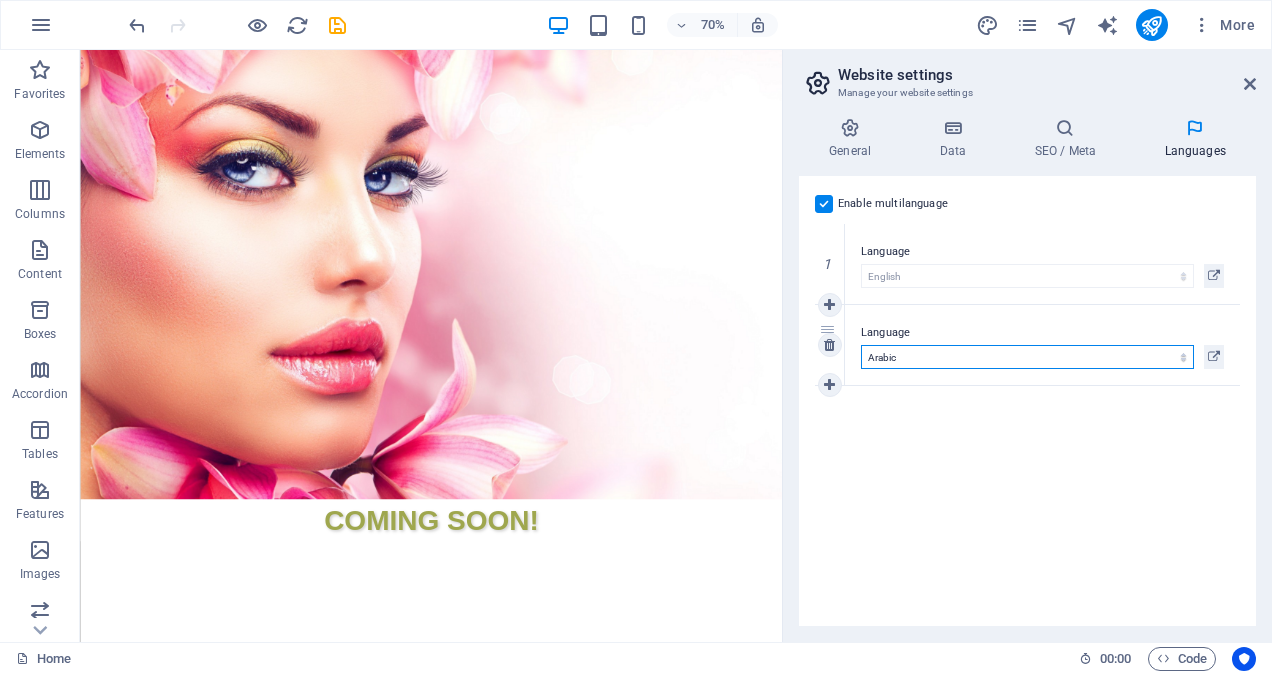 click on "Abkhazian Afar Afrikaans Akan Albanian Amharic Arabic Aragonese Armenian Assamese Avaric Avestan Aymara Azerbaijani Bambara Bashkir Basque Belarusian Bengali Bihari languages Bislama Bokmål Bosnian Breton Bulgarian Burmese Catalan Central Khmer Chamorro Chechen Chinese Church Slavic Chuvash Cornish Corsican Cree Croatian Czech Danish Dutch Dzongkha English Esperanto Estonian Ewe Faroese Farsi (Persian) Fijian Finnish French Fulah Gaelic Galician Ganda Georgian German Greek Greenlandic Guaraní Gujarati Haitian Creole Hausa Hebrew Herero Hindi Hiri Motu Hungarian Icelandic Ido Igbo Indonesian Interlingua Interlingue Inuktitut Inupiaq Irish Italian Japanese Javanese Kannada Kanuri Kashmiri Kazakh Kikuyu Kinyarwanda Komi Kongo Korean Kurdish Kwanyama Kyrgyz Lao Latin Latvian Limburgish Lingala Lithuanian Luba-Katanga Luxembourgish Macedonian Malagasy Malay Malayalam Maldivian Maltese Manx Maori Marathi Marshallese Mongolian Nauru Navajo Ndonga Nepali North Ndebele Northern Sami Norwegian Norwegian Nynorsk Nuosu" at bounding box center [1027, 357] 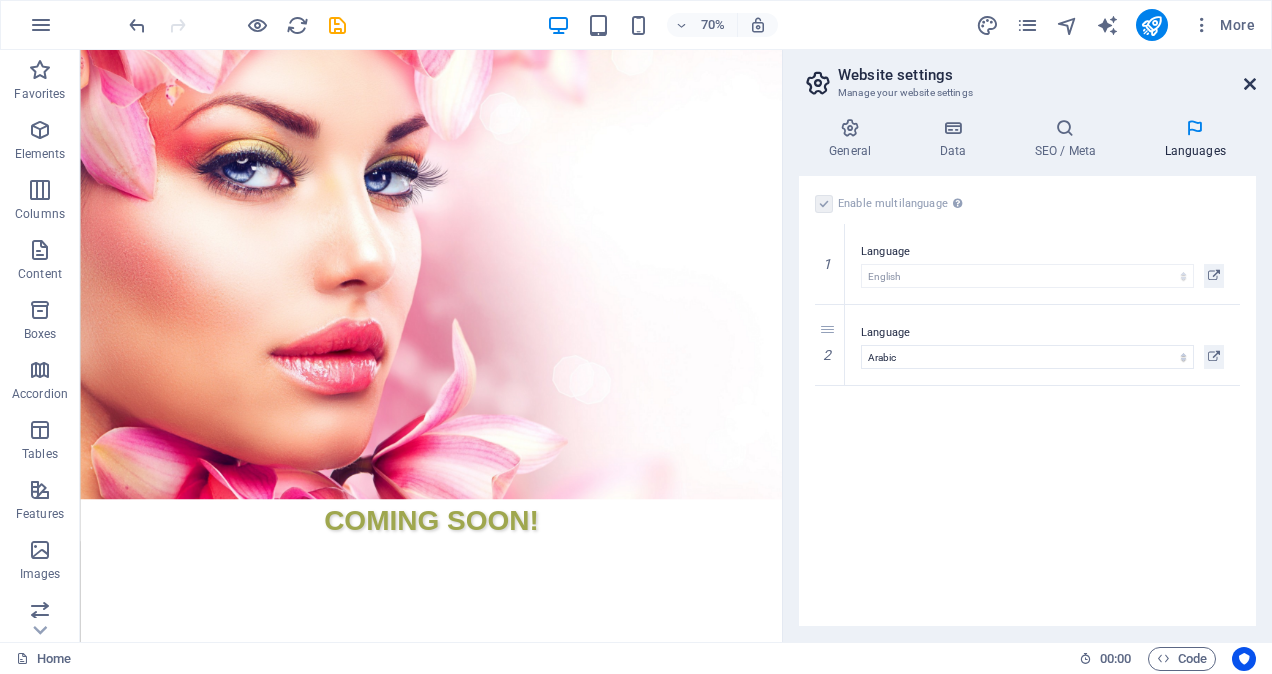 click at bounding box center (1250, 84) 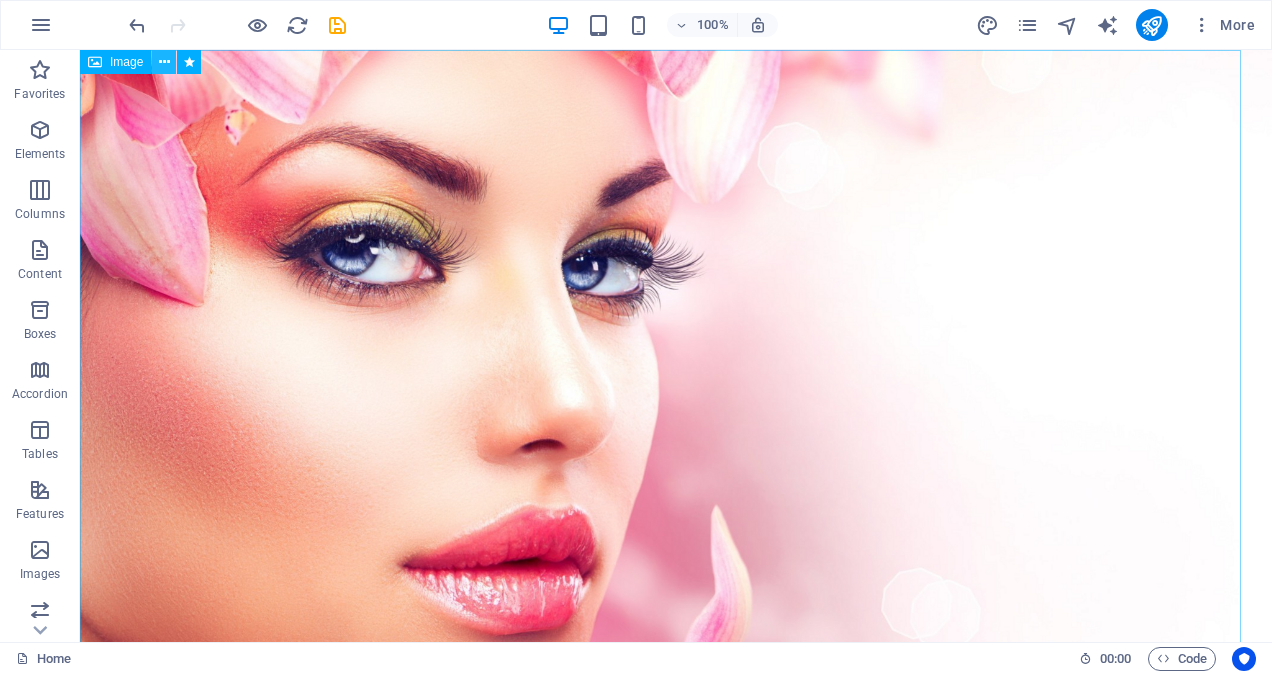 click at bounding box center (164, 62) 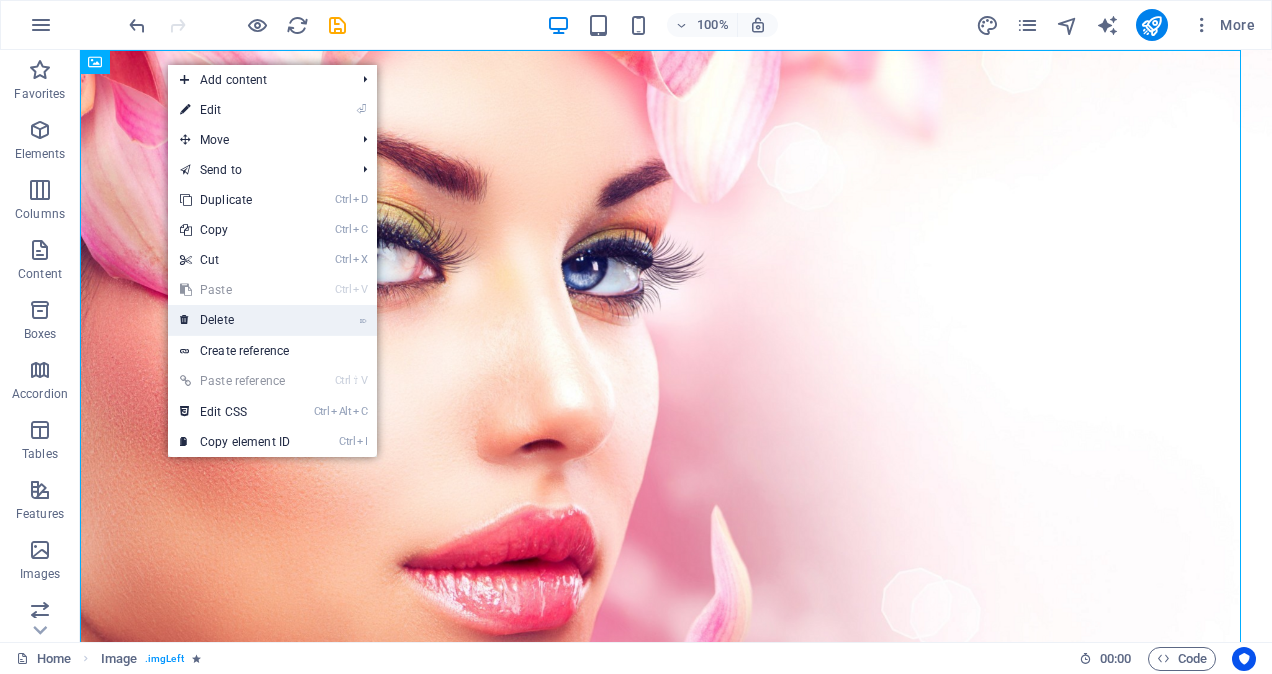 click on "⌦  Delete" at bounding box center [235, 320] 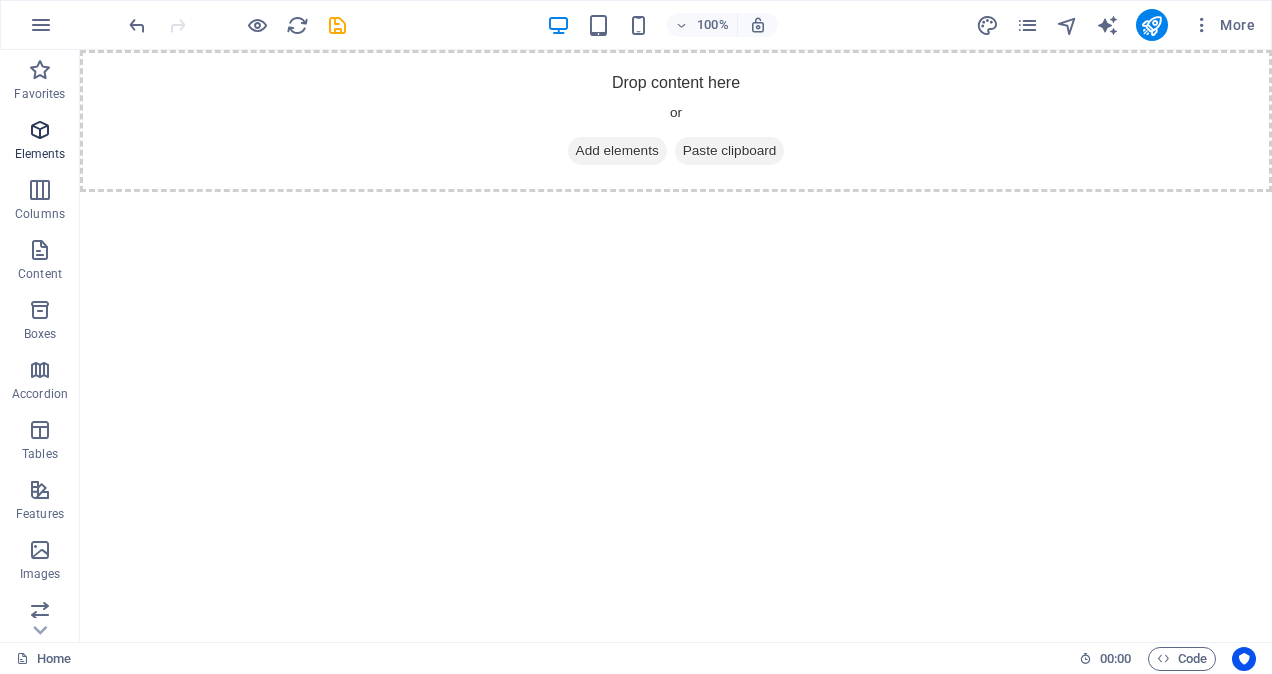 click at bounding box center [40, 130] 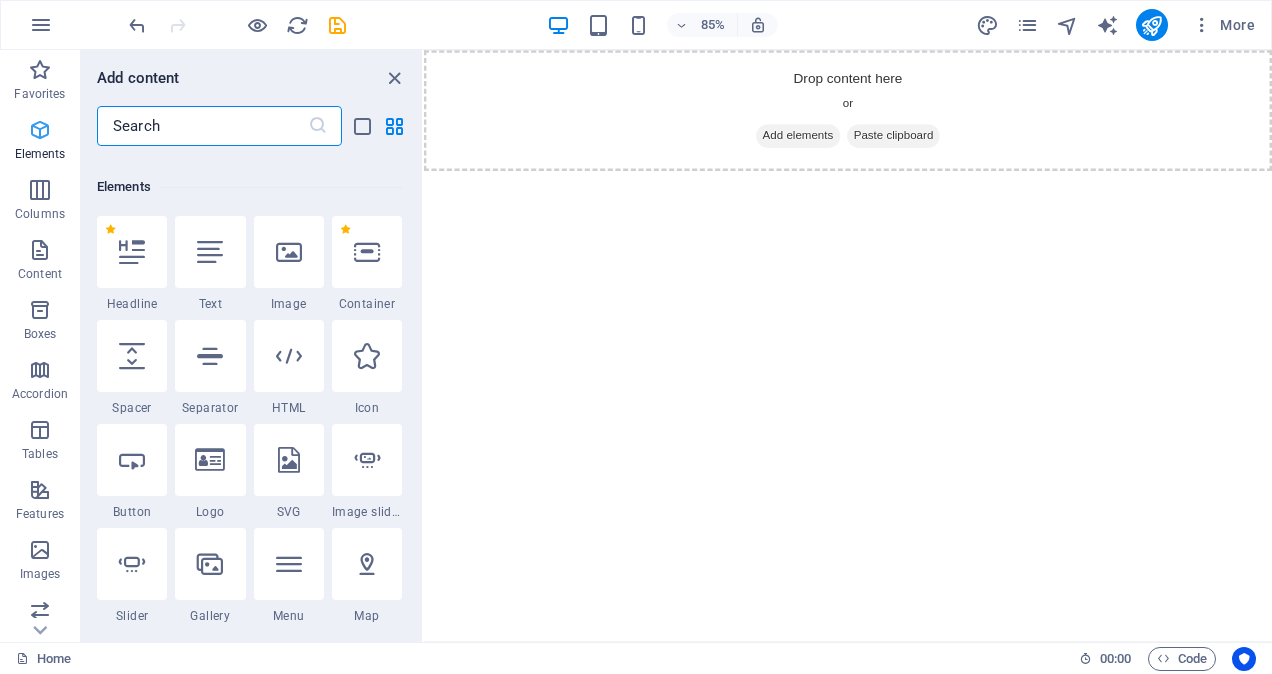 scroll, scrollTop: 213, scrollLeft: 0, axis: vertical 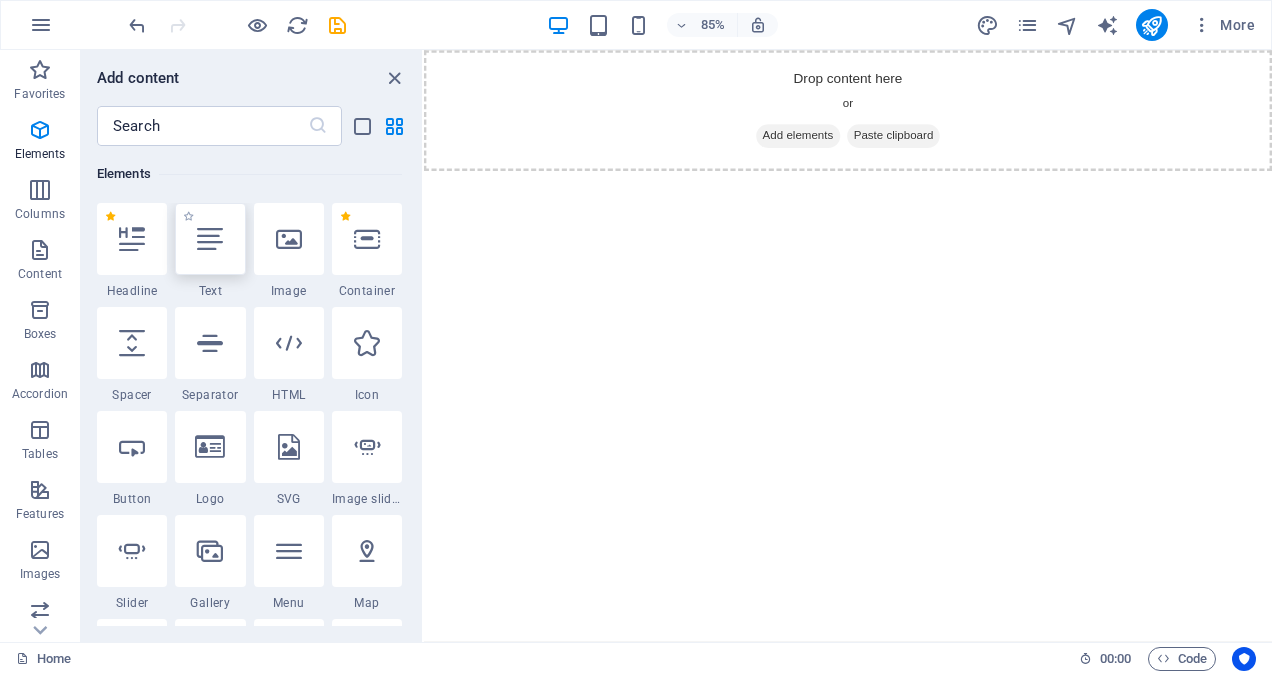 click at bounding box center (210, 239) 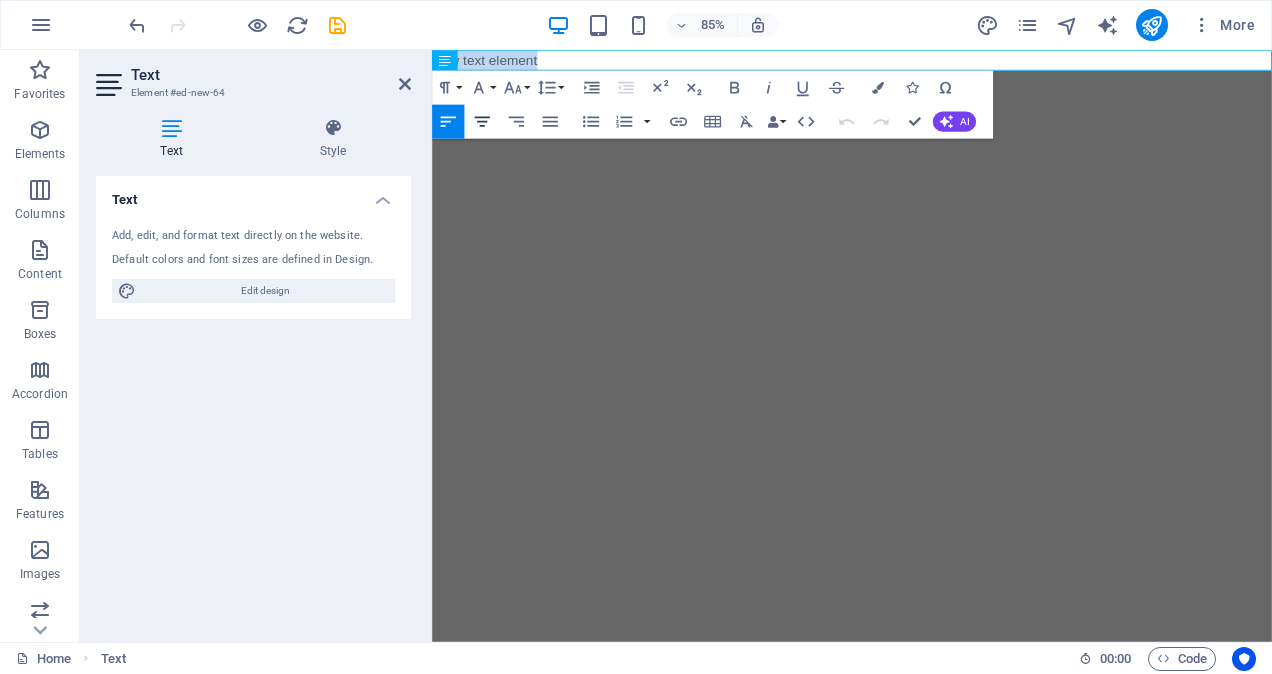 click 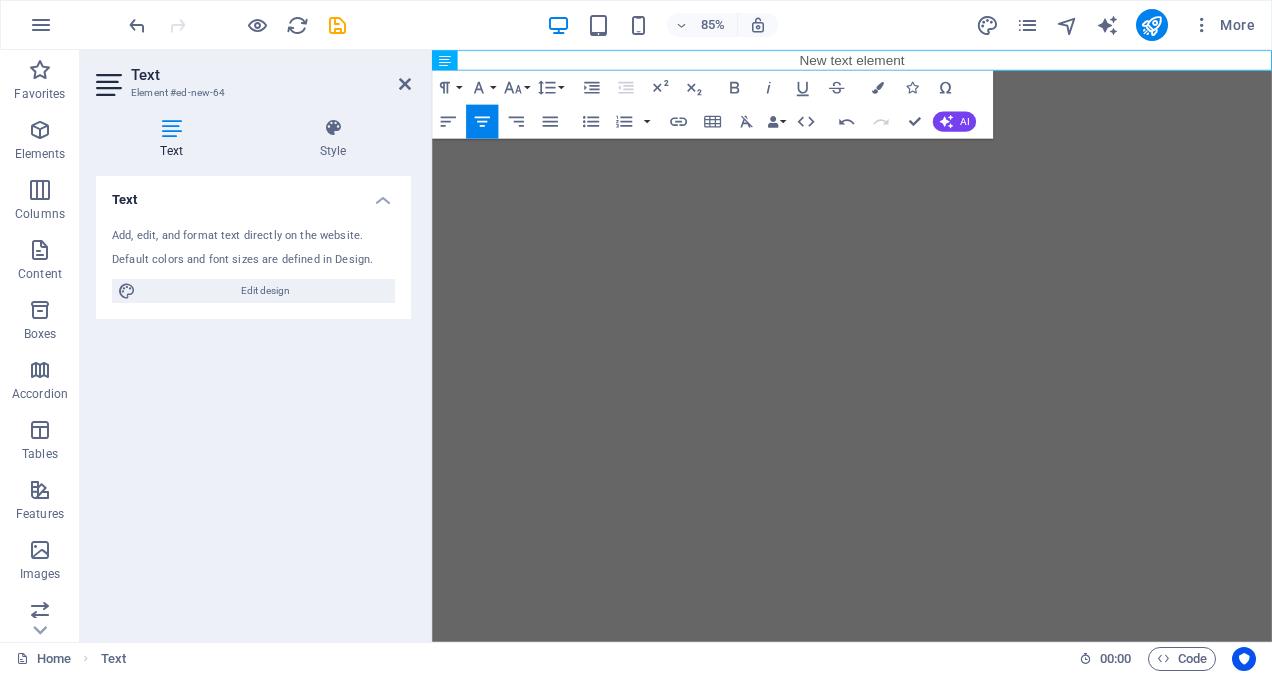 click 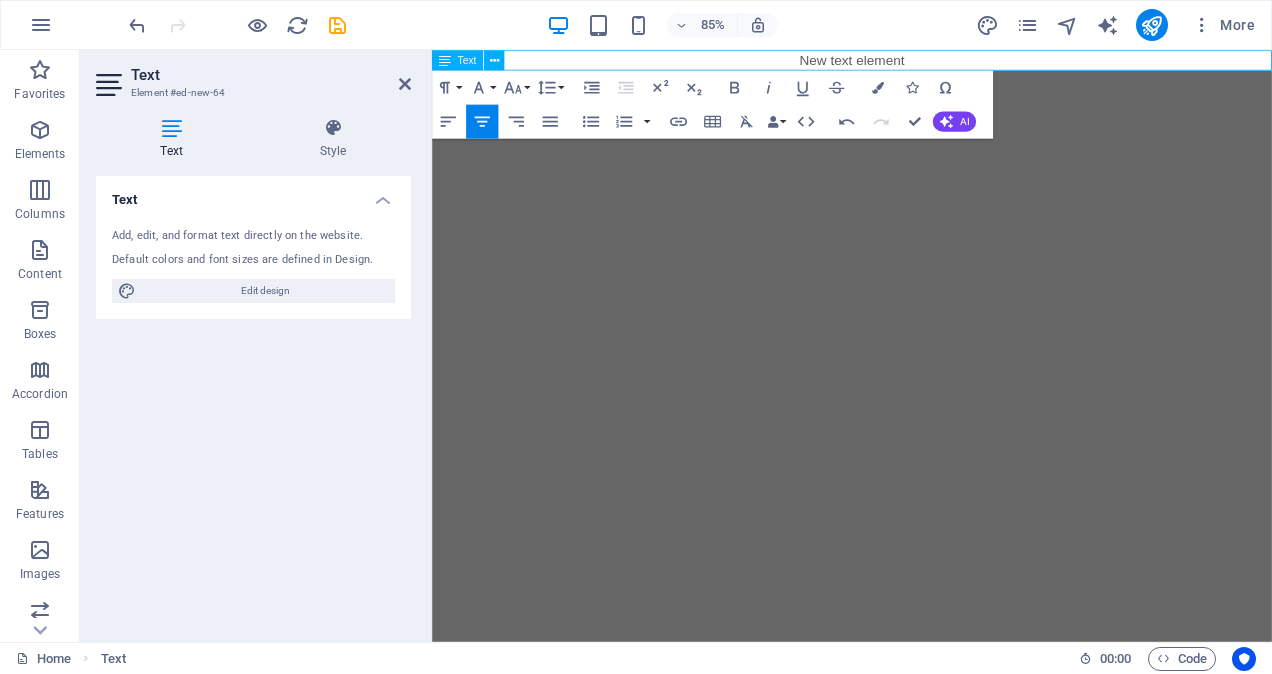 click on "New text element" at bounding box center [926, 62] 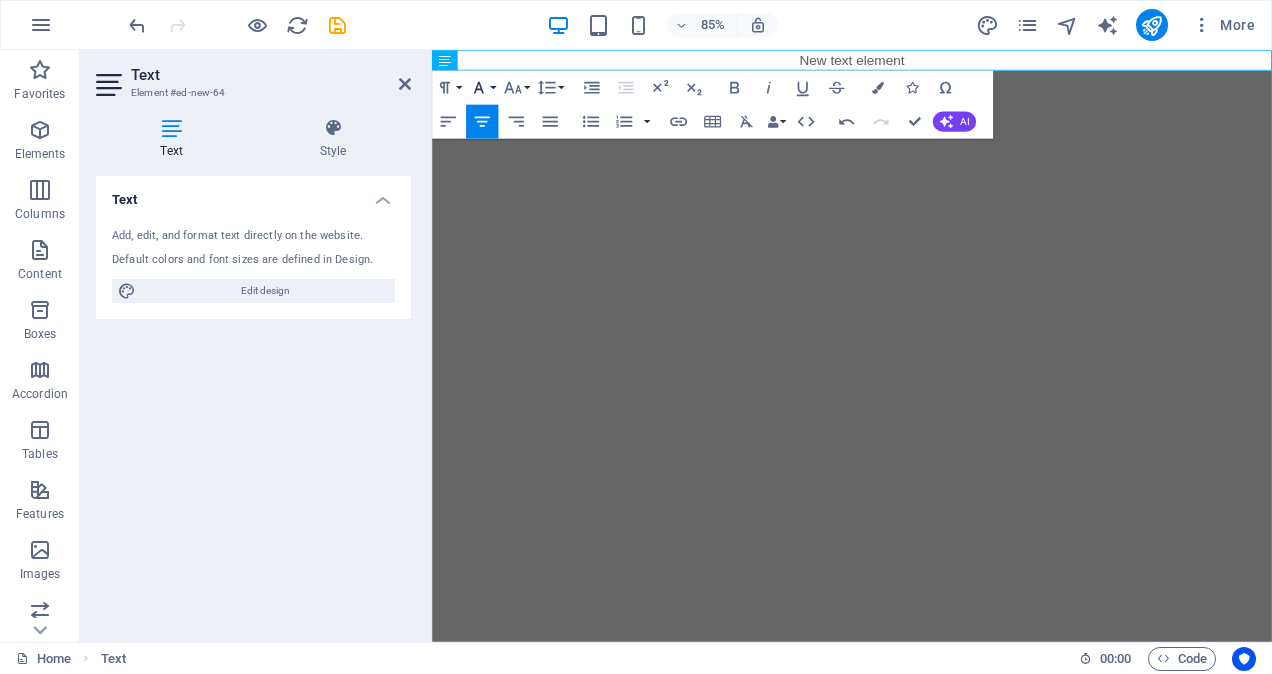 click 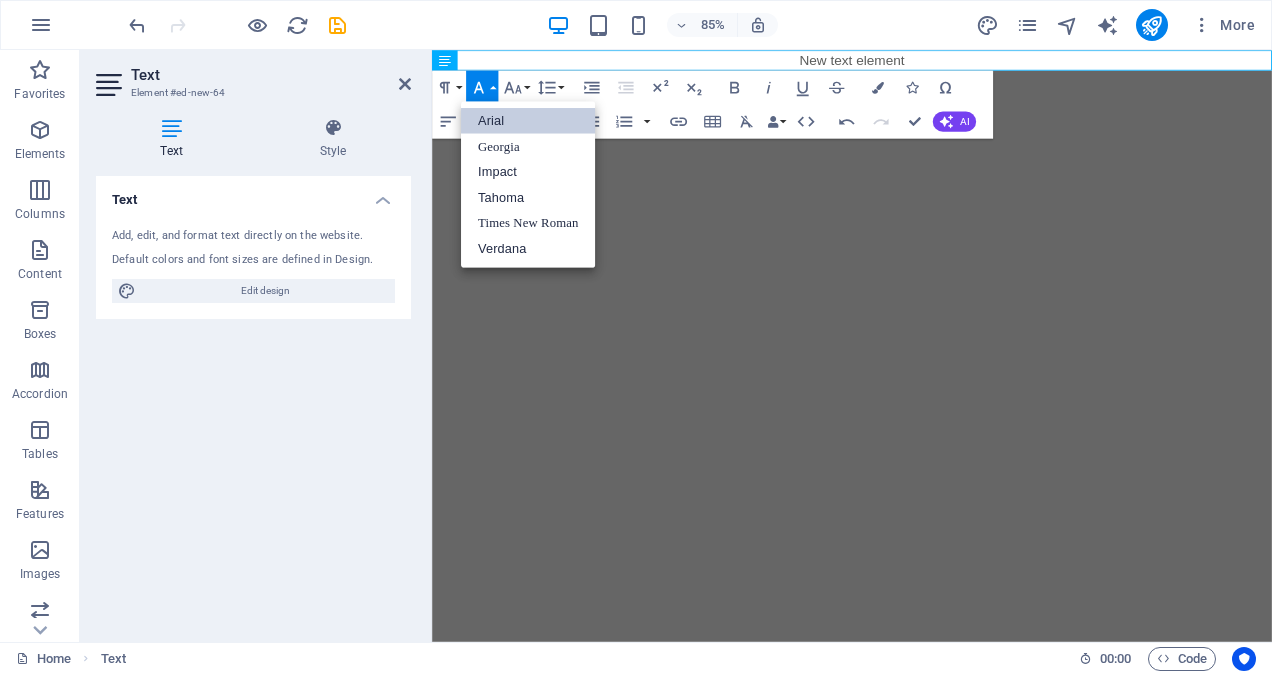 scroll, scrollTop: 0, scrollLeft: 0, axis: both 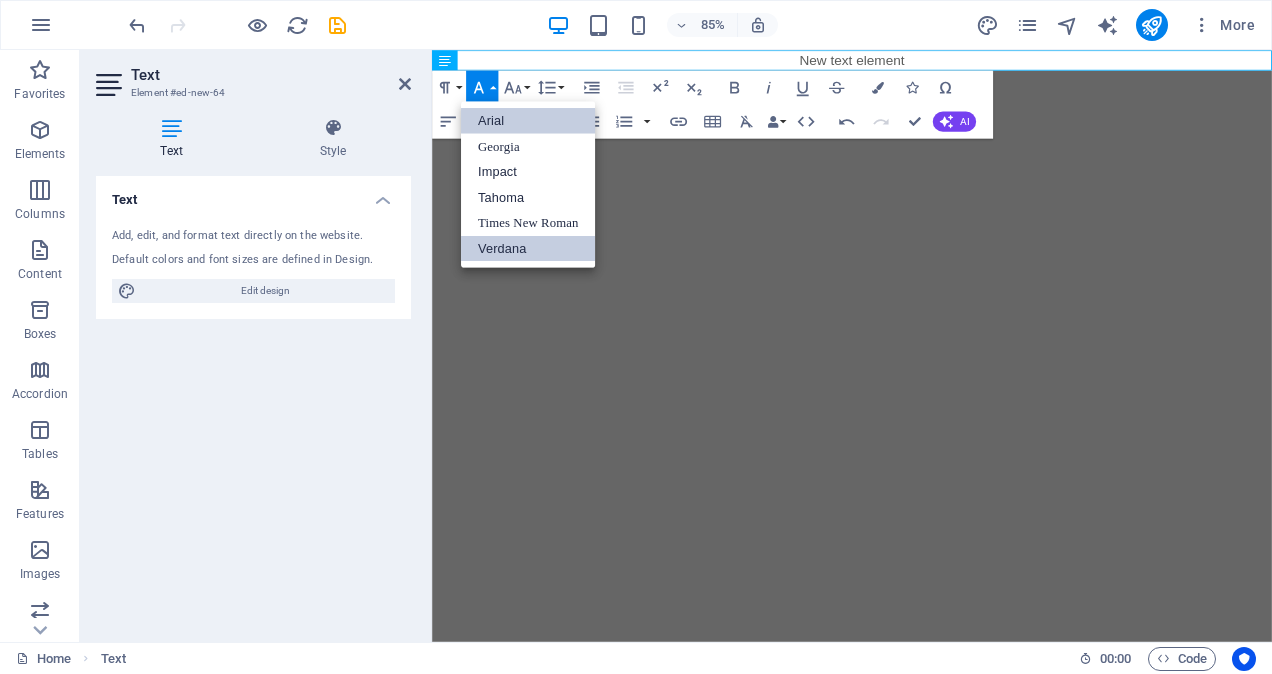 click on "Verdana" at bounding box center [528, 248] 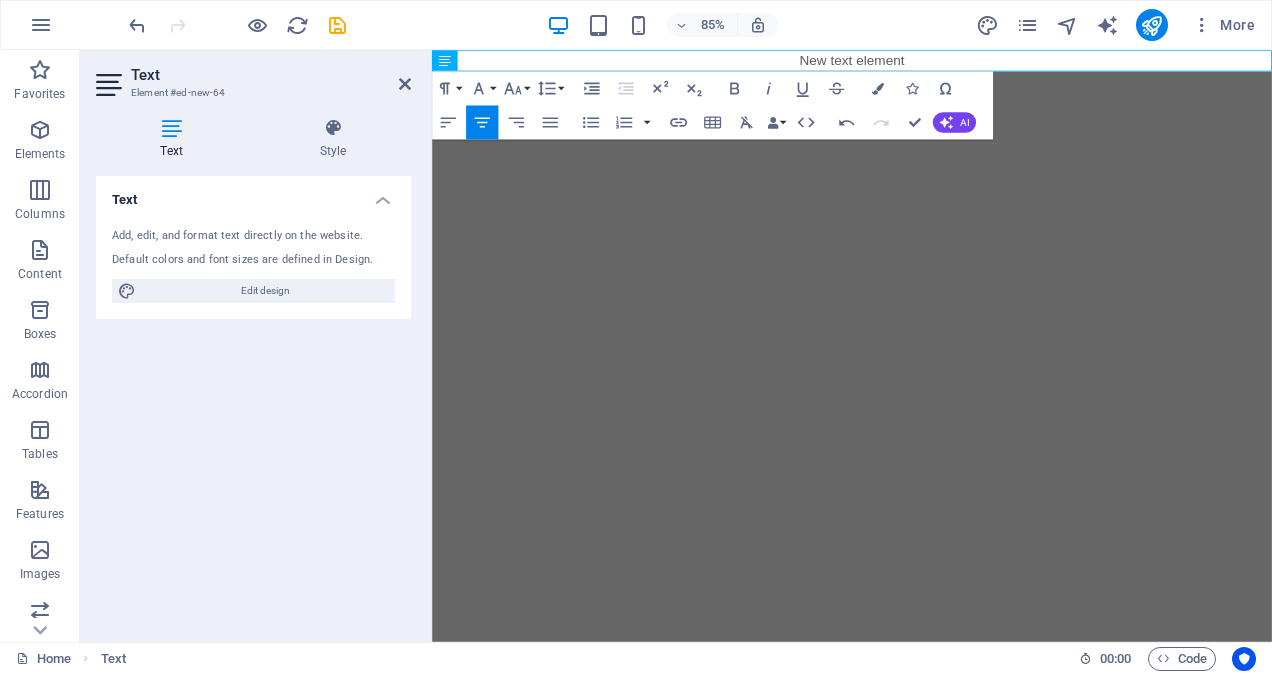 type 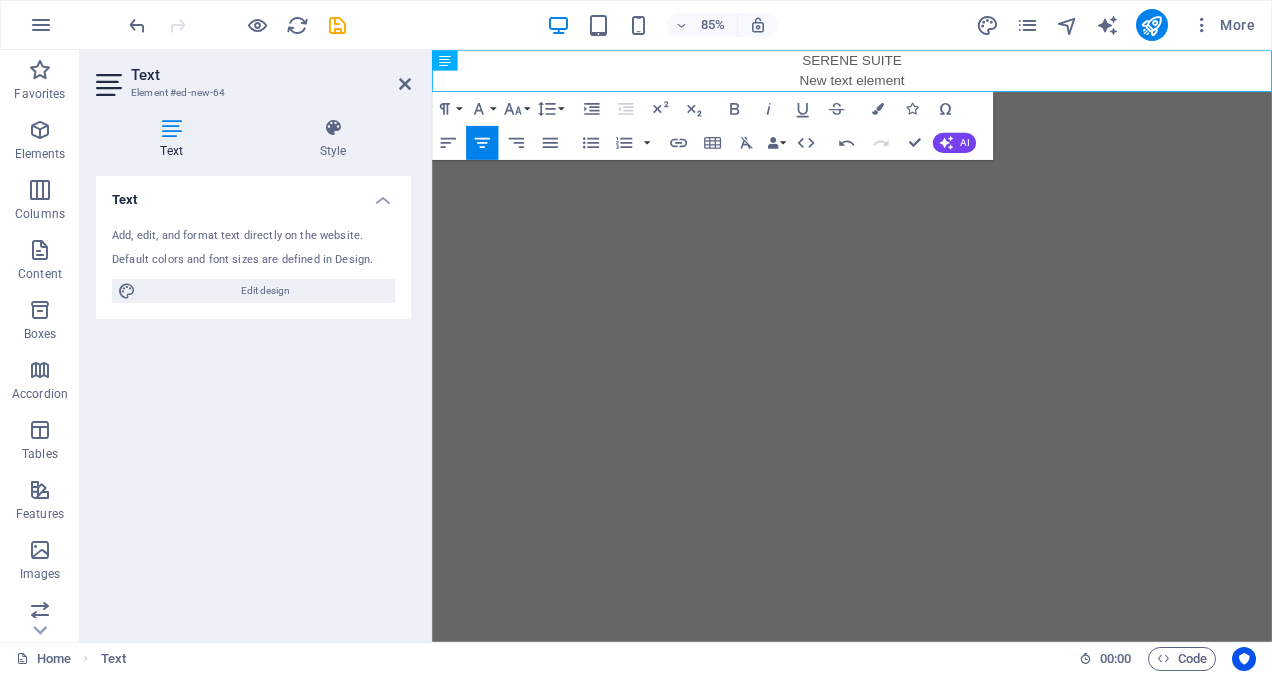 click on "Skip to main content
SERENE SUITE ​ New text element" at bounding box center [926, 74] 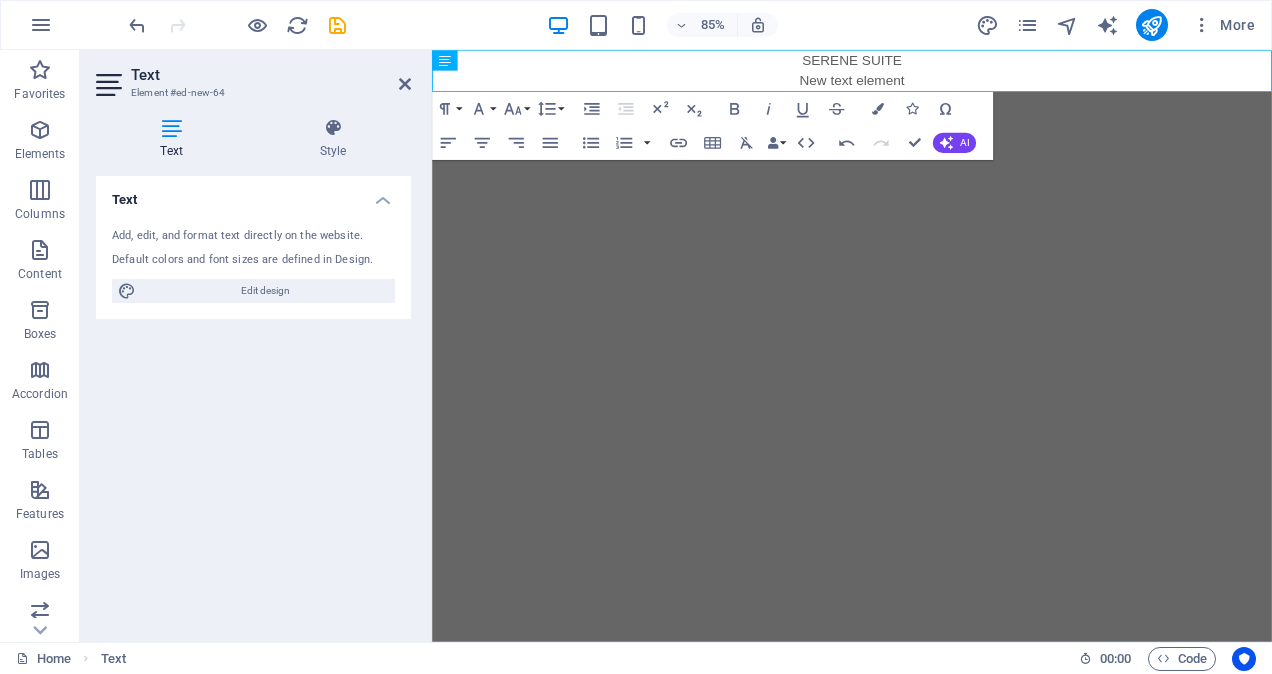 click on "Skip to main content
SERENE SUITE ​ New text element" at bounding box center (926, 74) 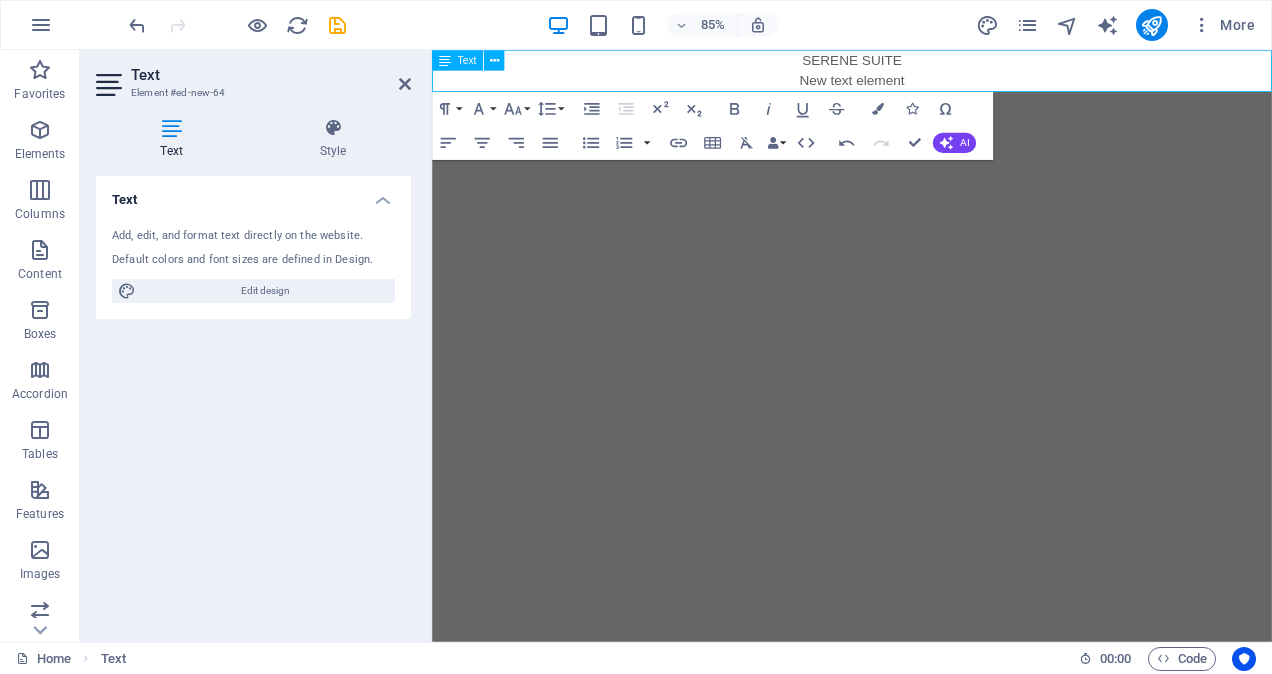 click on "​ New text element" at bounding box center (926, 86) 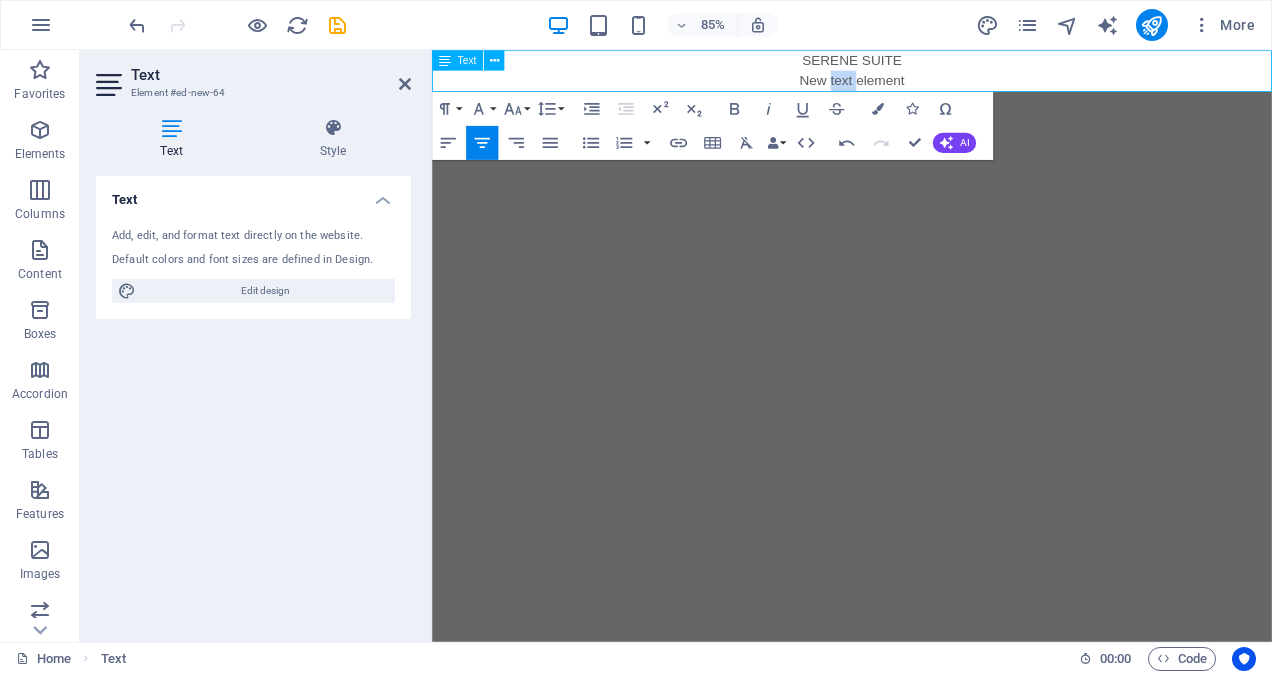 click on "​ New text element" at bounding box center (926, 86) 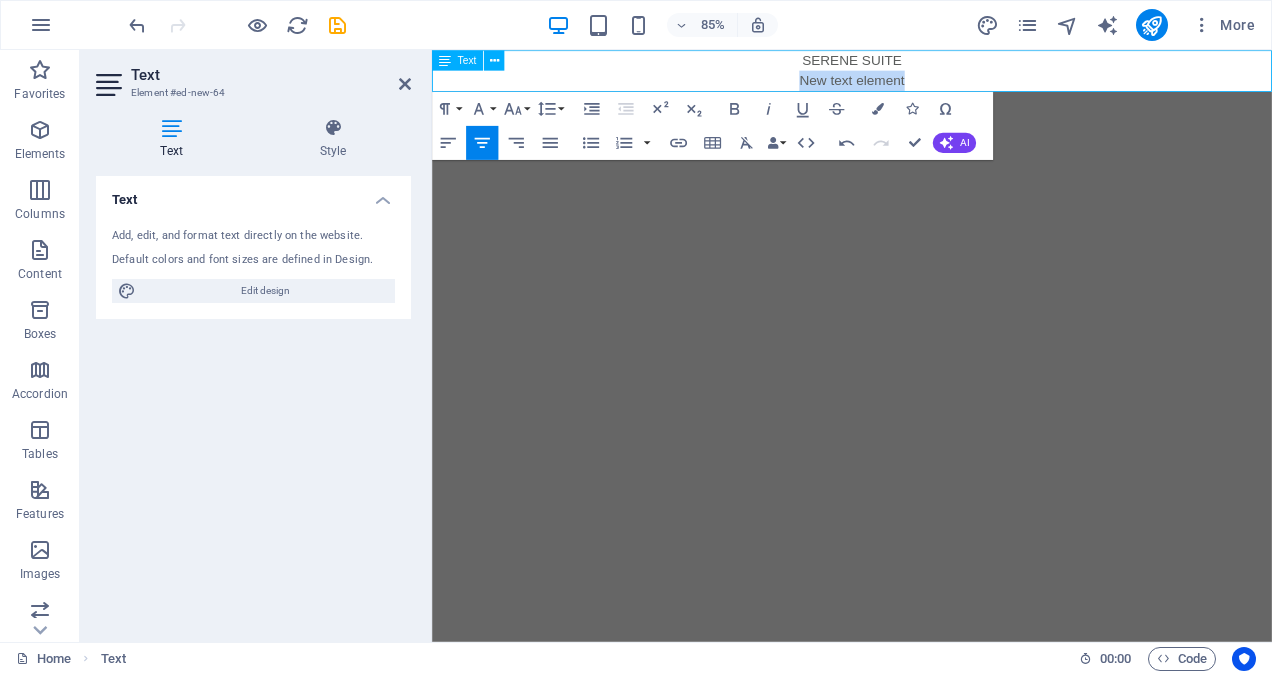 click on "​ New text element" at bounding box center (926, 86) 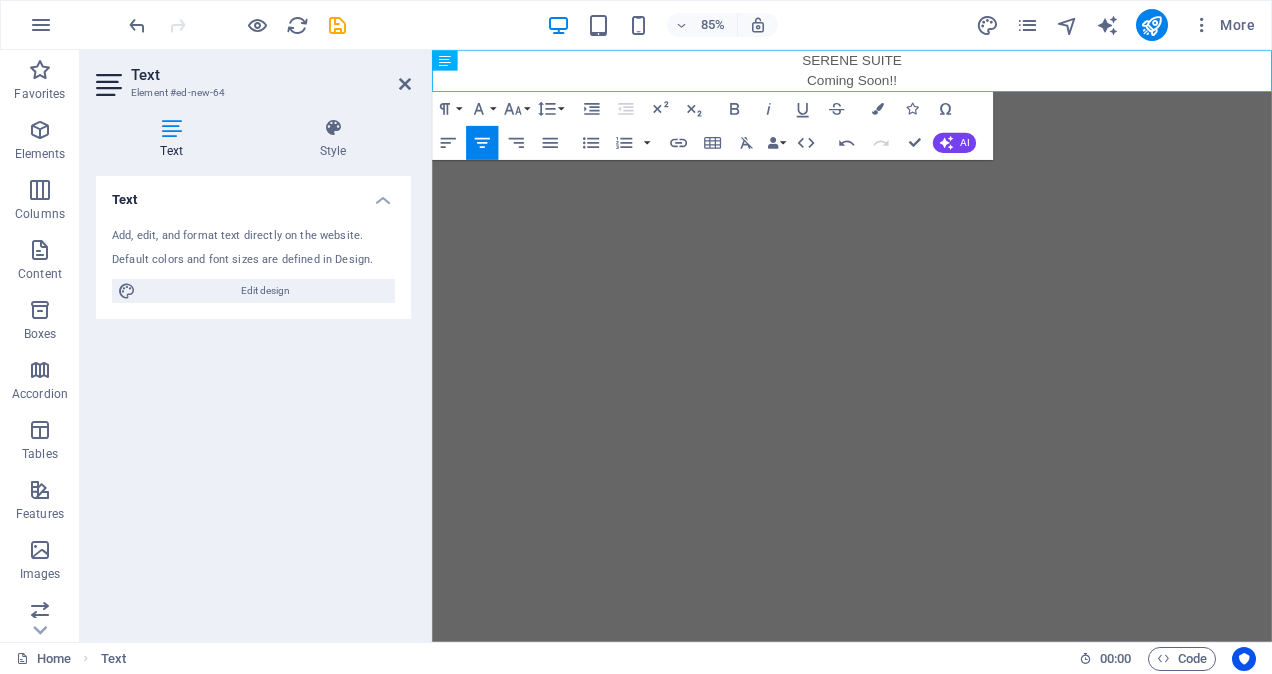 click on "Skip to main content
SERENE SUITE Coming Soon!!" at bounding box center [926, 74] 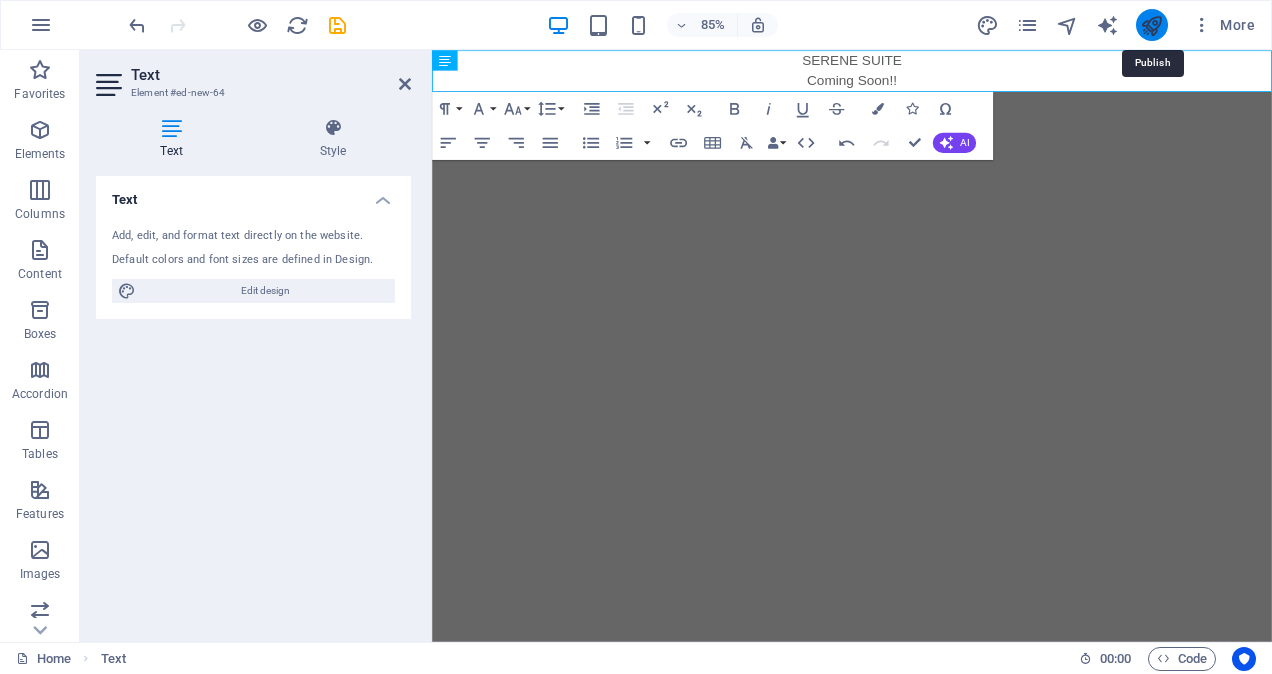 click at bounding box center (1151, 25) 